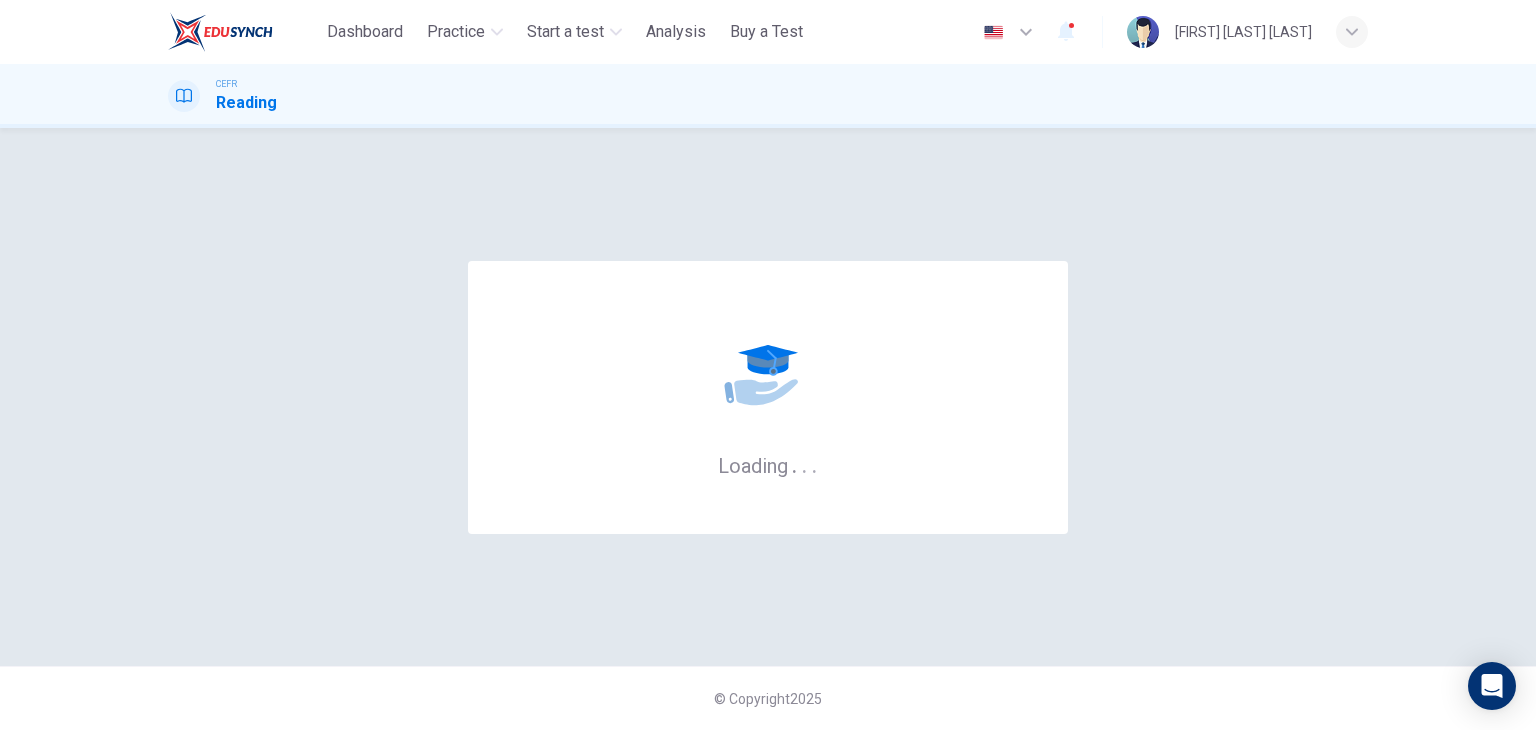 scroll, scrollTop: 0, scrollLeft: 0, axis: both 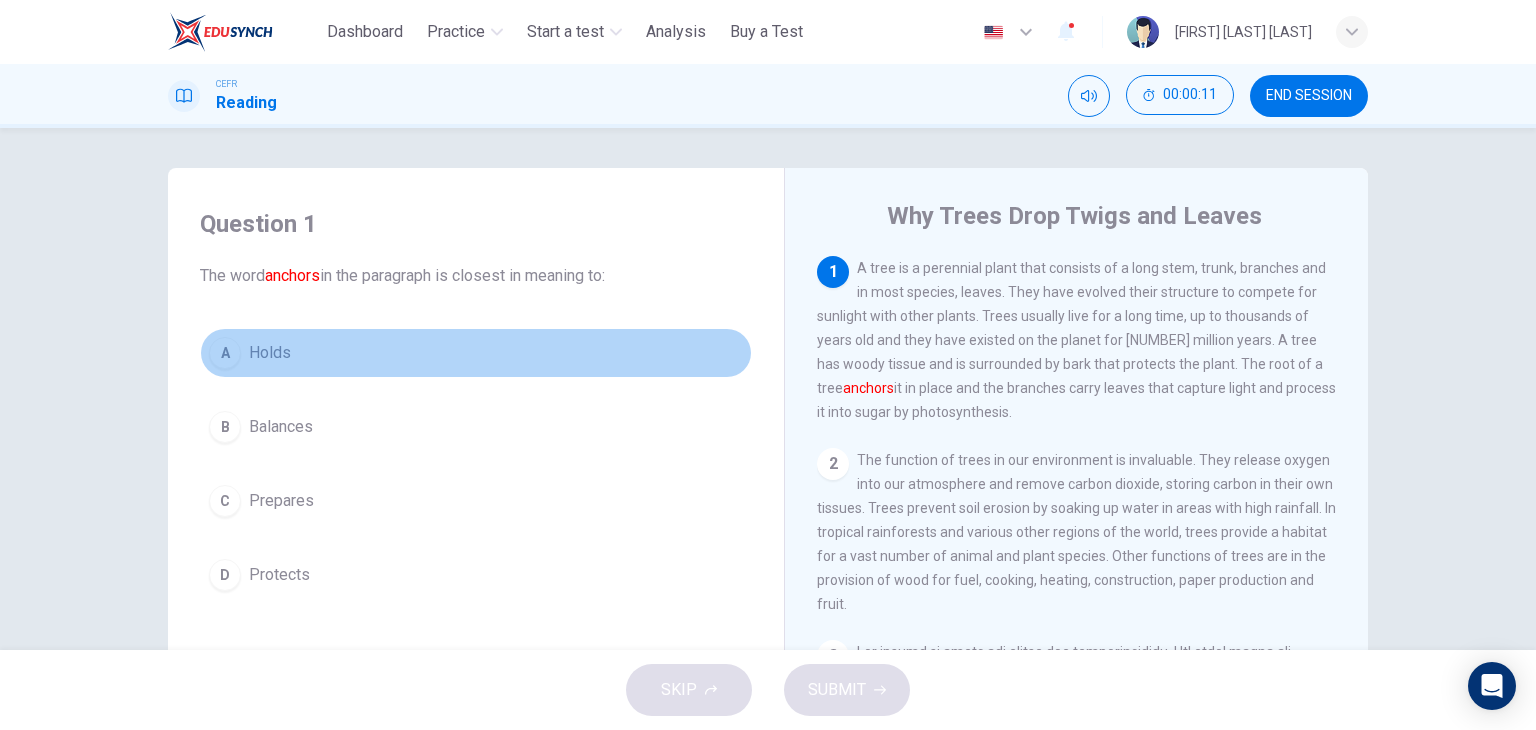 click on "A Holds" at bounding box center (476, 353) 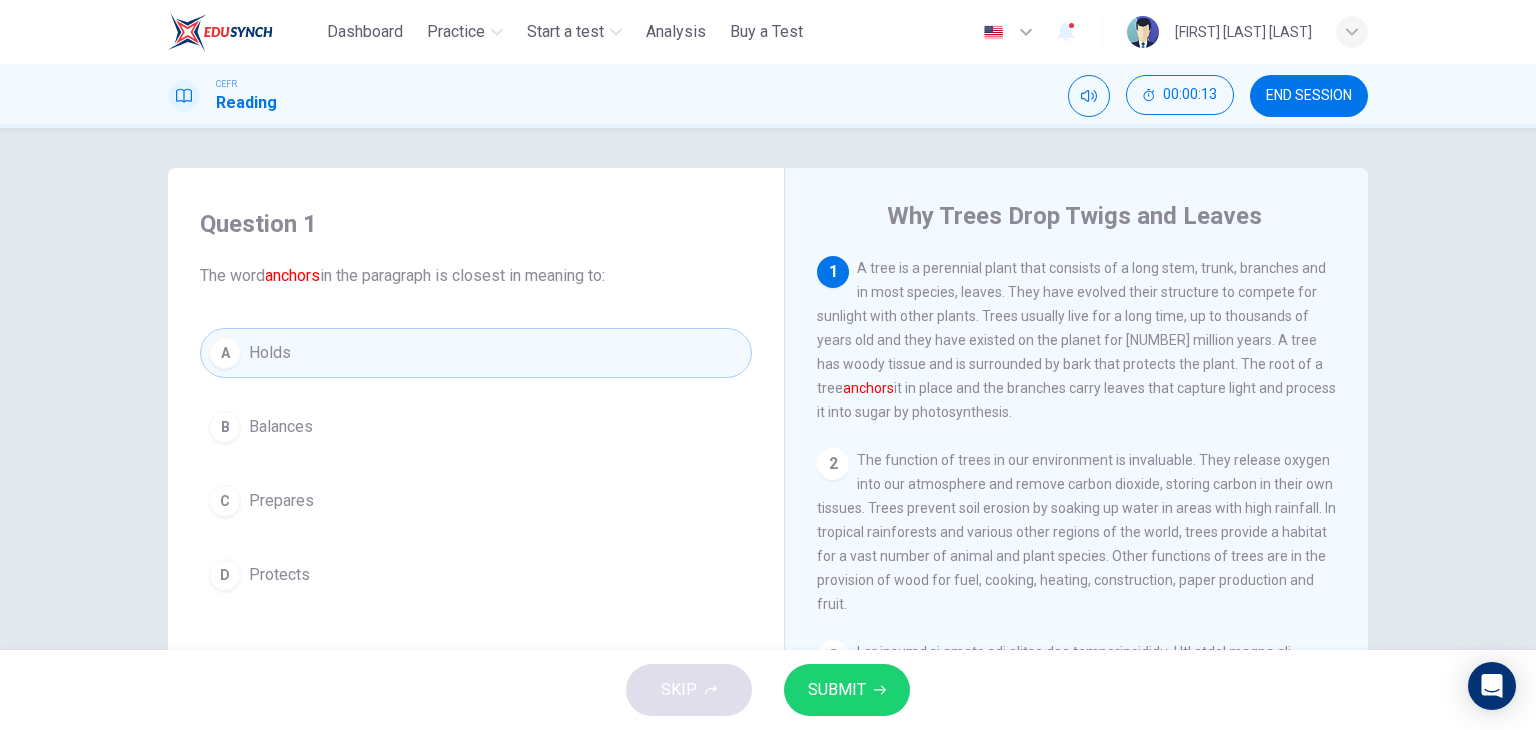 click on "SUBMIT" at bounding box center (837, 690) 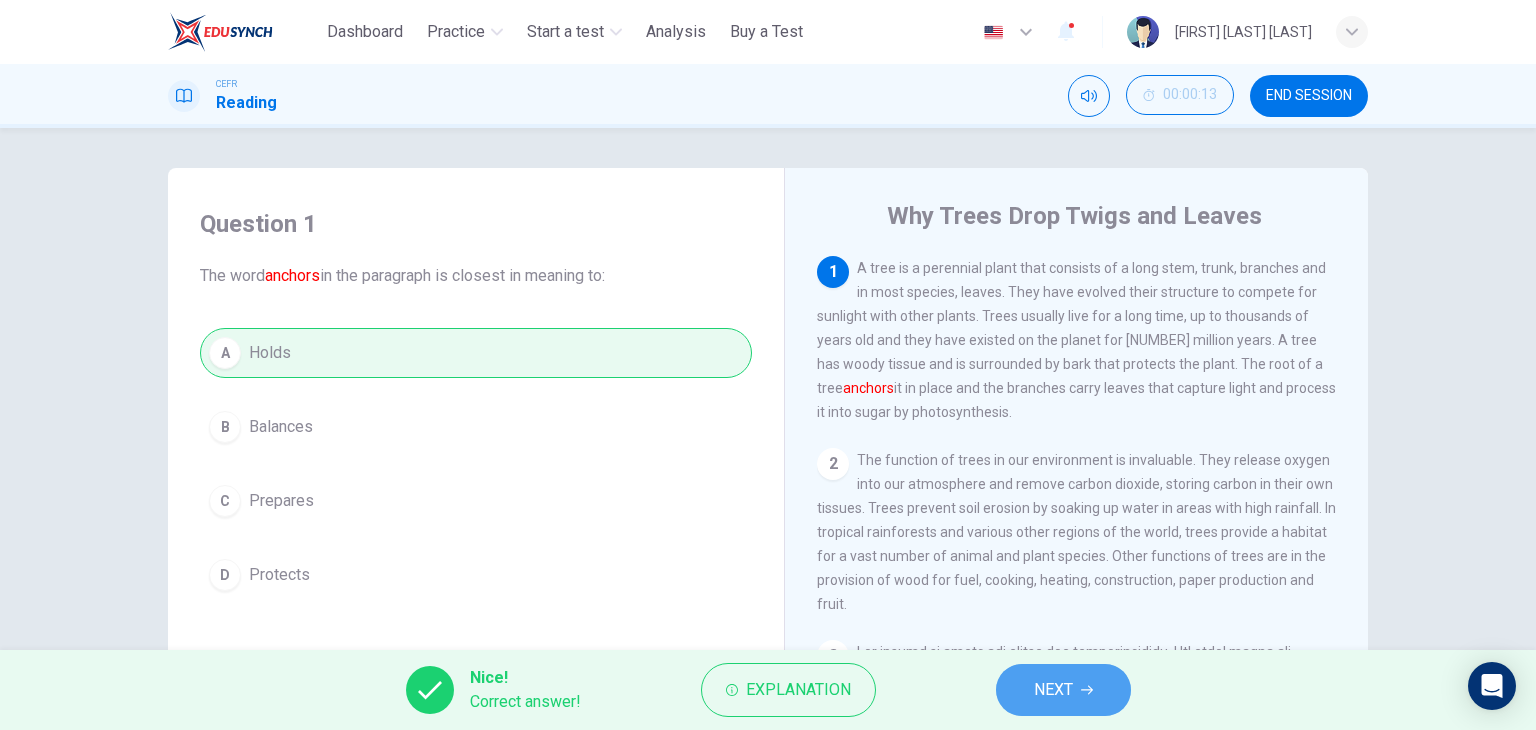 click on "NEXT" at bounding box center [1063, 690] 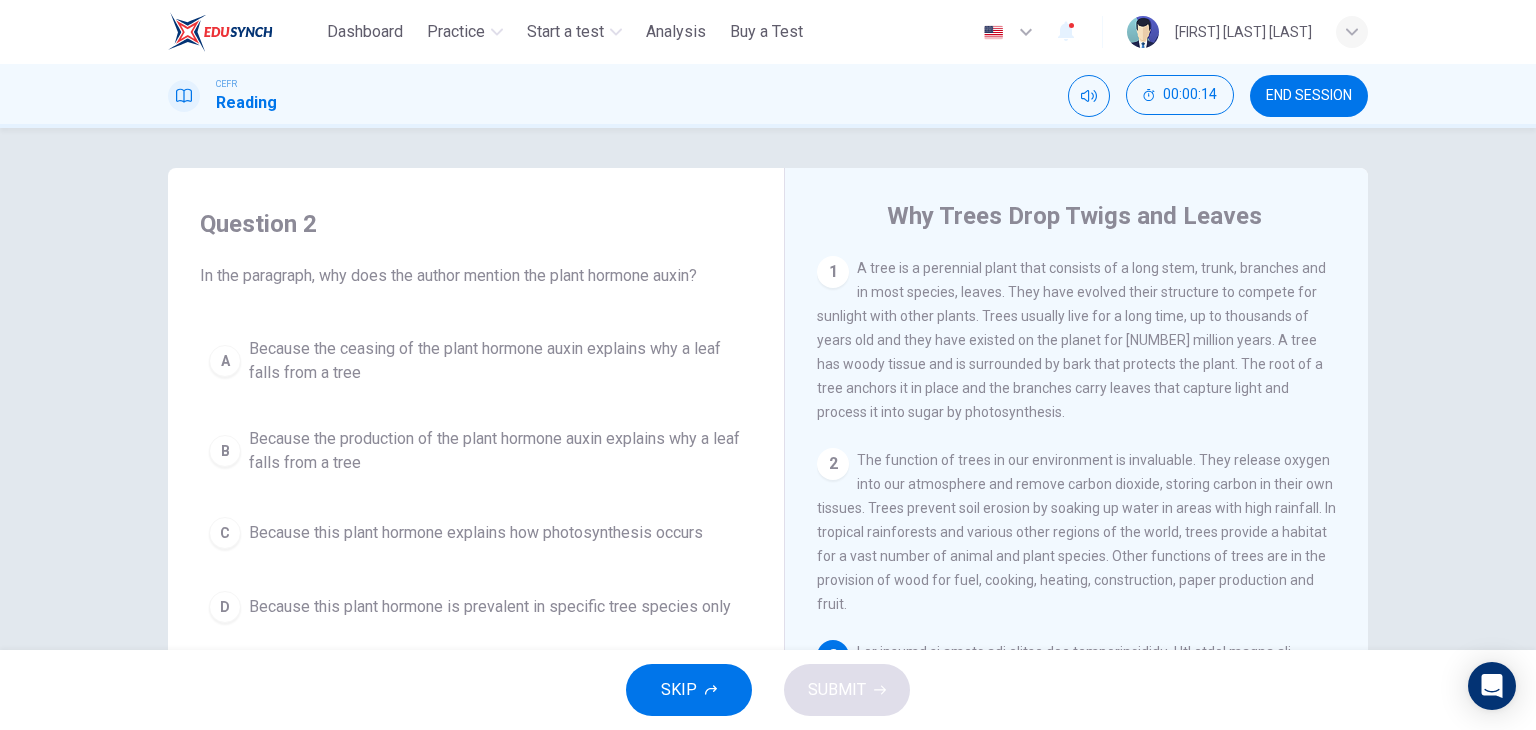 drag, startPoint x: 1092, startPoint y: 672, endPoint x: 857, endPoint y: 539, distance: 270.0259 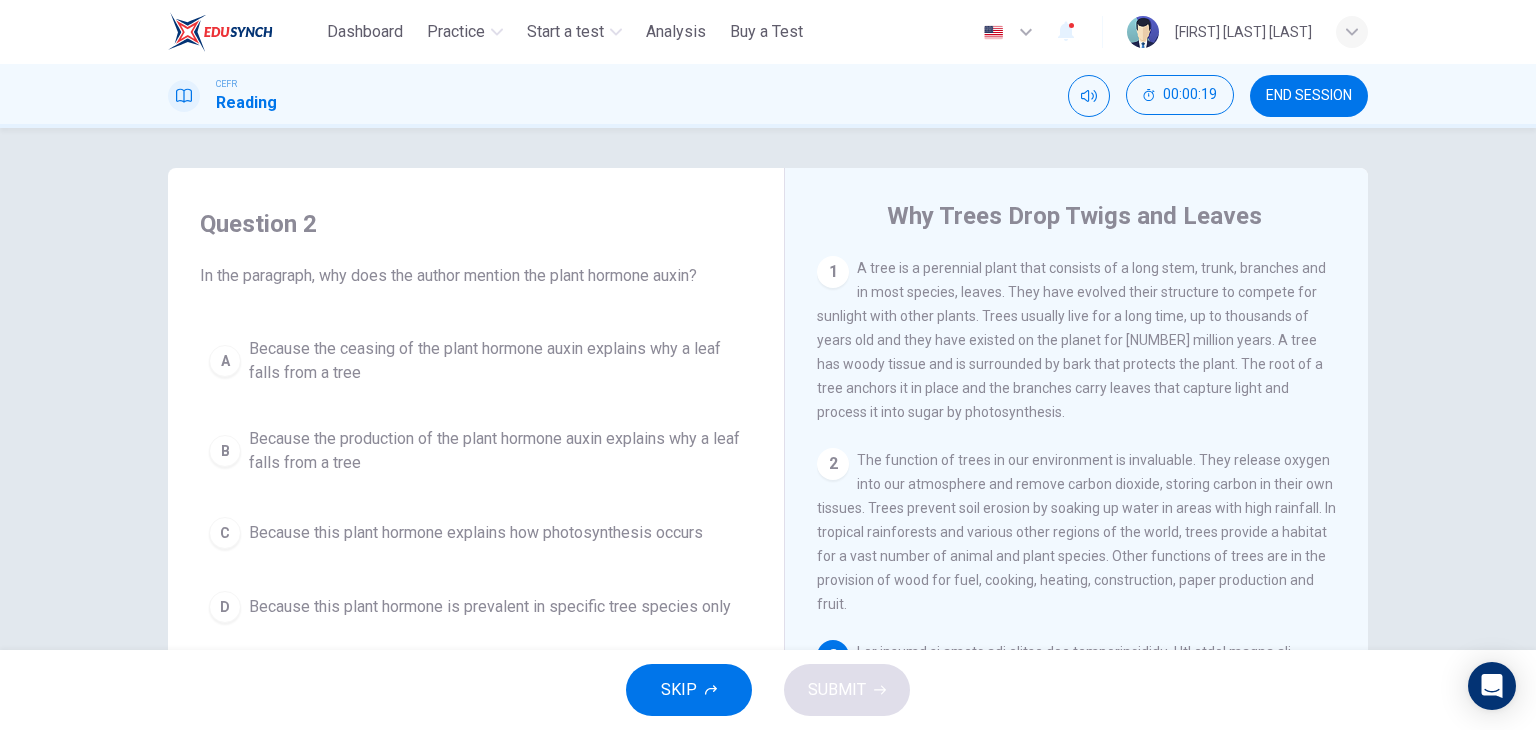 click on "The function of trees in our environment is invaluable. They release oxygen into our atmosphere and remove carbon dioxide, storing carbon in their own tissues. Trees prevent soil erosion by soaking up water in areas with high rainfall. In tropical rainforests and various other regions of the world, trees provide a habitat for a vast number of animal and plant species. Other functions of trees are in the provision of wood for fuel, cooking, heating, construction, paper production and fruit." at bounding box center (1076, 532) 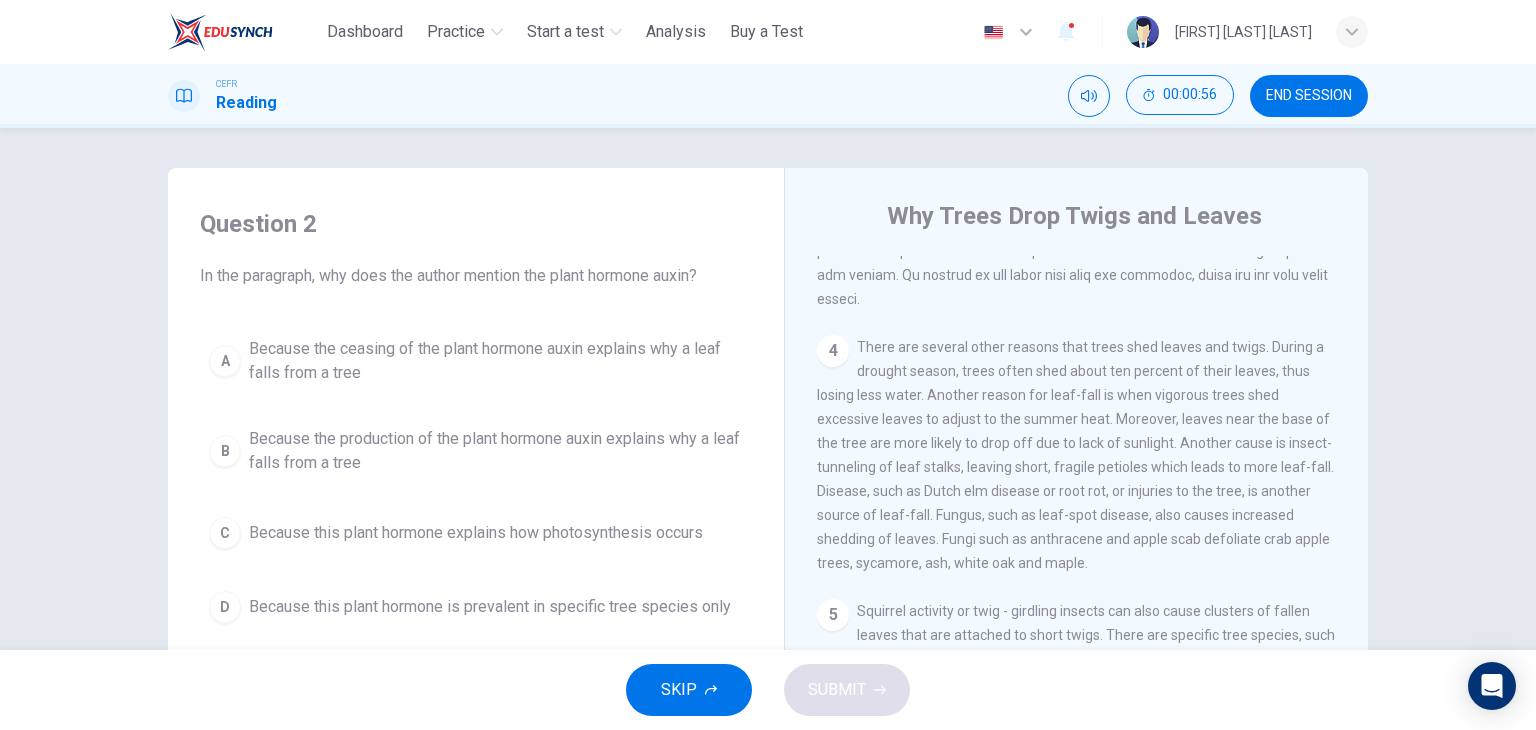 scroll, scrollTop: 703, scrollLeft: 0, axis: vertical 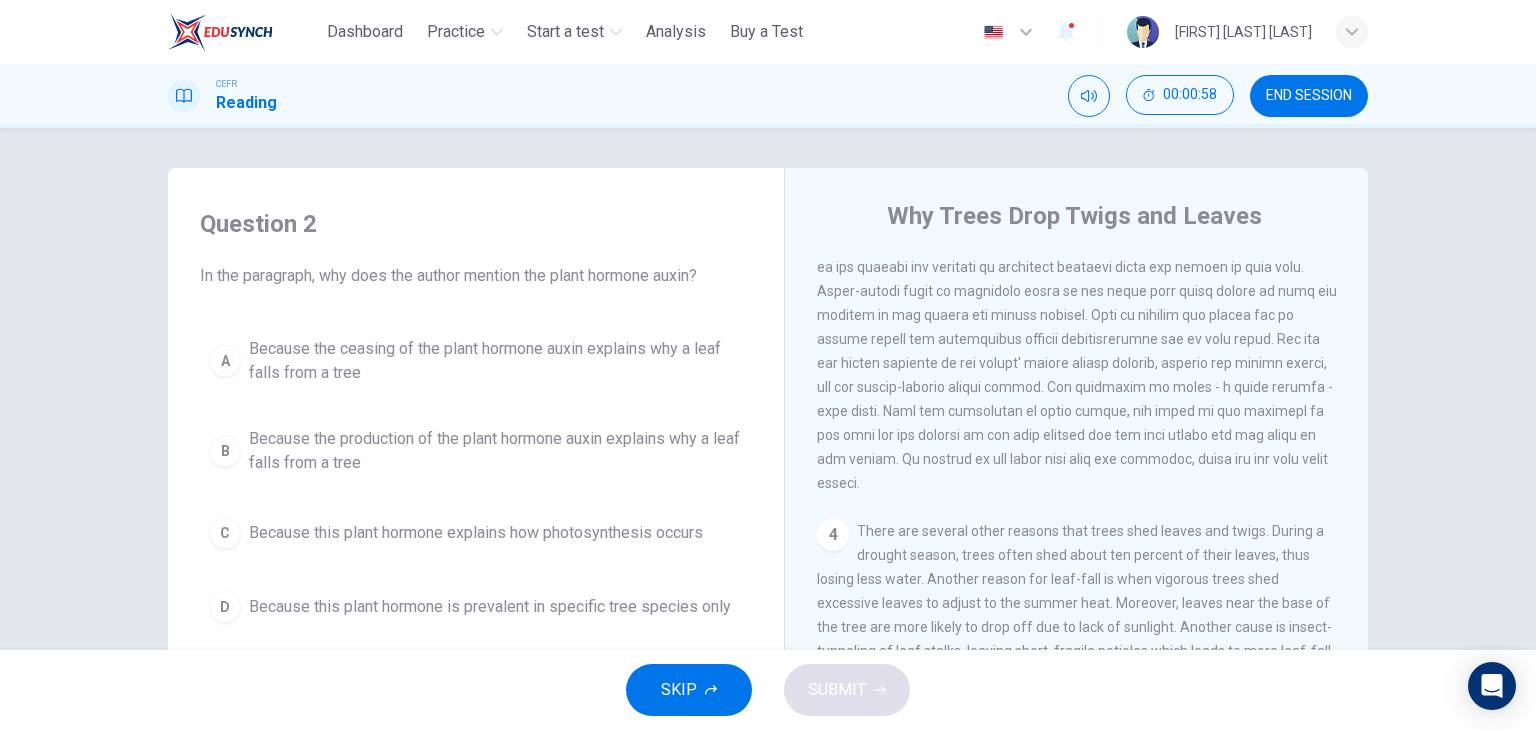 click on "4" at bounding box center (833, 535) 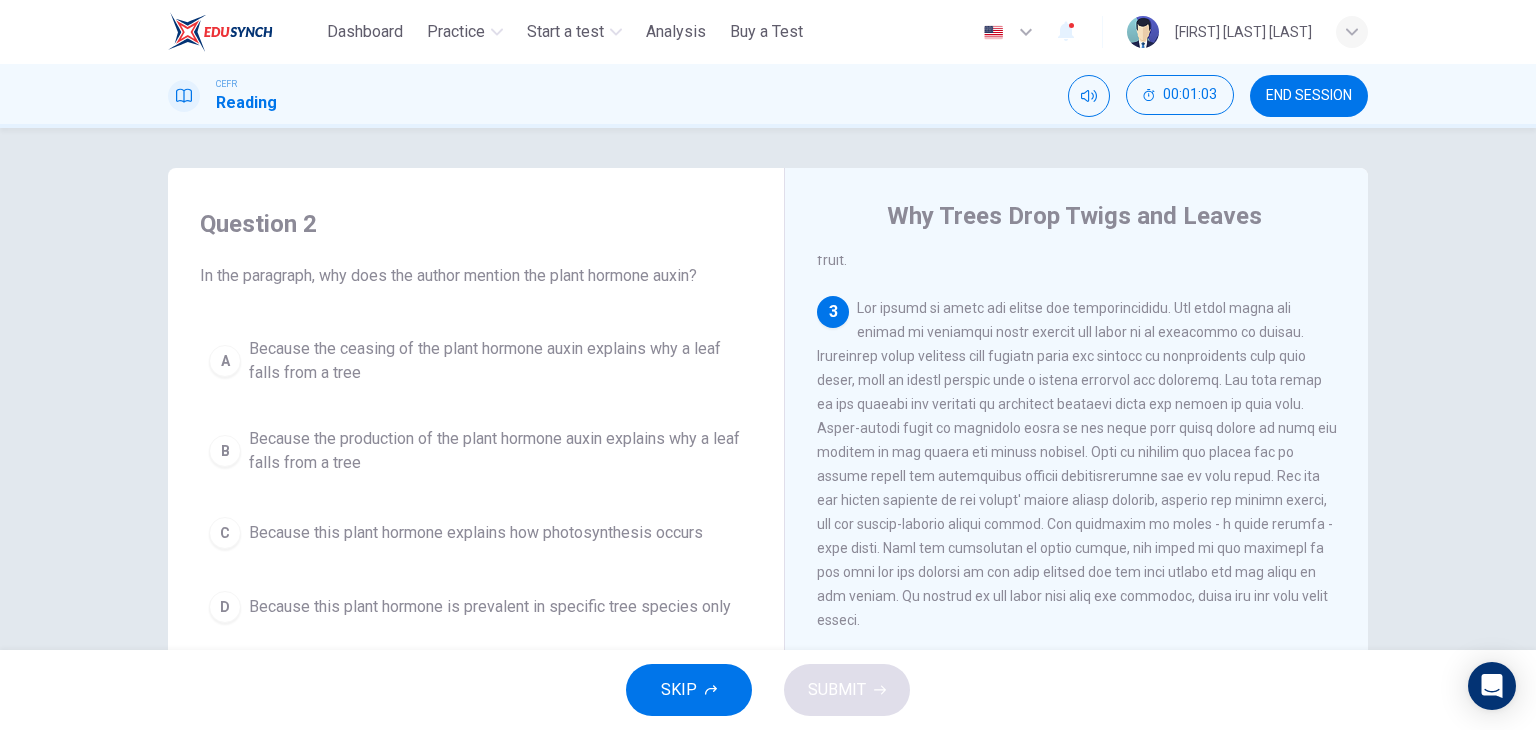 scroll, scrollTop: 345, scrollLeft: 0, axis: vertical 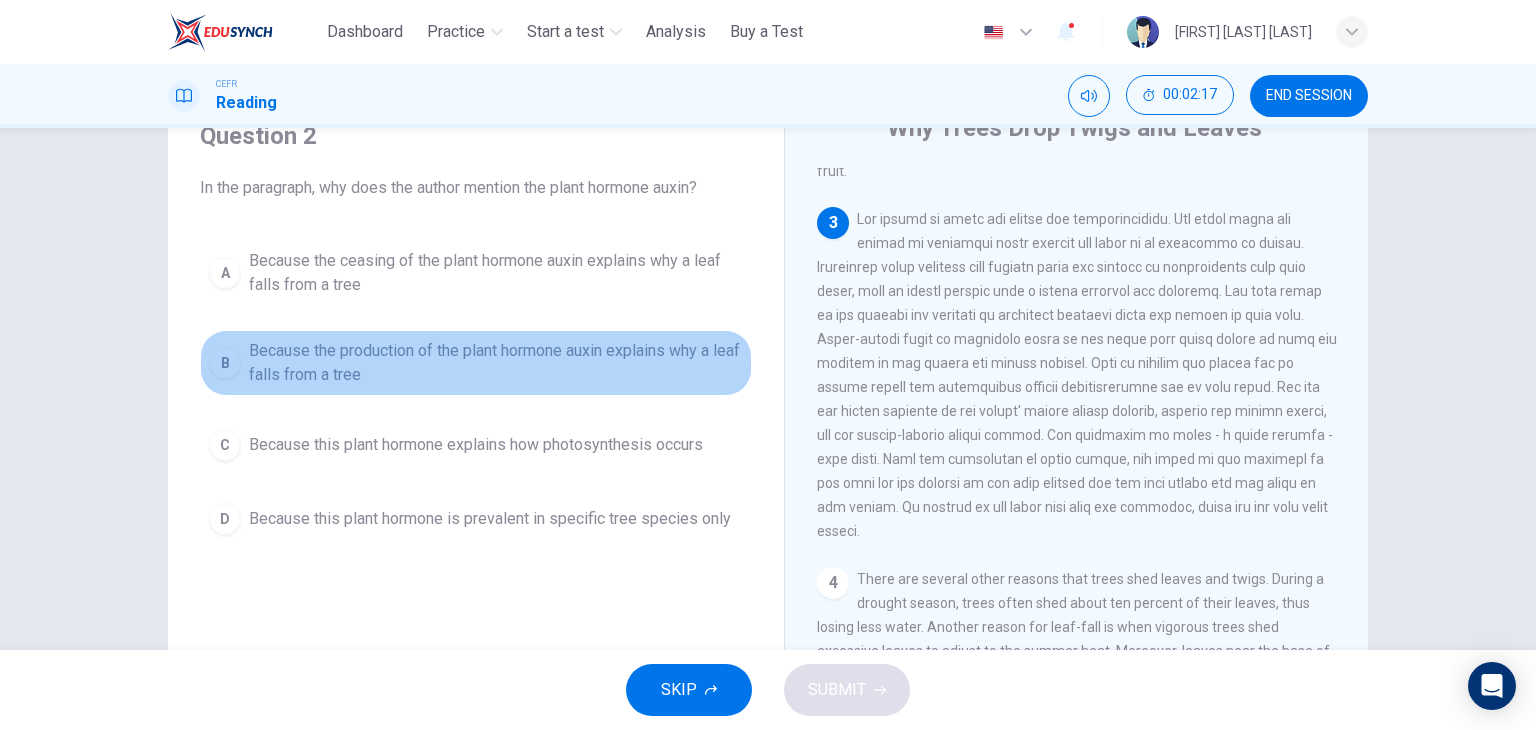 click on "Because the production of the plant hormone auxin explains why a leaf falls from a tree" at bounding box center (496, 363) 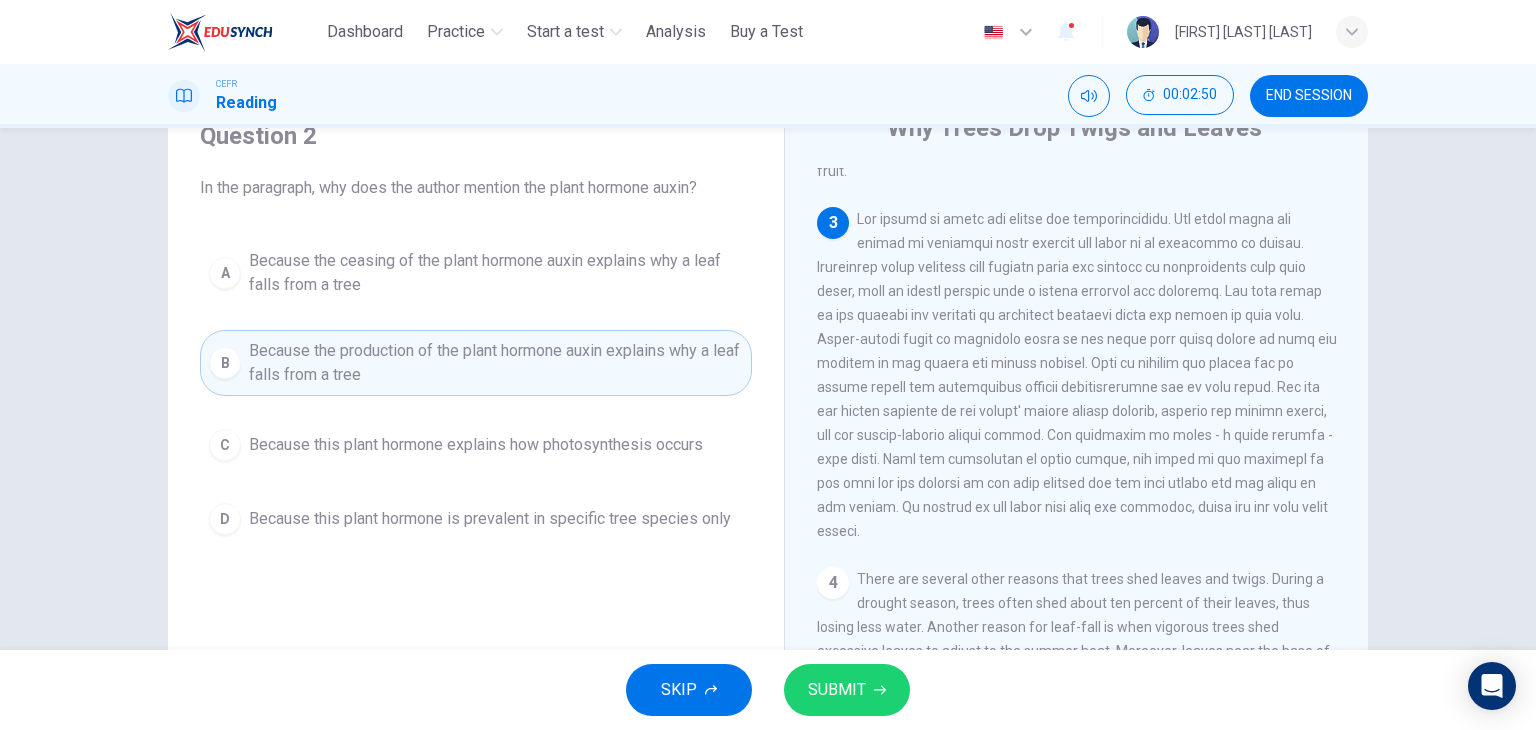 click on "SUBMIT" at bounding box center [847, 690] 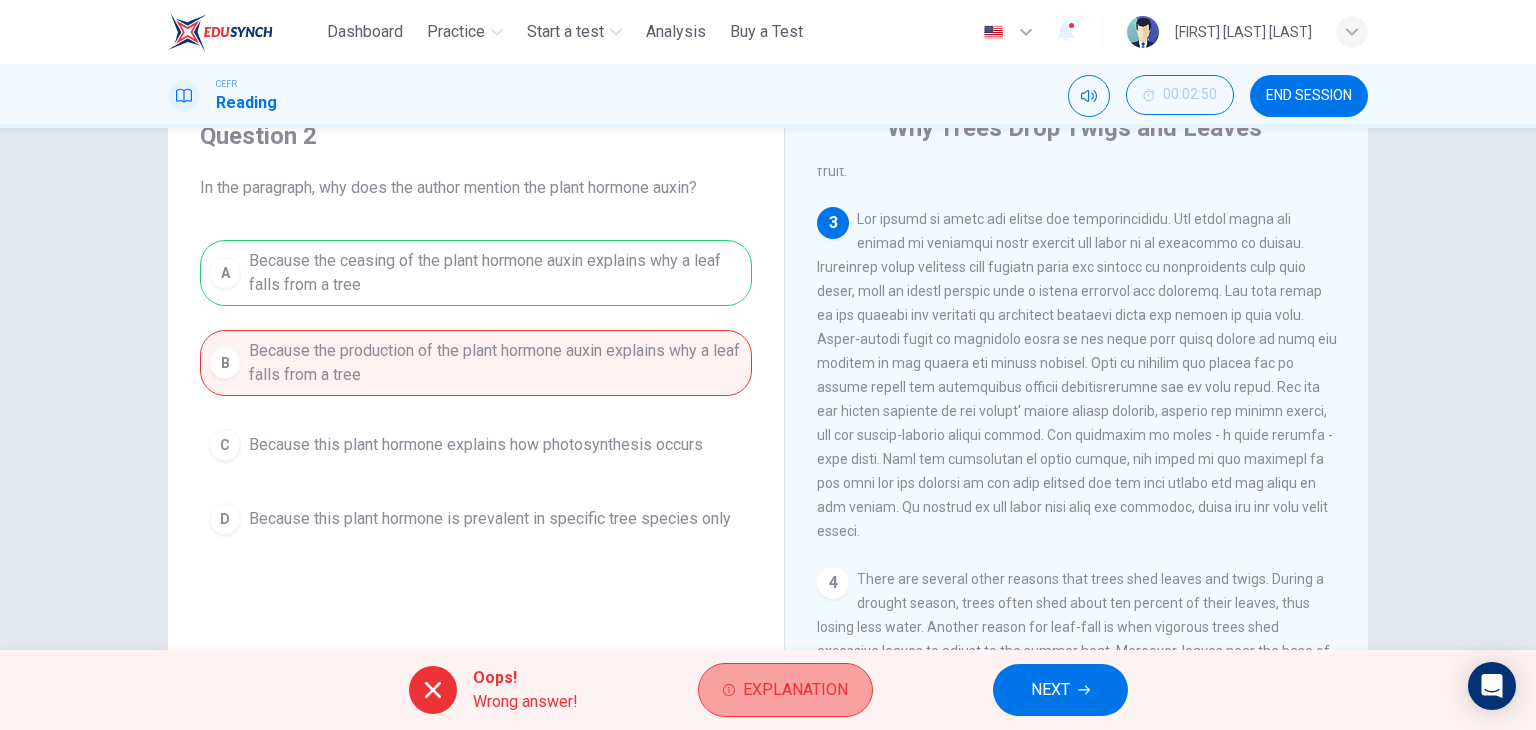 click on "Explanation" at bounding box center (795, 690) 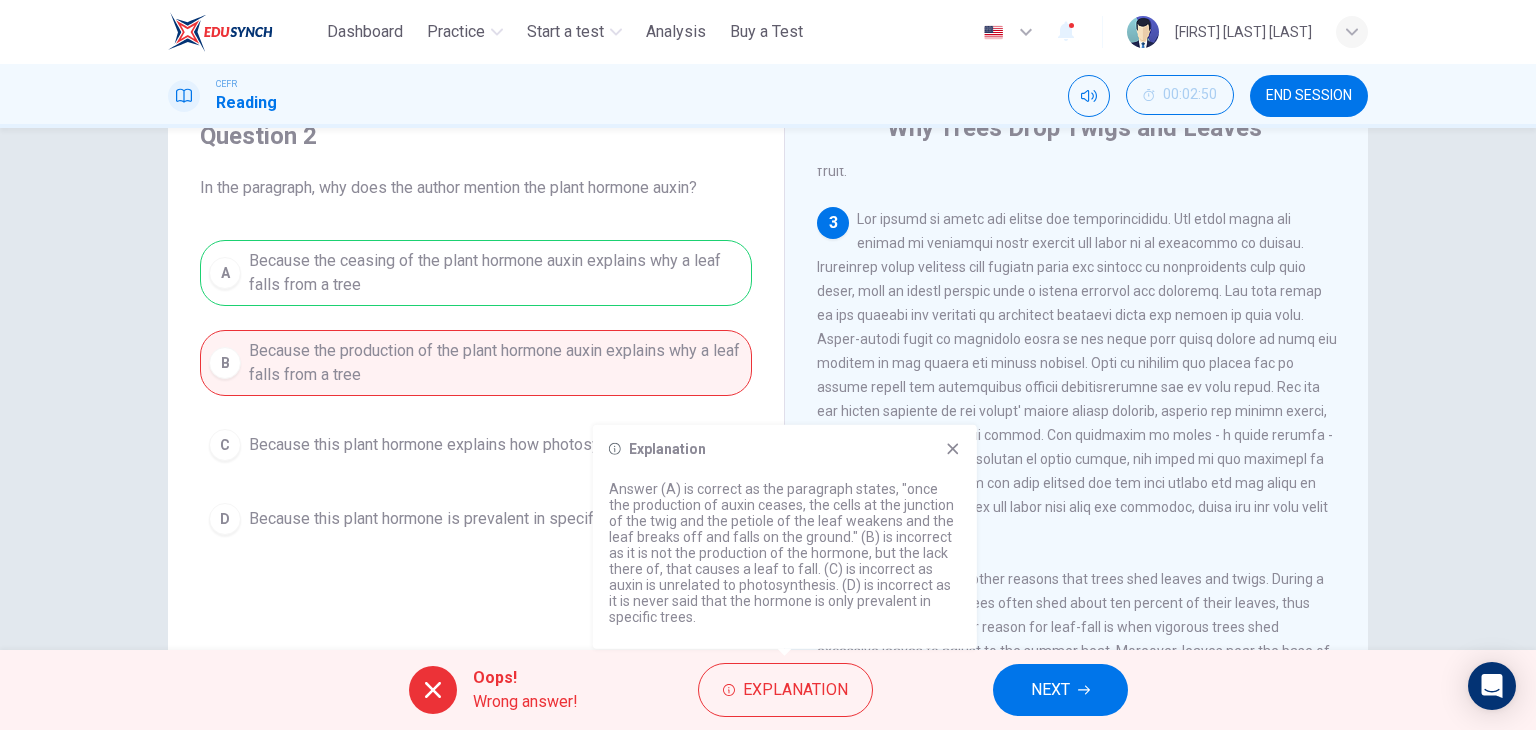 click 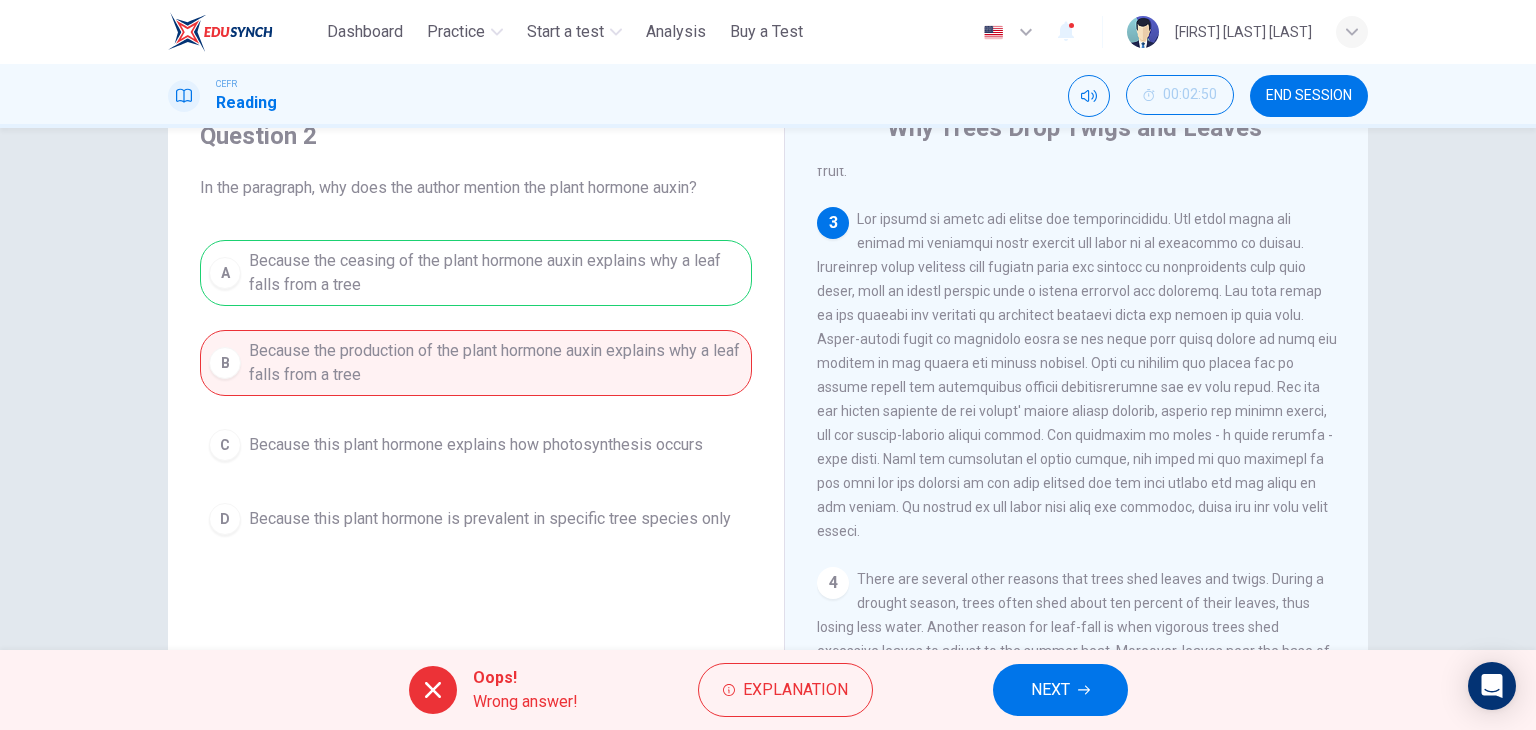 click on "NEXT" at bounding box center (1060, 690) 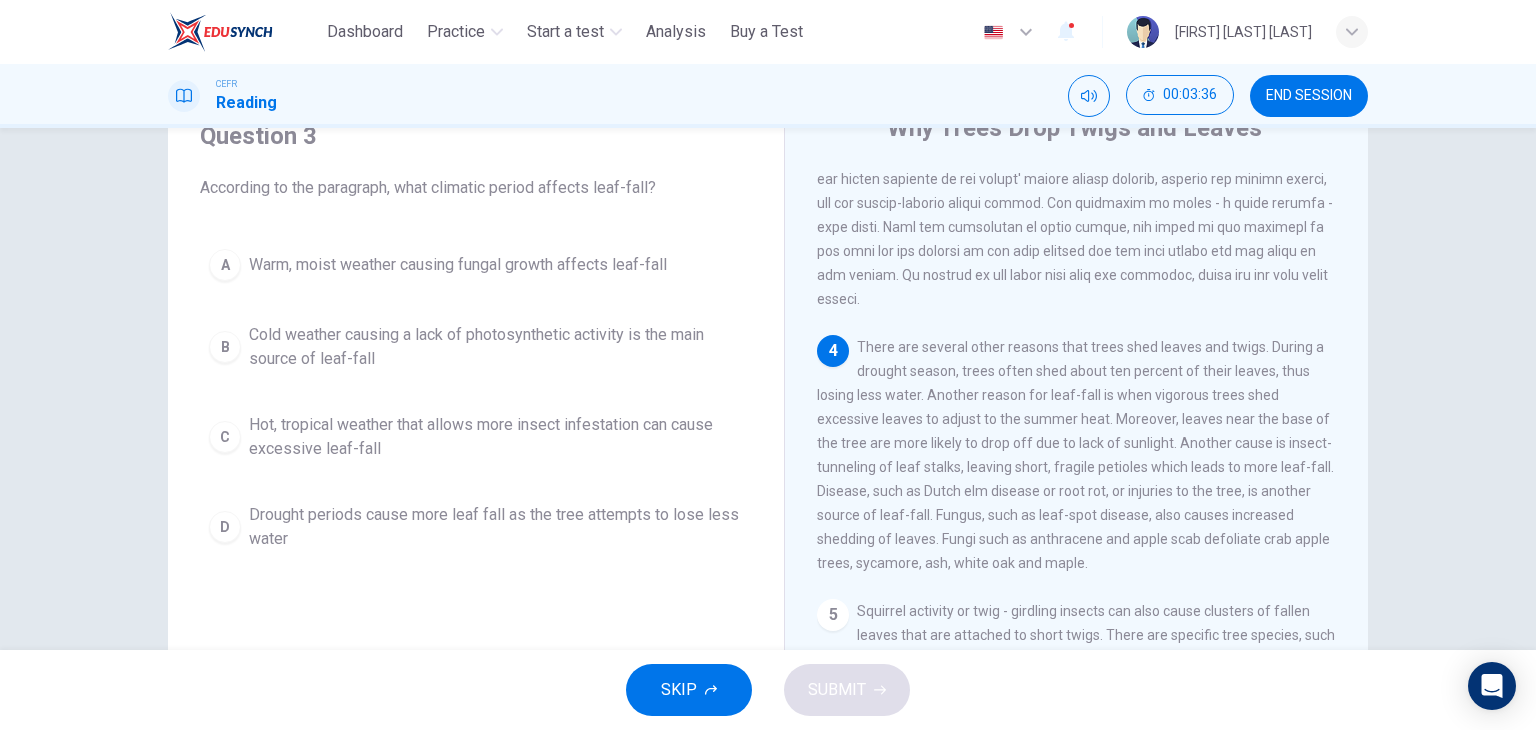 scroll, scrollTop: 573, scrollLeft: 0, axis: vertical 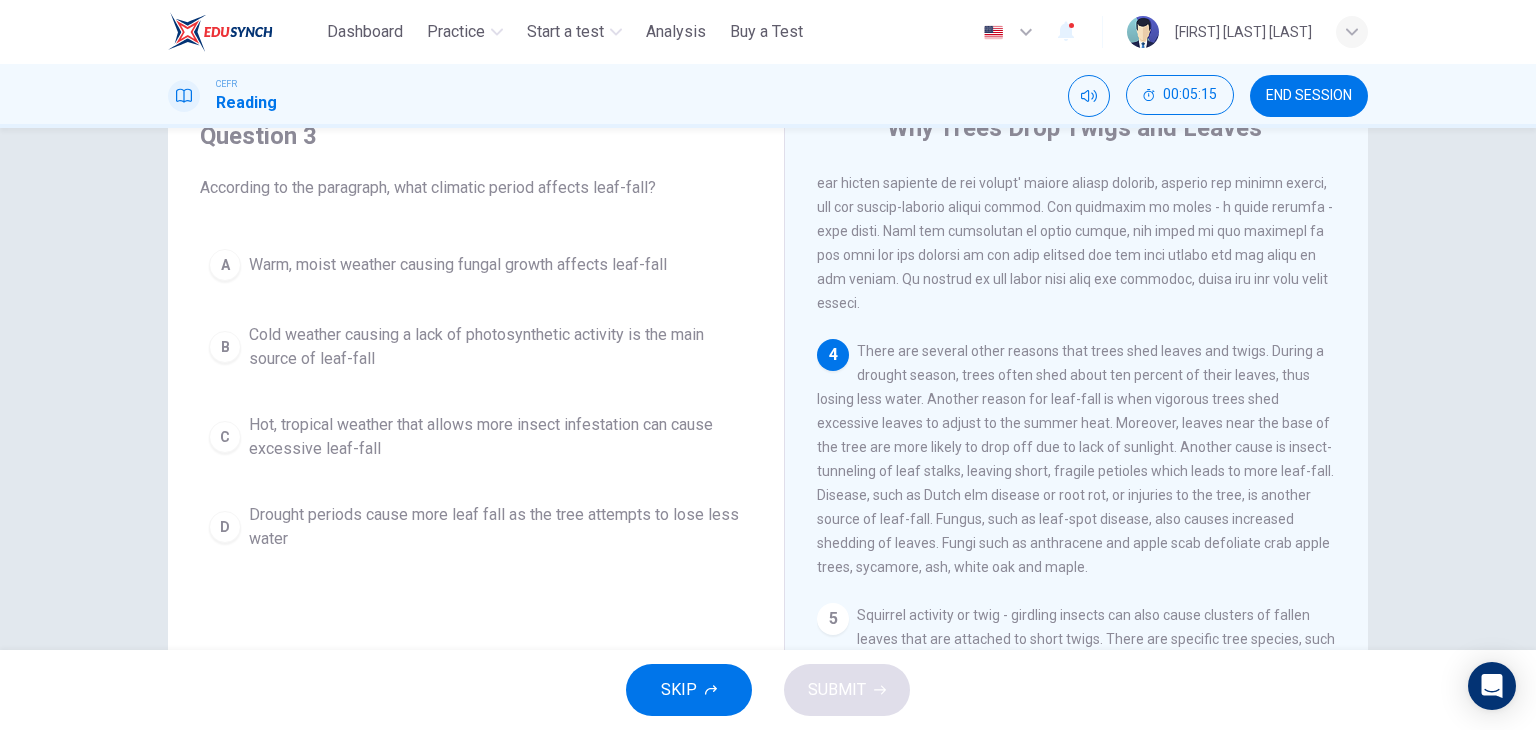 drag, startPoint x: 896, startPoint y: 400, endPoint x: 848, endPoint y: 401, distance: 48.010414 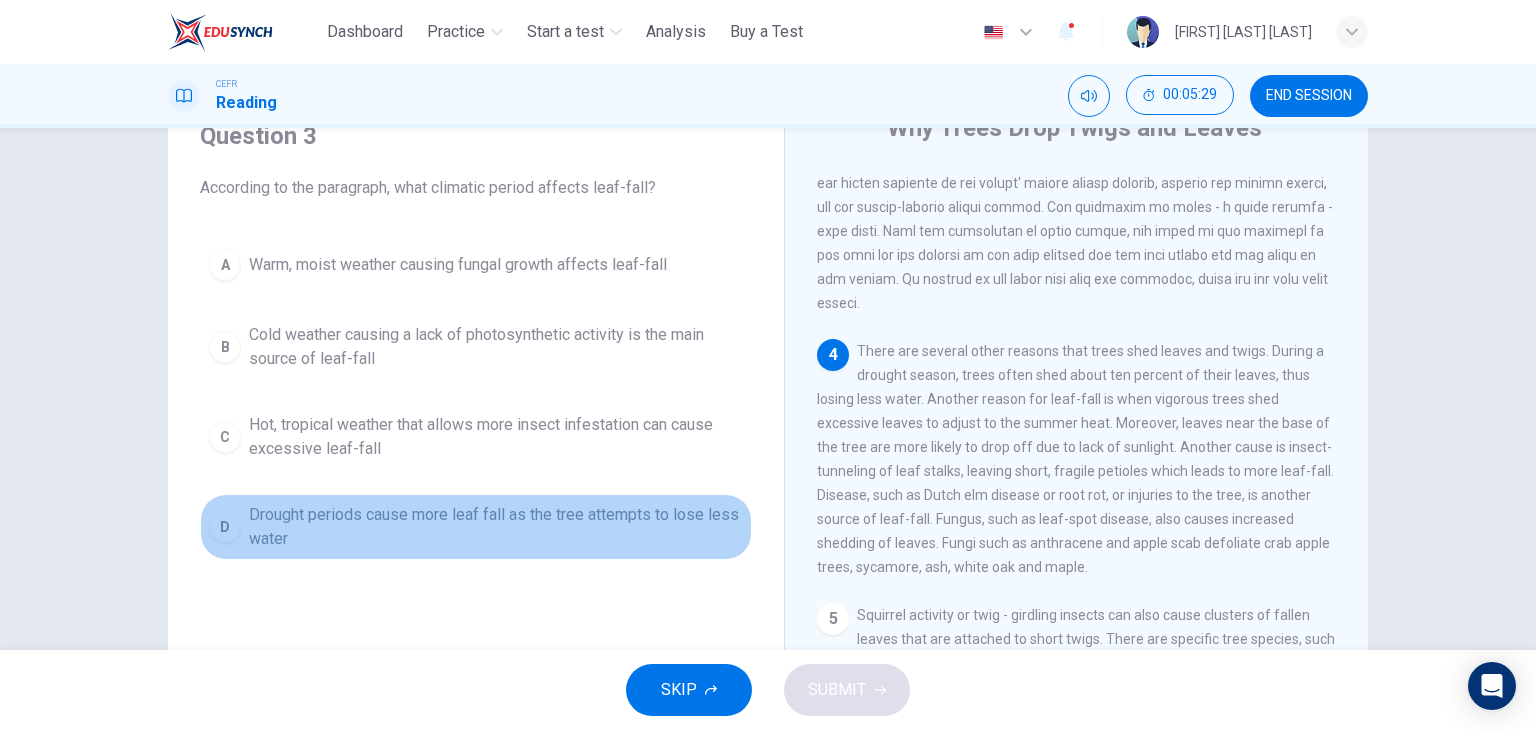 click on "Drought periods cause more leaf fall as the tree attempts to lose less water" at bounding box center (496, 527) 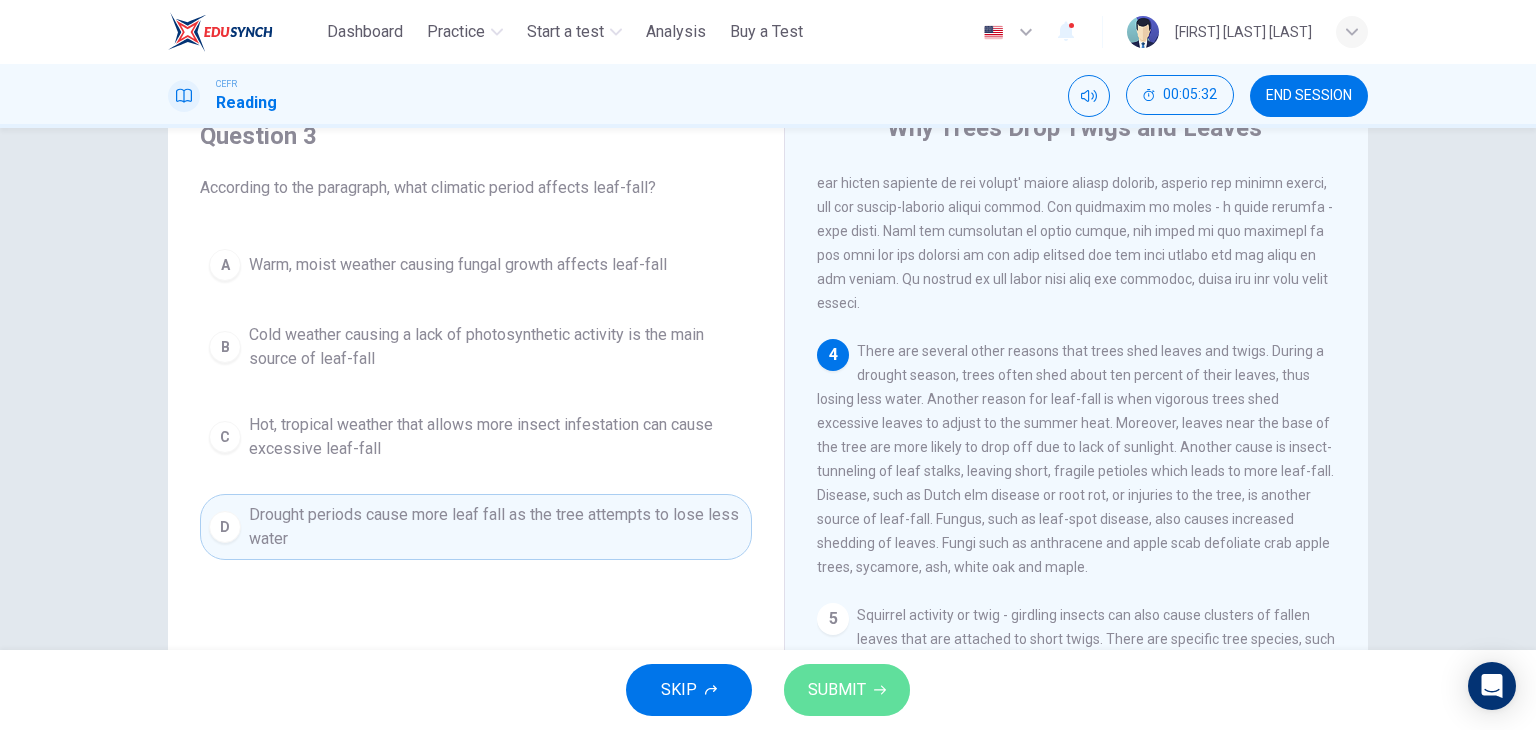click on "SUBMIT" at bounding box center (837, 690) 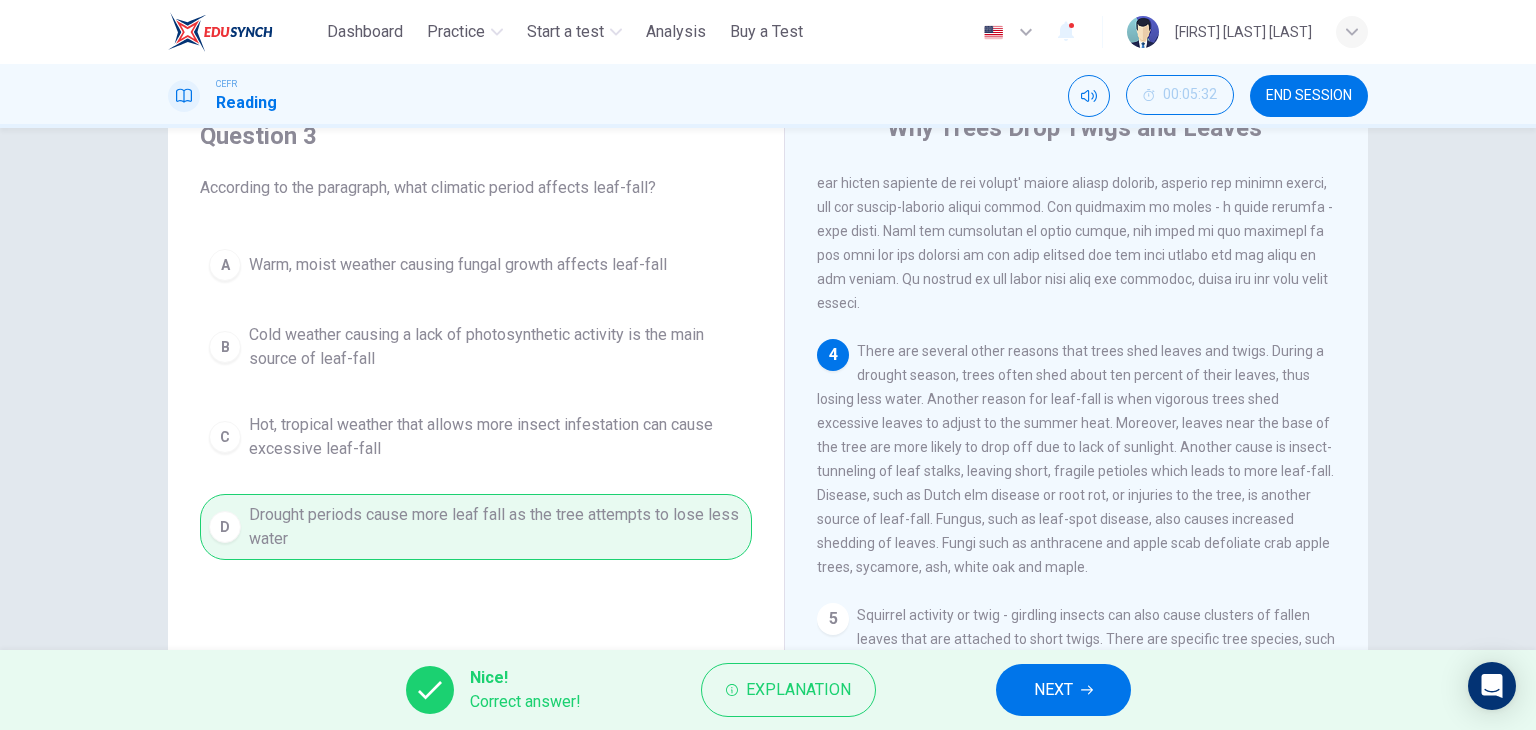 click on "NEXT" at bounding box center (1053, 690) 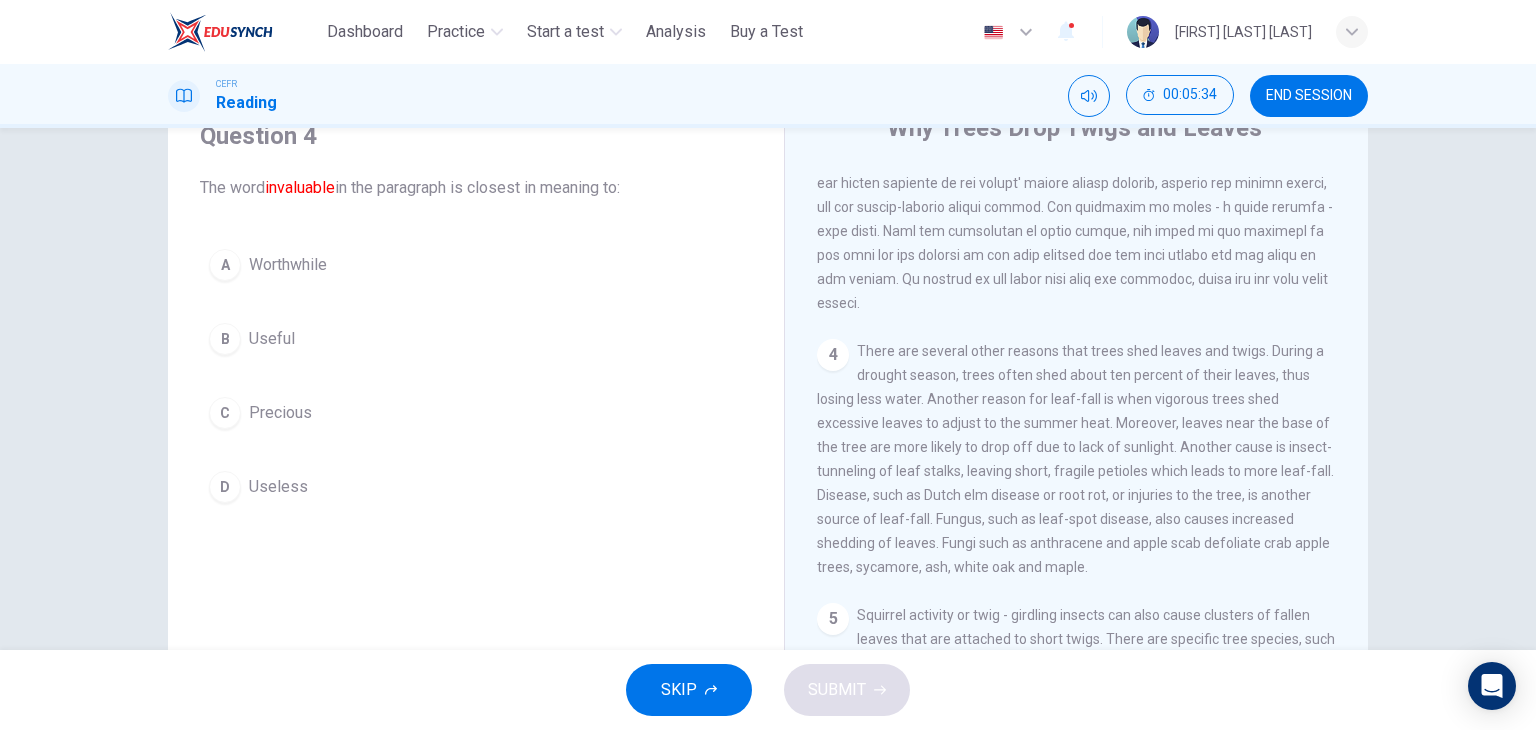 scroll, scrollTop: 703, scrollLeft: 0, axis: vertical 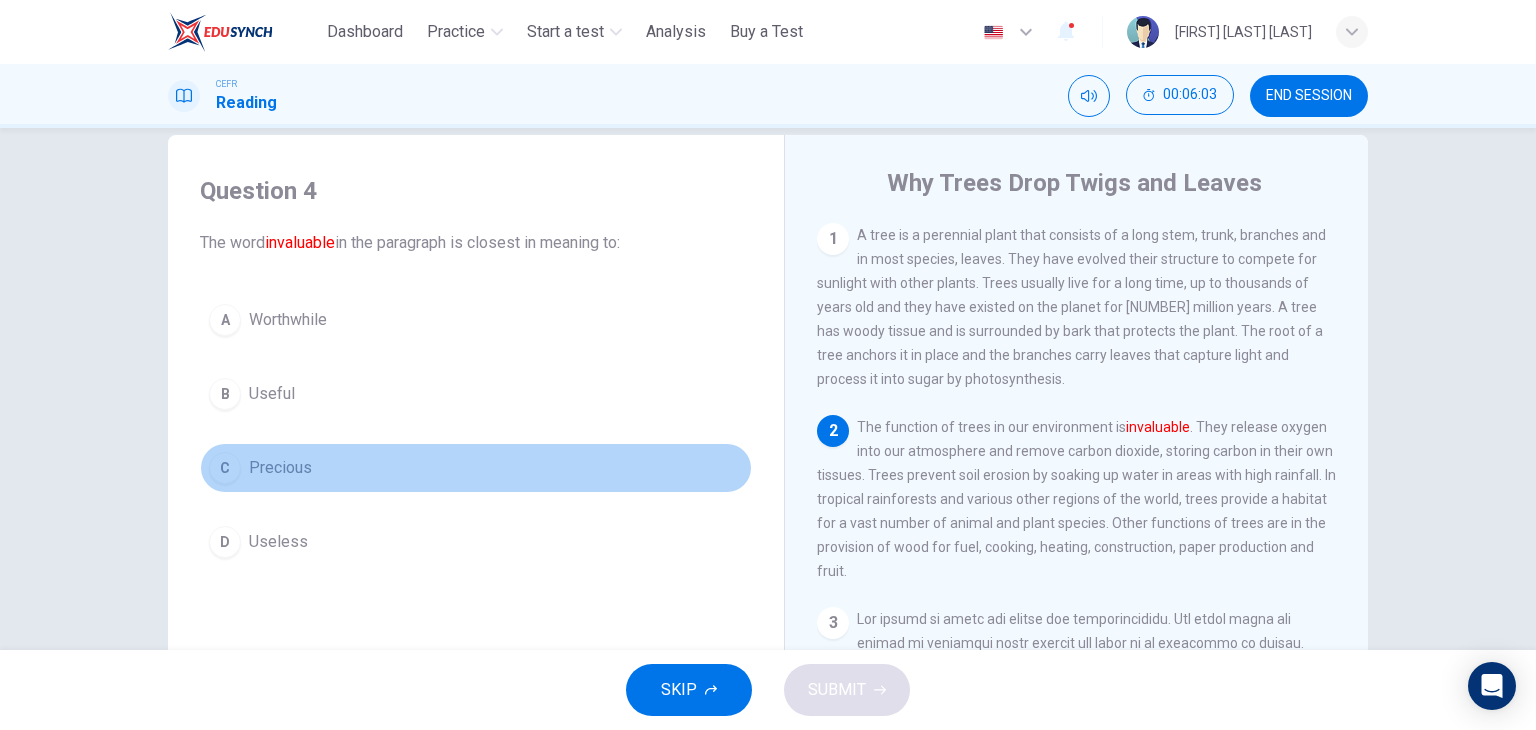 click on "Precious" at bounding box center [280, 468] 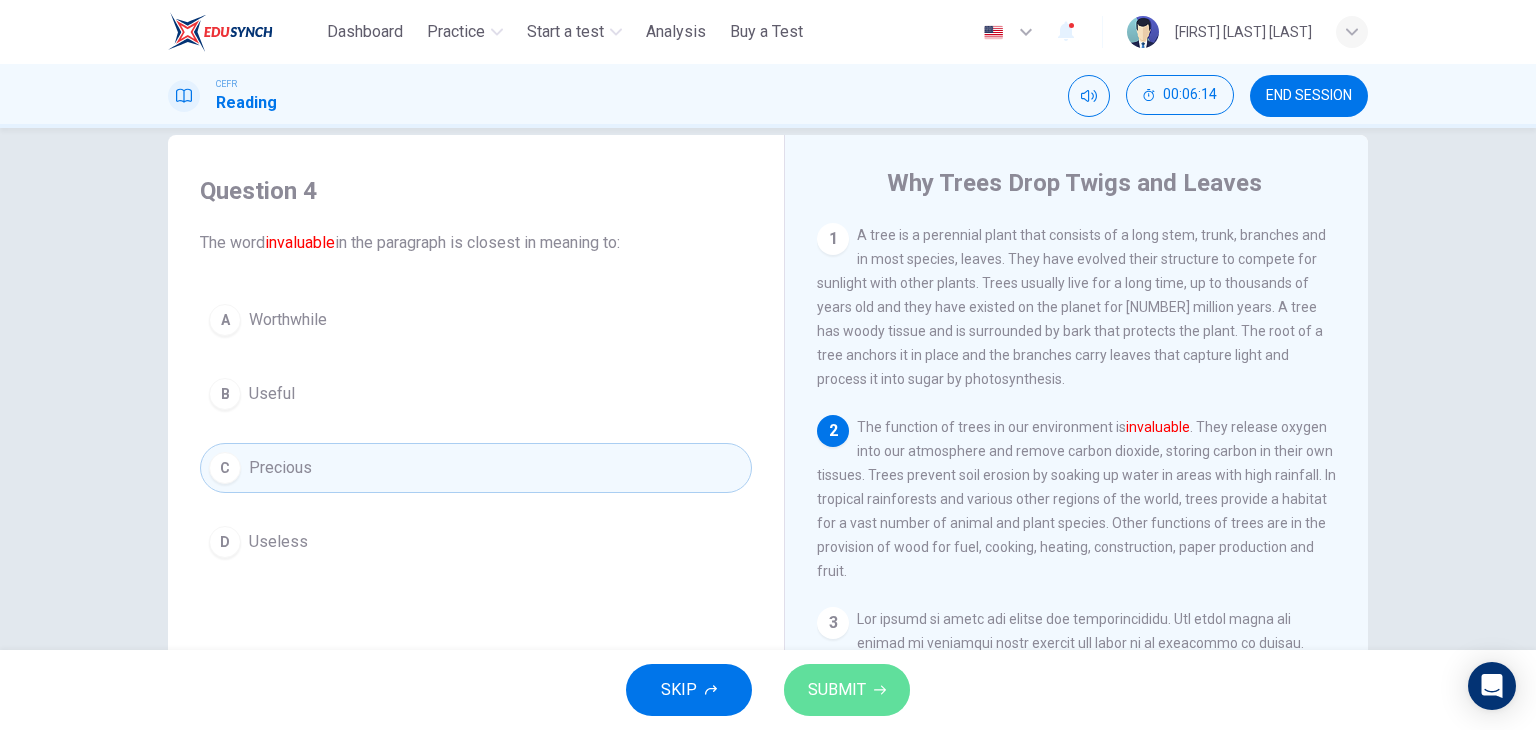 click on "SUBMIT" at bounding box center (847, 690) 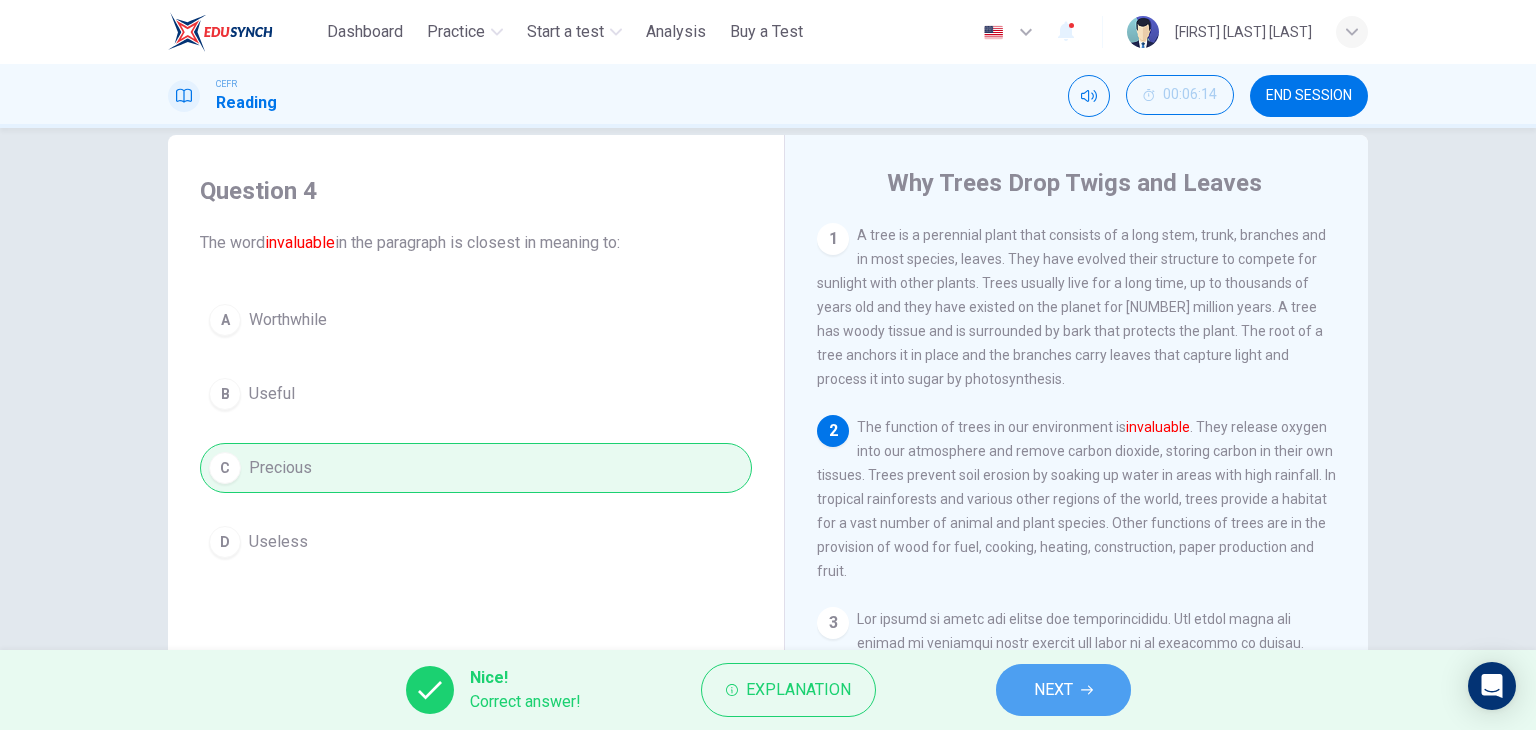 click on "NEXT" at bounding box center (1063, 690) 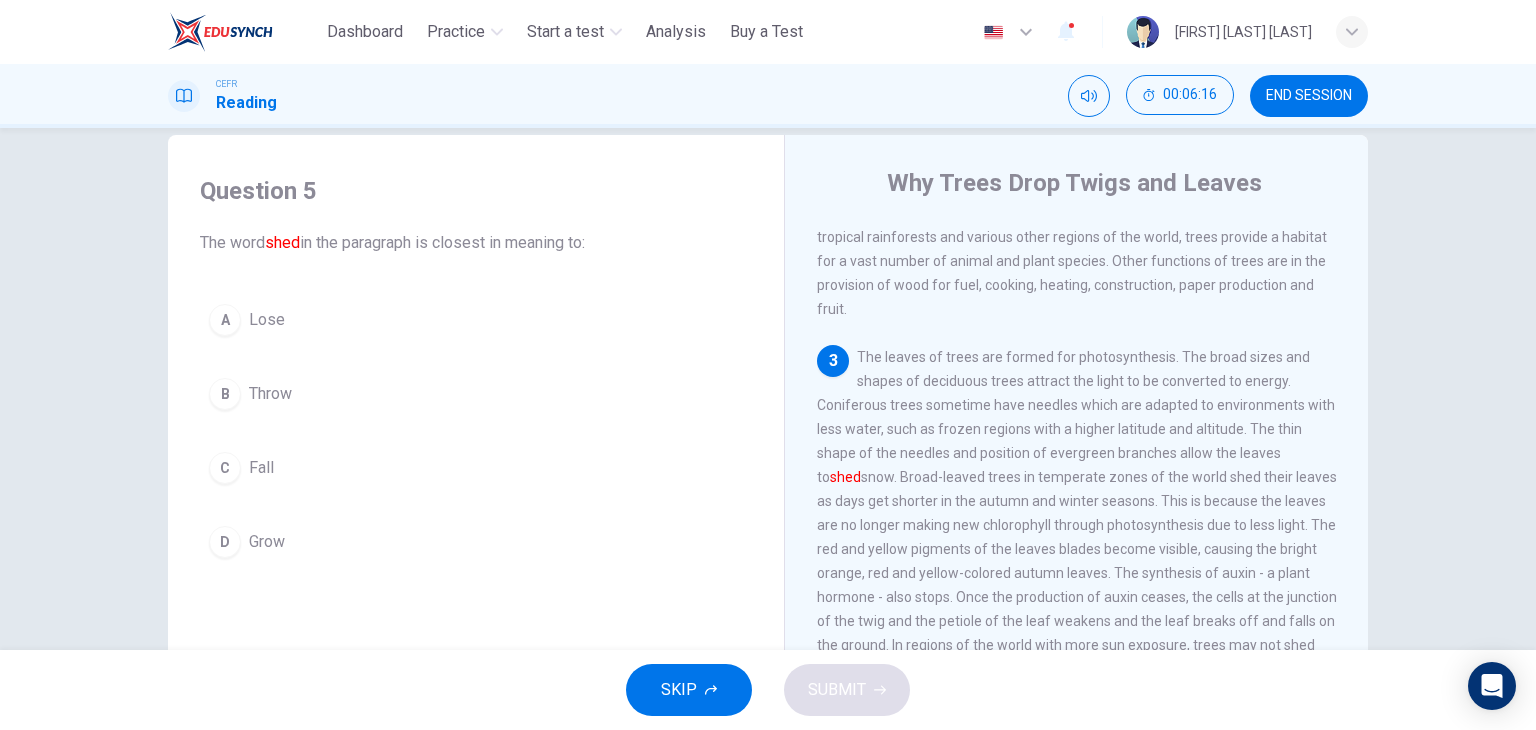 scroll, scrollTop: 300, scrollLeft: 0, axis: vertical 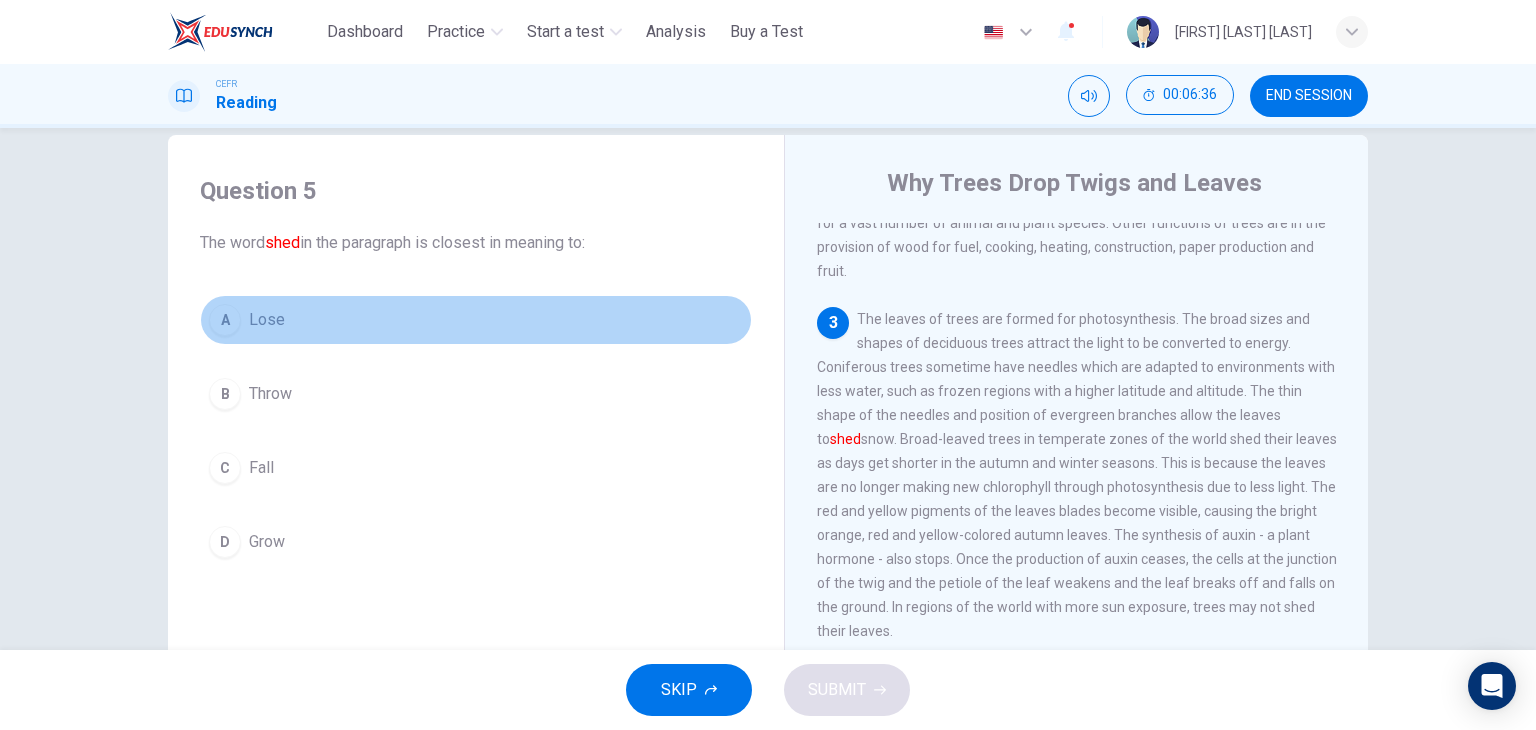 click on "A Lose" at bounding box center [476, 320] 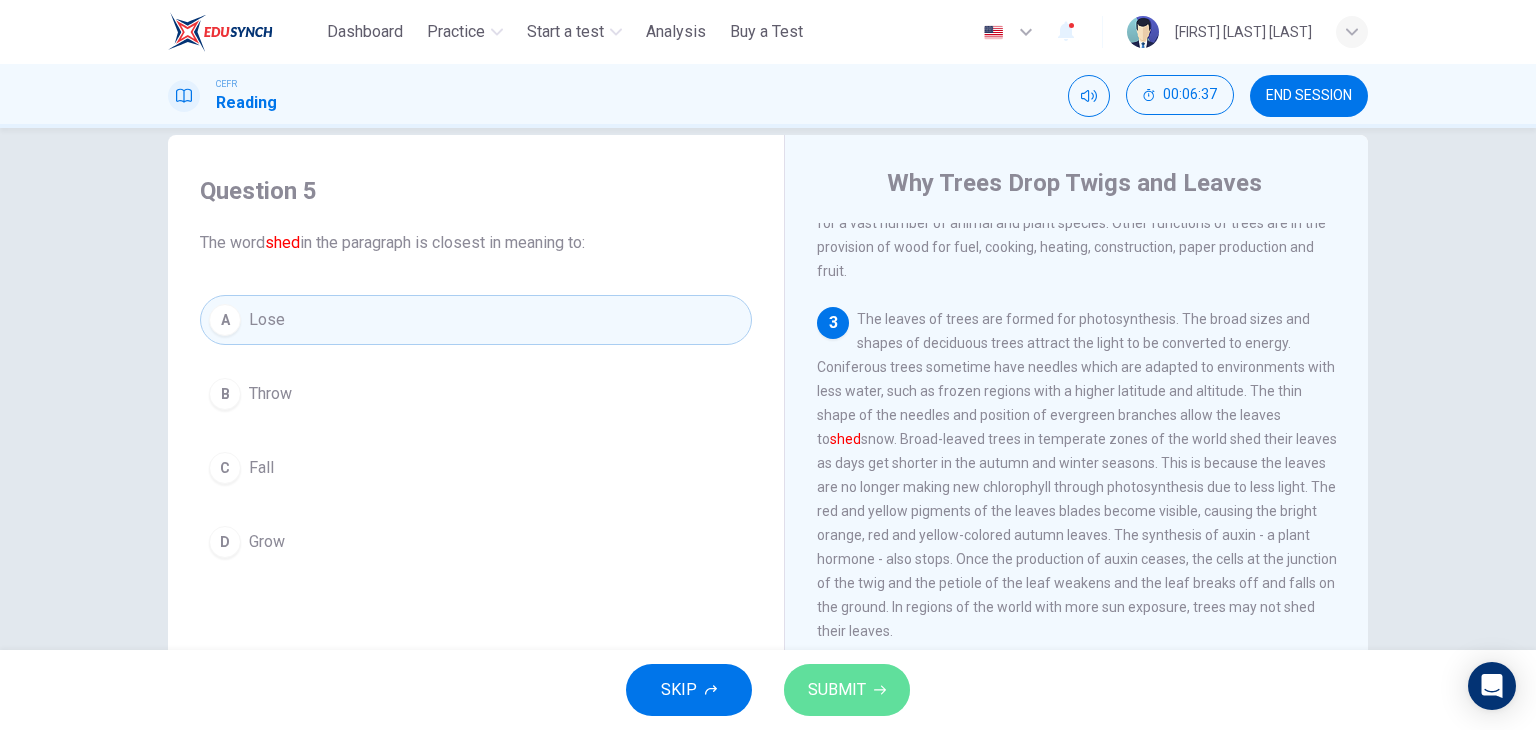 click on "SUBMIT" at bounding box center [847, 690] 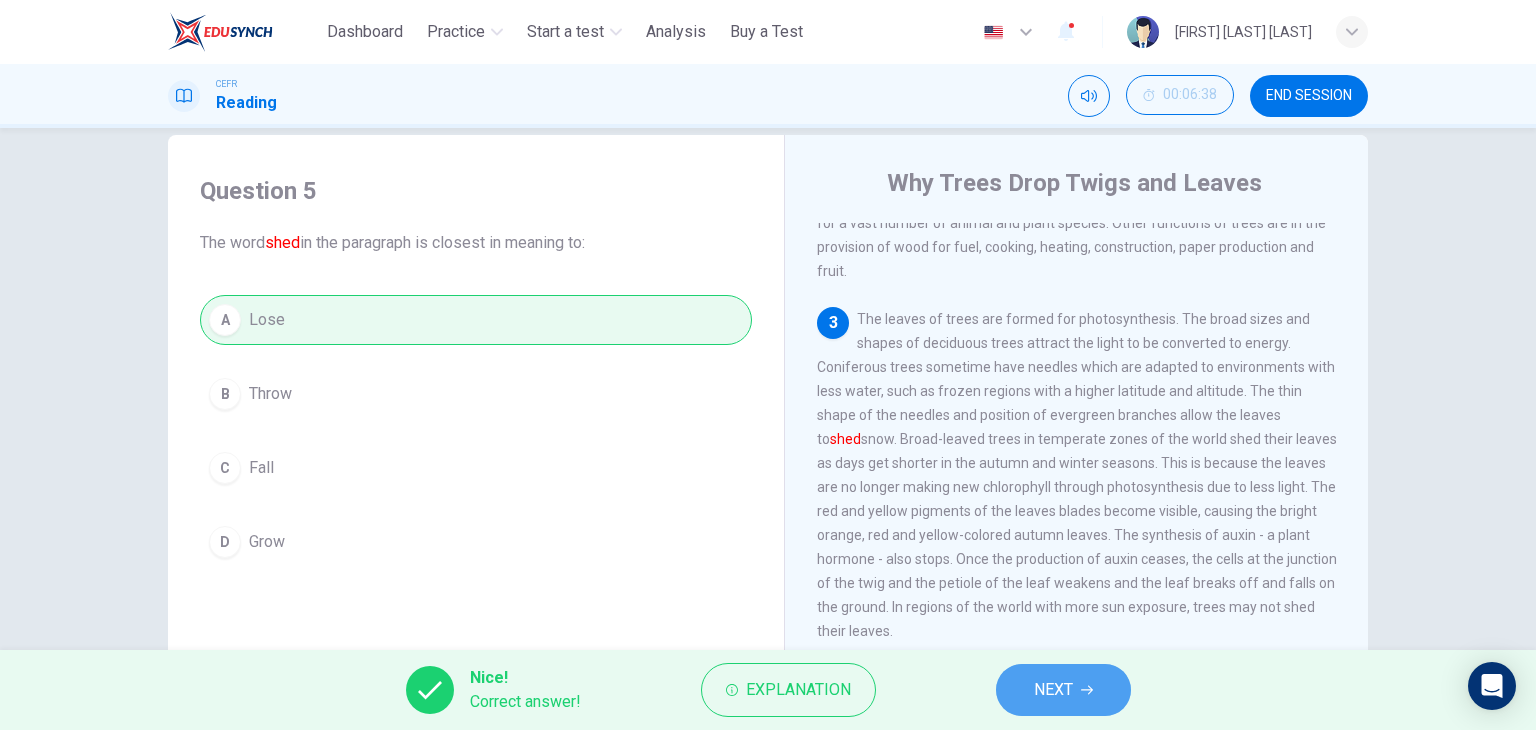 click on "NEXT" at bounding box center [1053, 690] 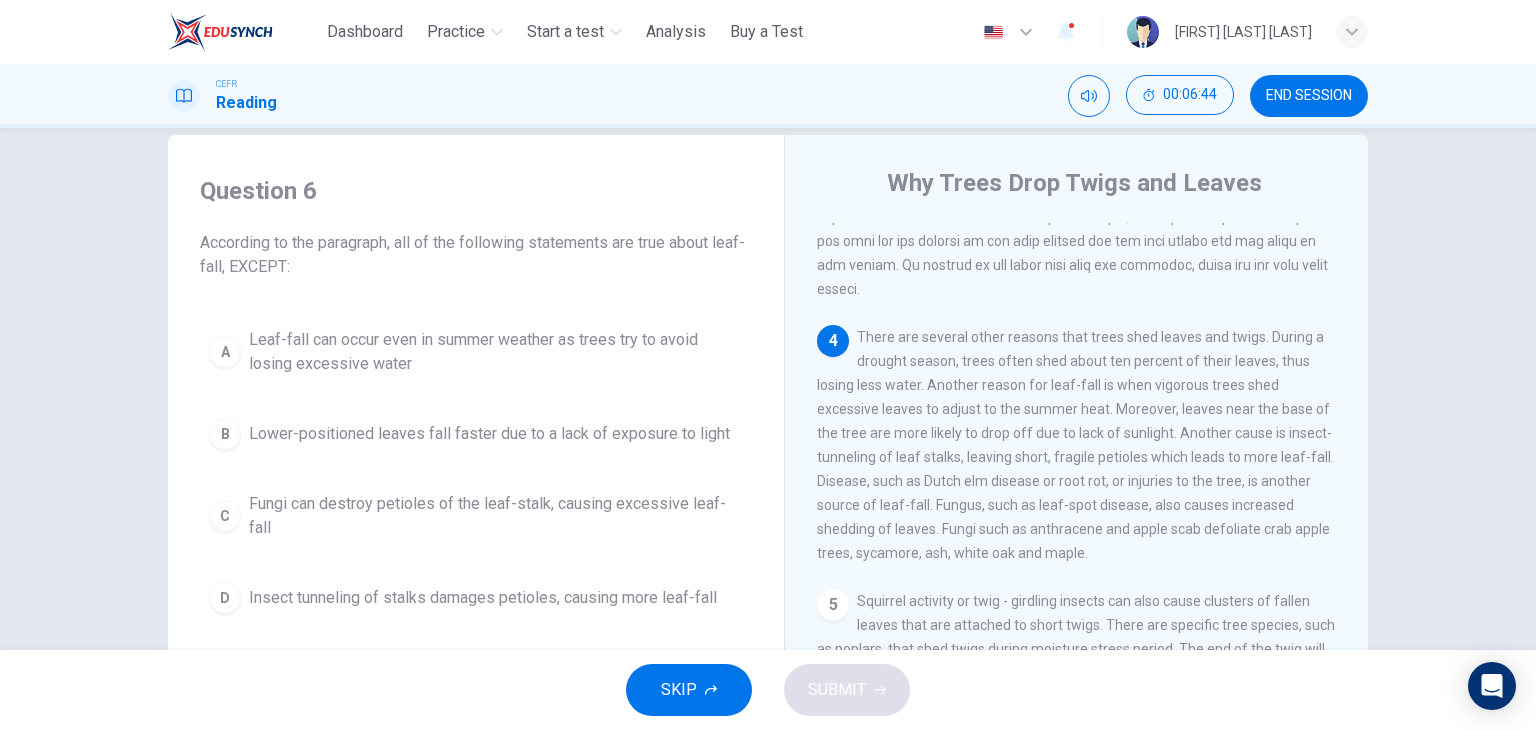scroll, scrollTop: 641, scrollLeft: 0, axis: vertical 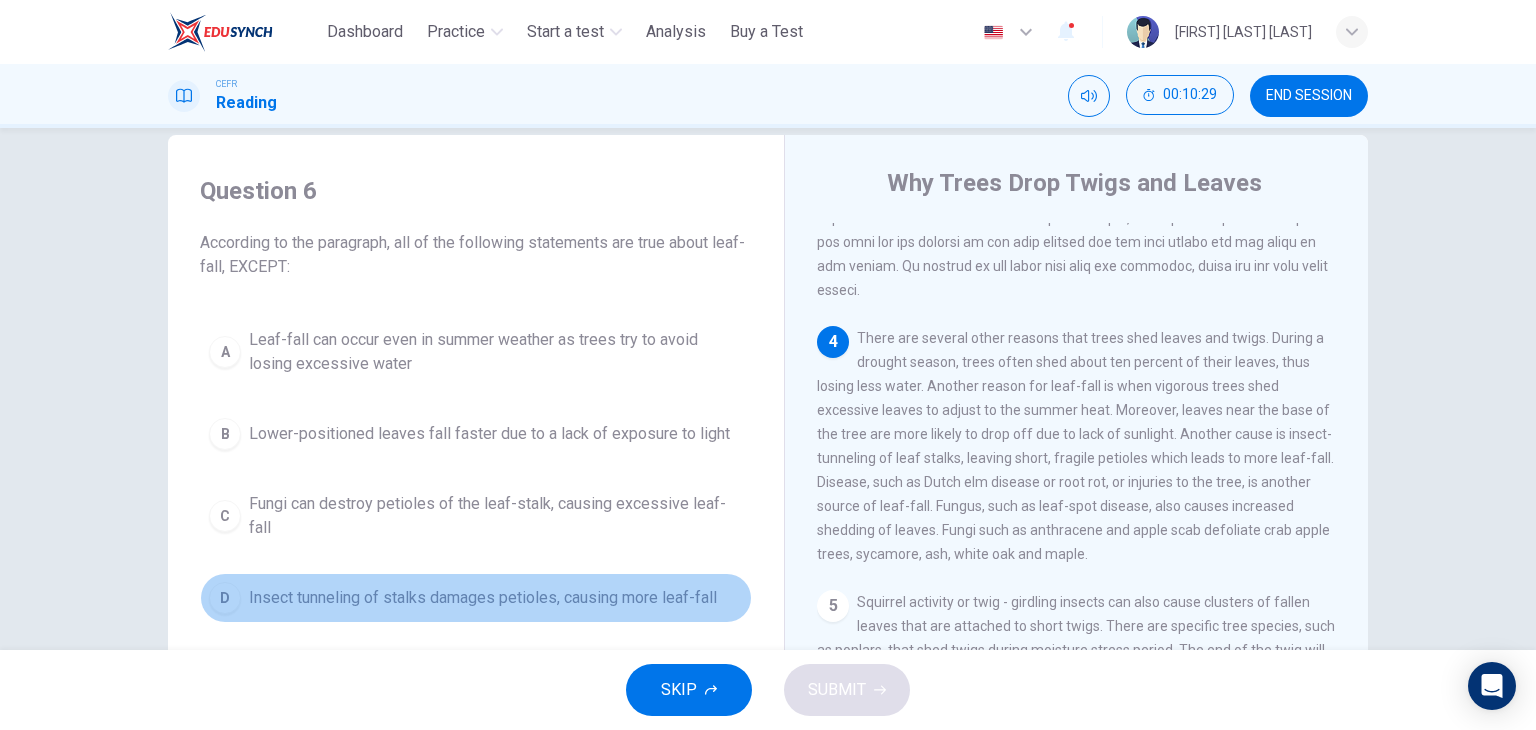 click on "Insect tunneling of stalks damages petioles, causing more leaf-fall" at bounding box center (483, 598) 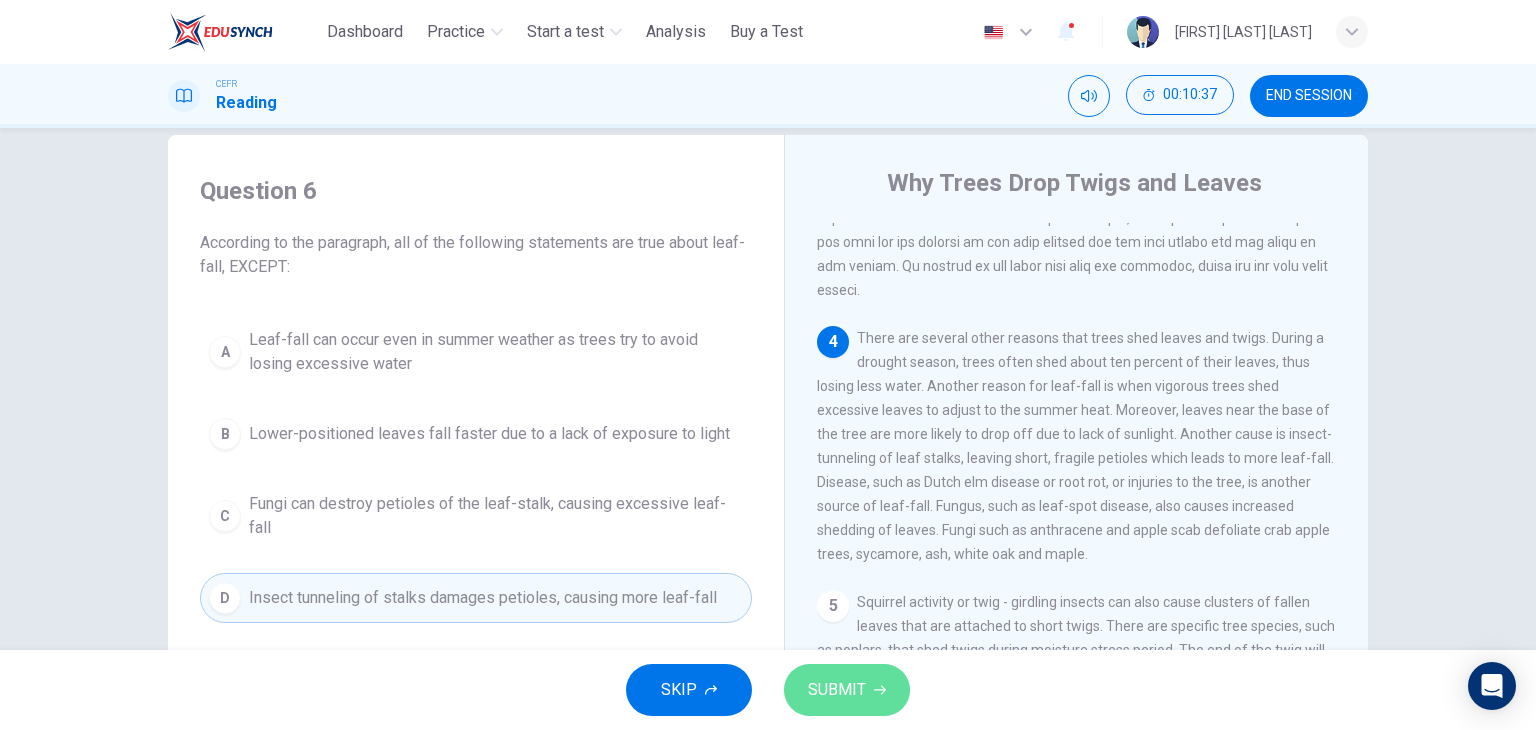 click on "SUBMIT" at bounding box center [837, 690] 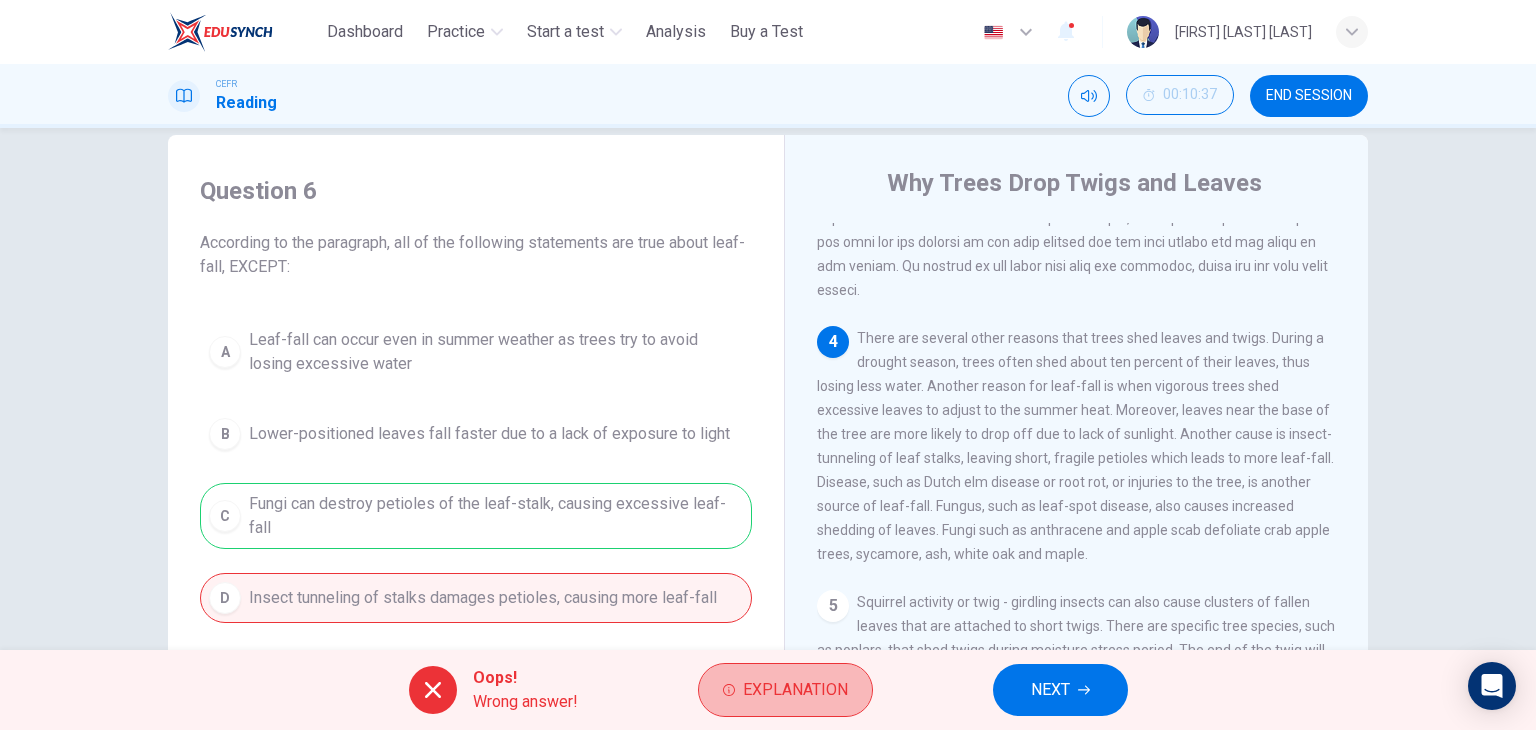 click on "Explanation" at bounding box center (795, 690) 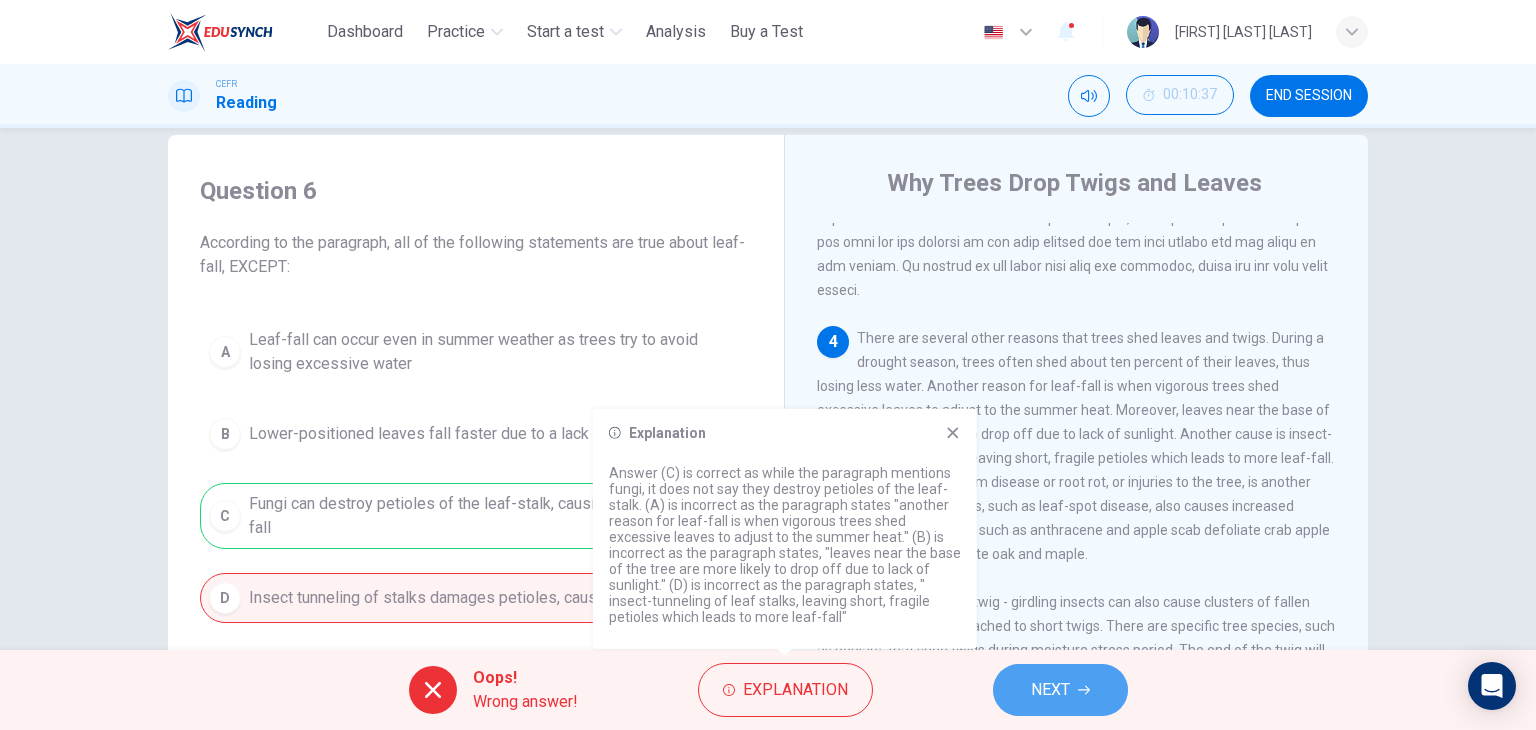 click 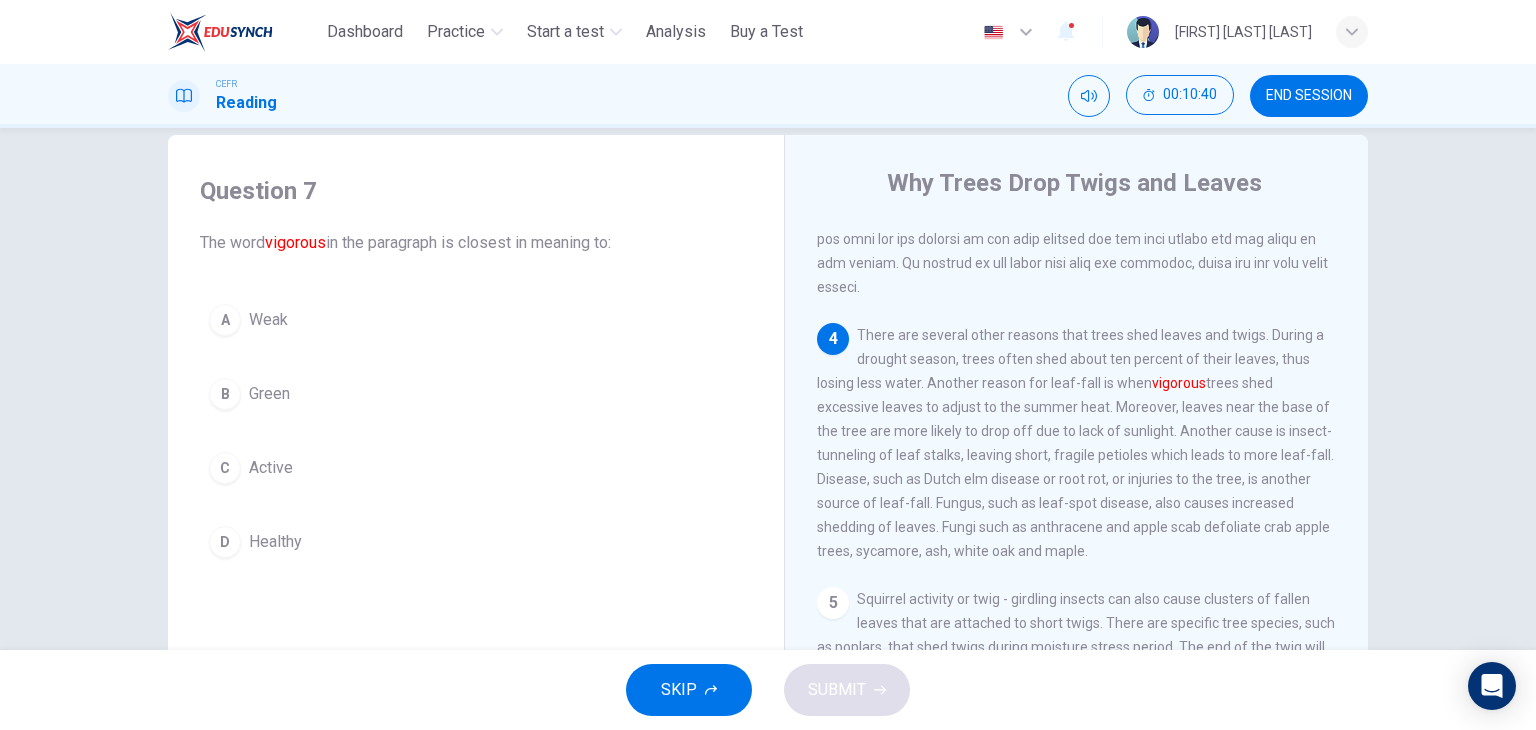 scroll, scrollTop: 645, scrollLeft: 0, axis: vertical 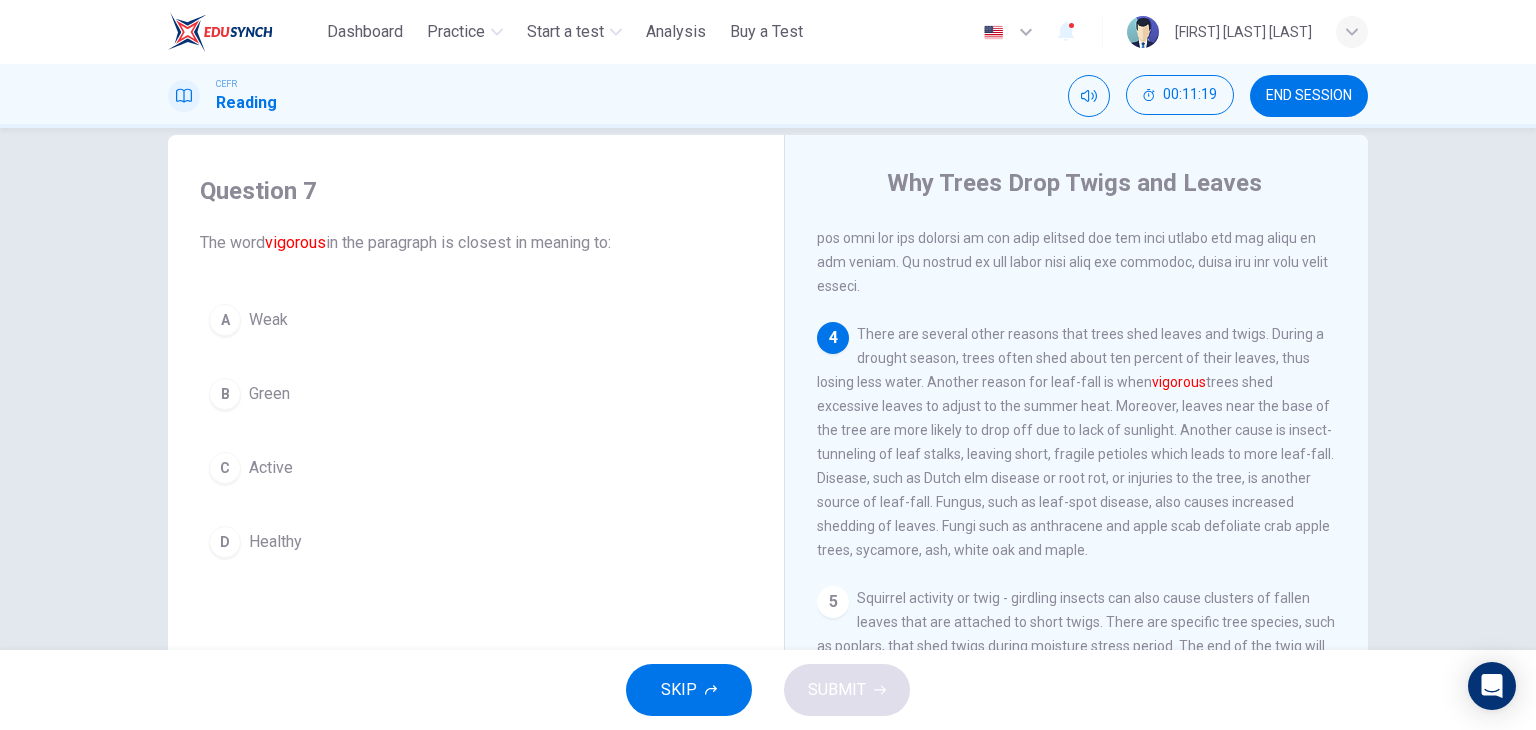 drag, startPoint x: 734, startPoint y: 637, endPoint x: 639, endPoint y: 534, distance: 140.12137 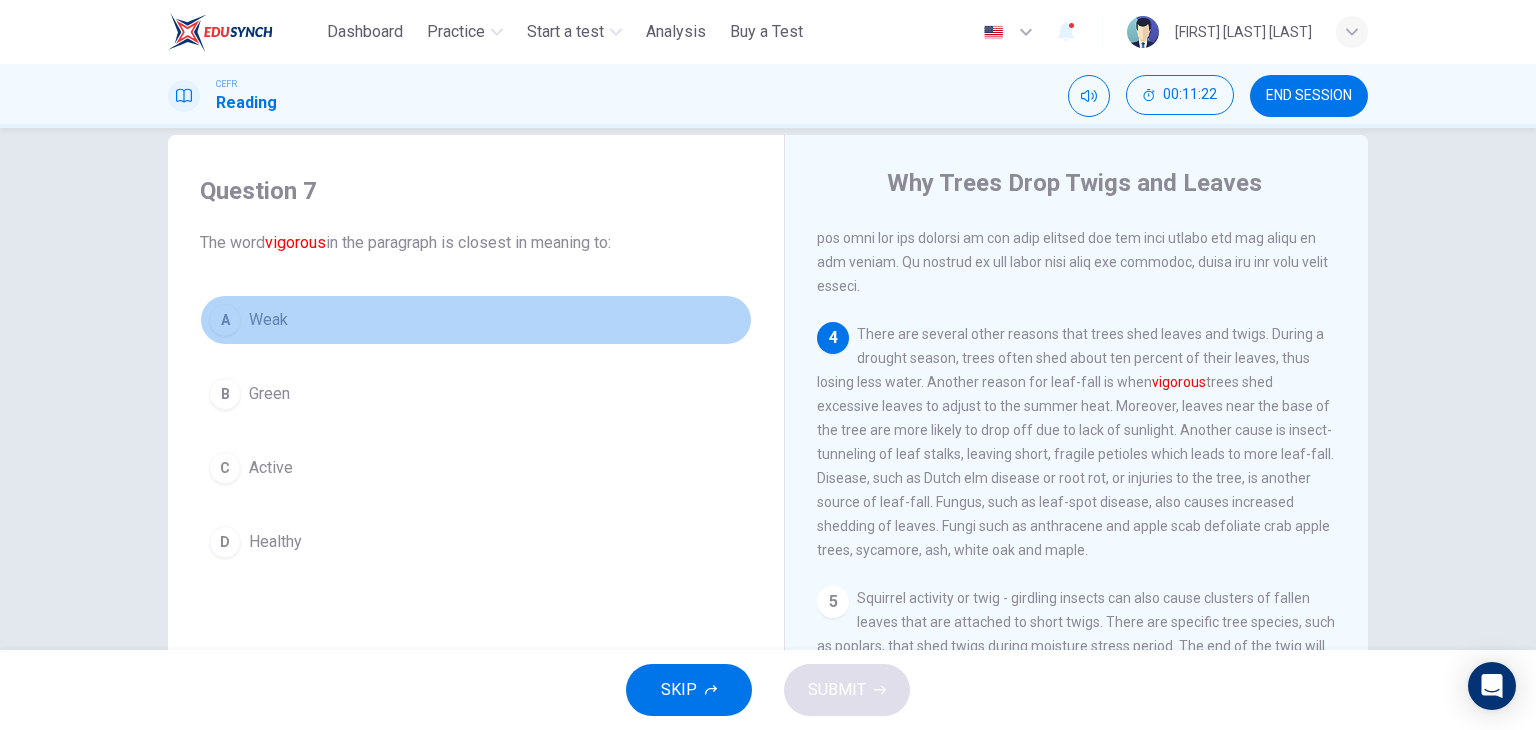 click on "A Weak" at bounding box center (476, 320) 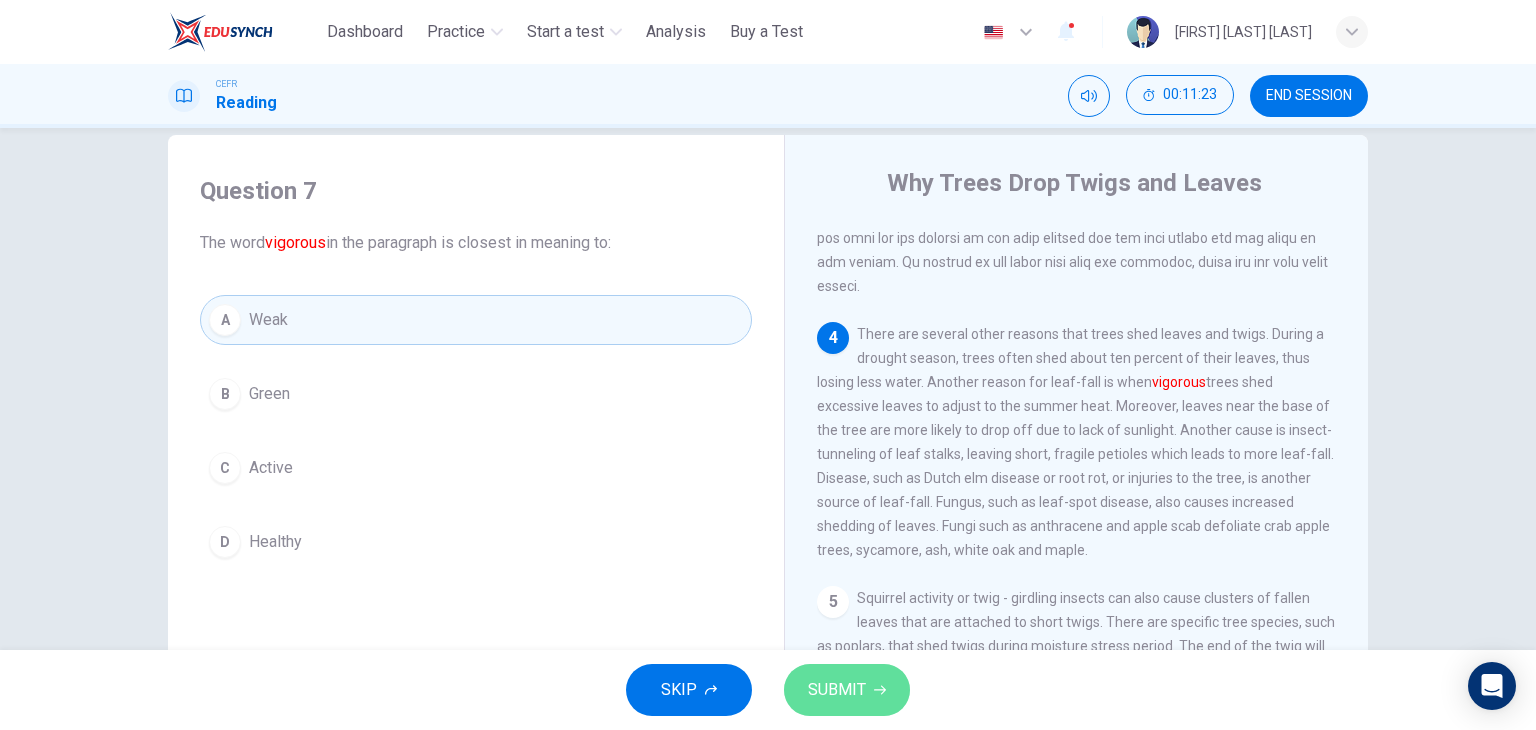 click on "SUBMIT" at bounding box center [847, 690] 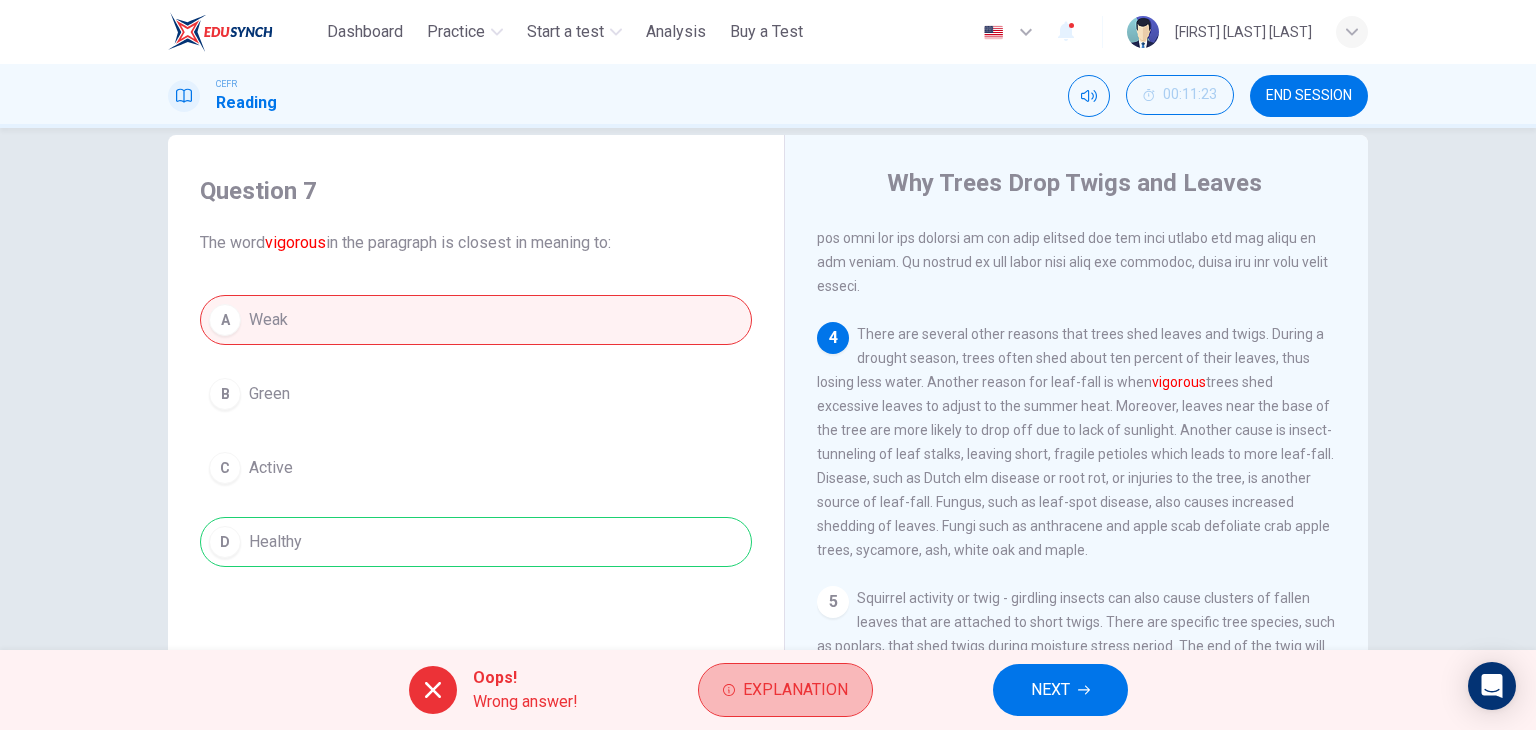 click on "Explanation" at bounding box center (785, 690) 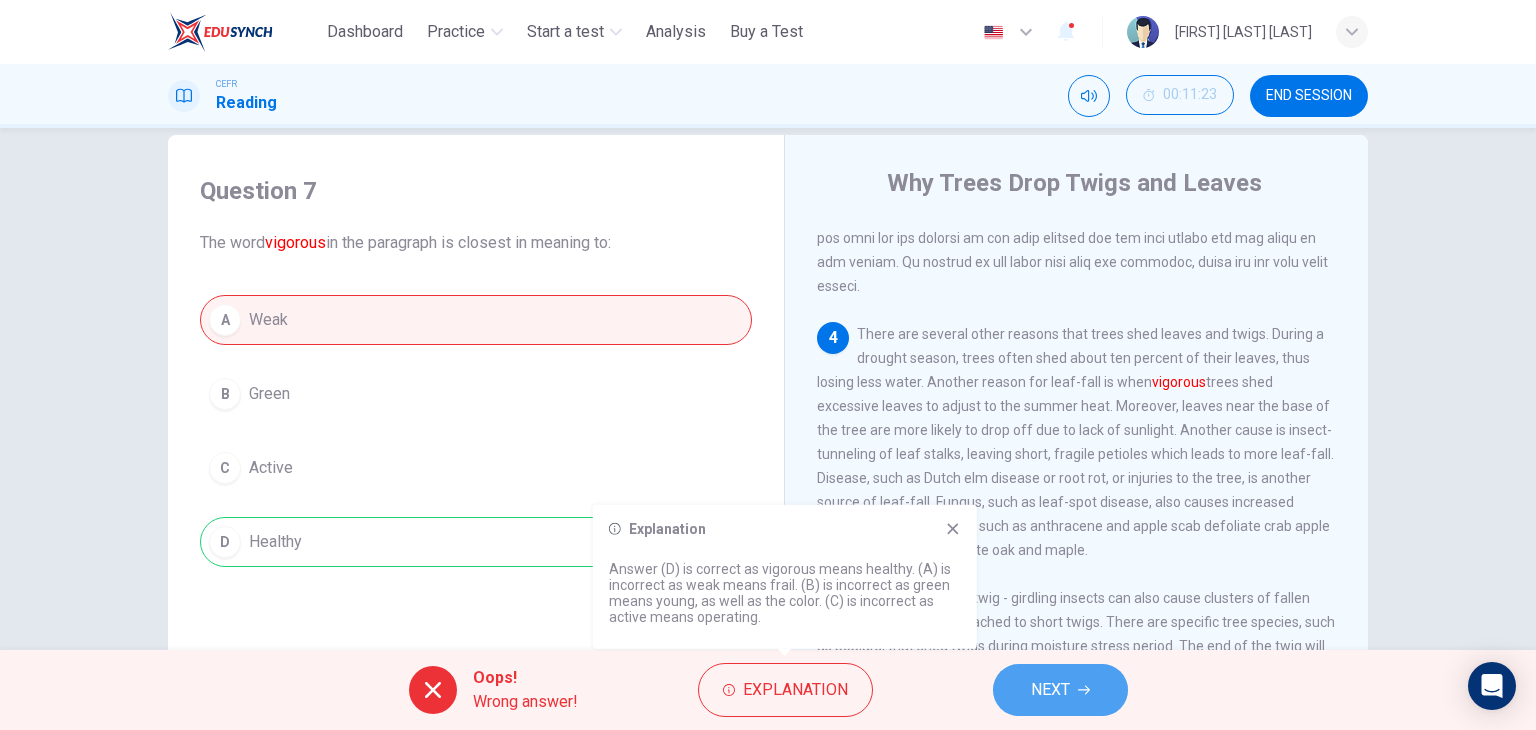 click on "NEXT" at bounding box center (1060, 690) 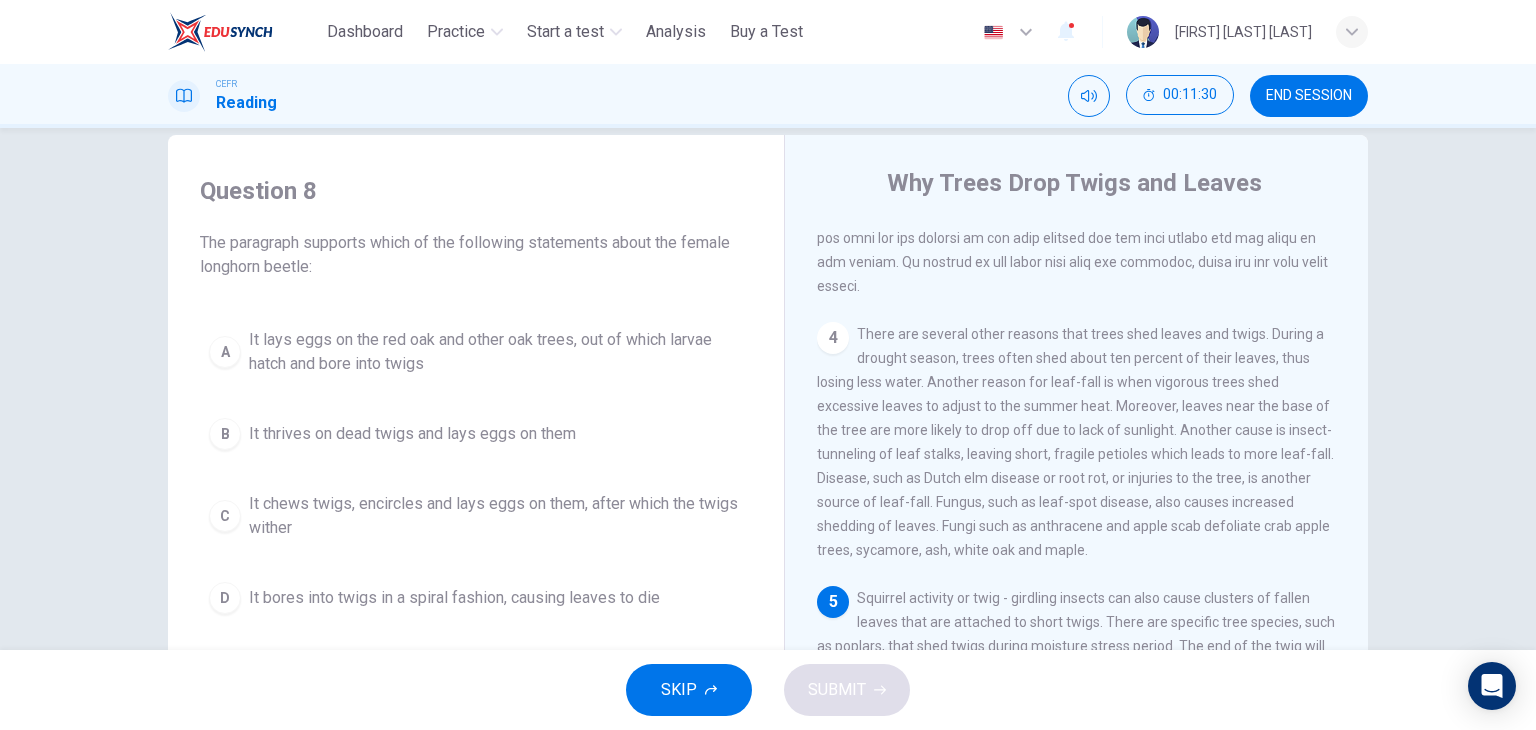 scroll, scrollTop: 703, scrollLeft: 0, axis: vertical 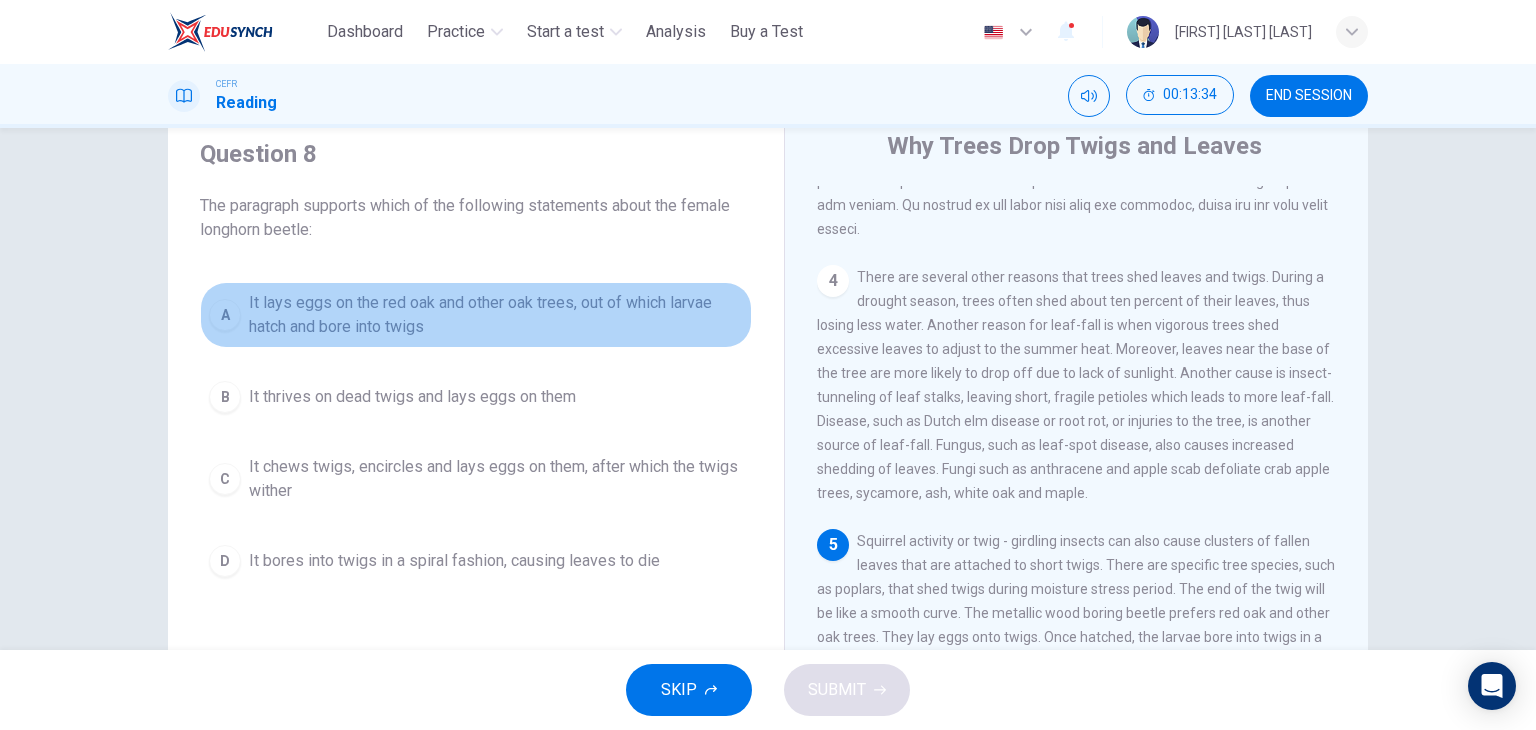 click on "A It lays eggs on the red oak and other oak trees, out of which larvae hatch and bore into twigs" at bounding box center [476, 315] 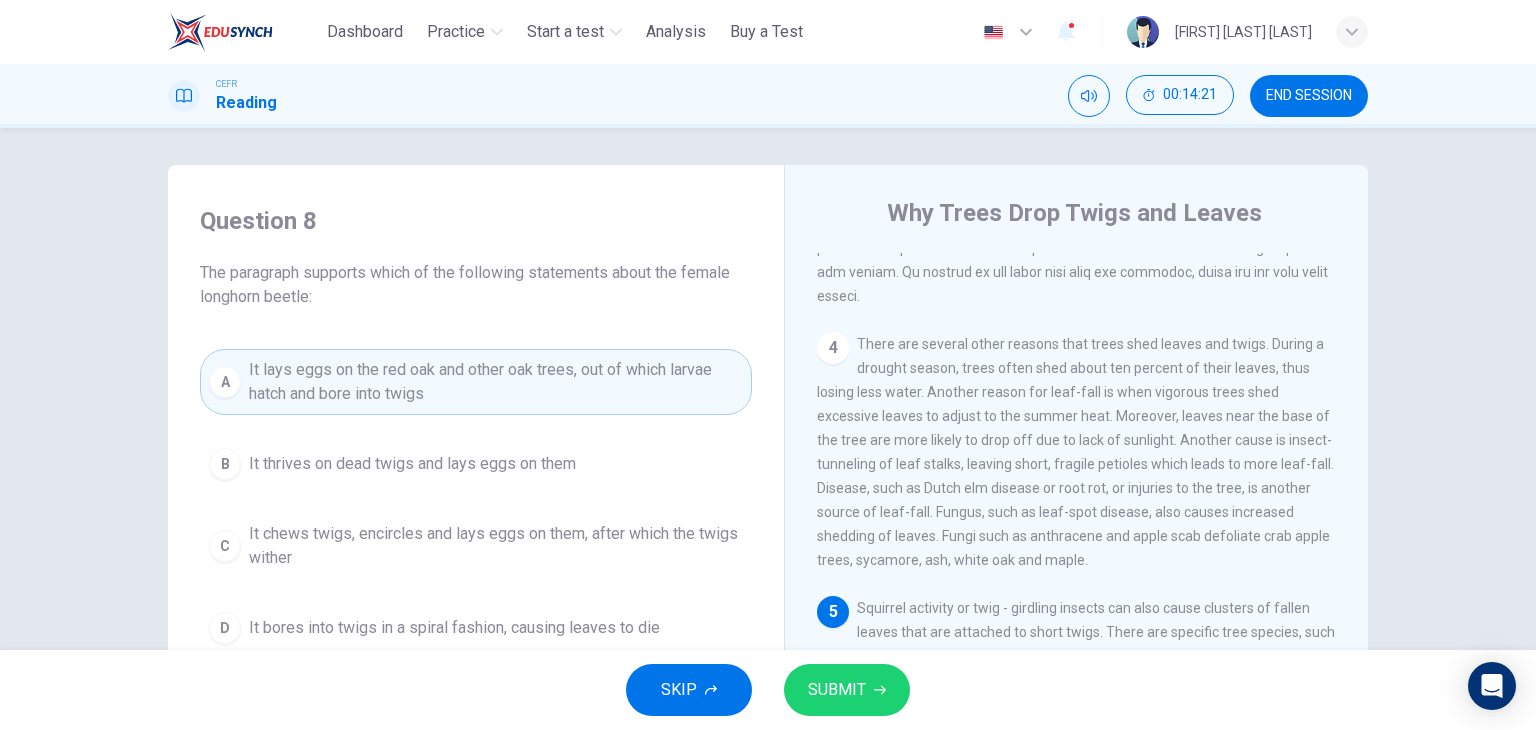 scroll, scrollTop: 253, scrollLeft: 0, axis: vertical 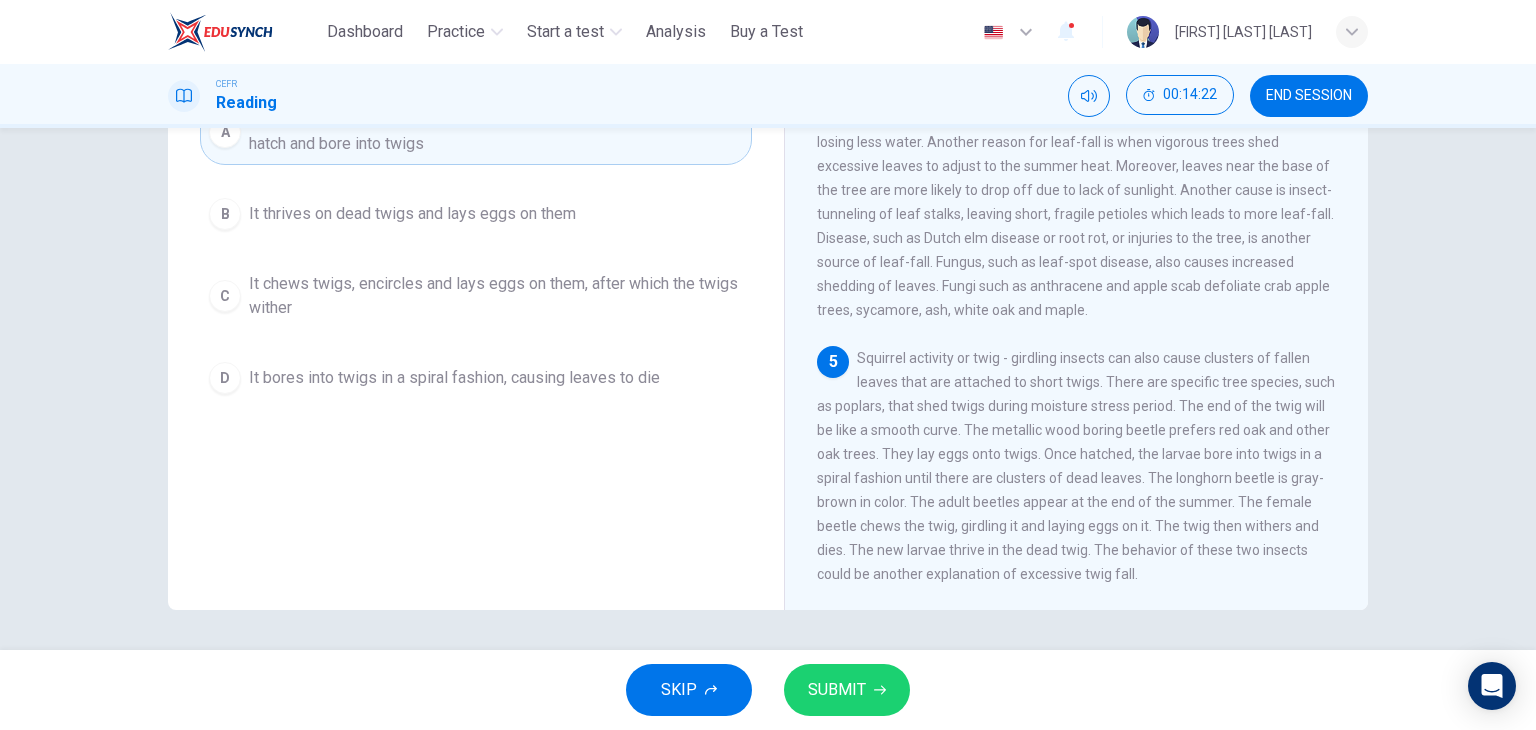 click on "SUBMIT" at bounding box center [847, 690] 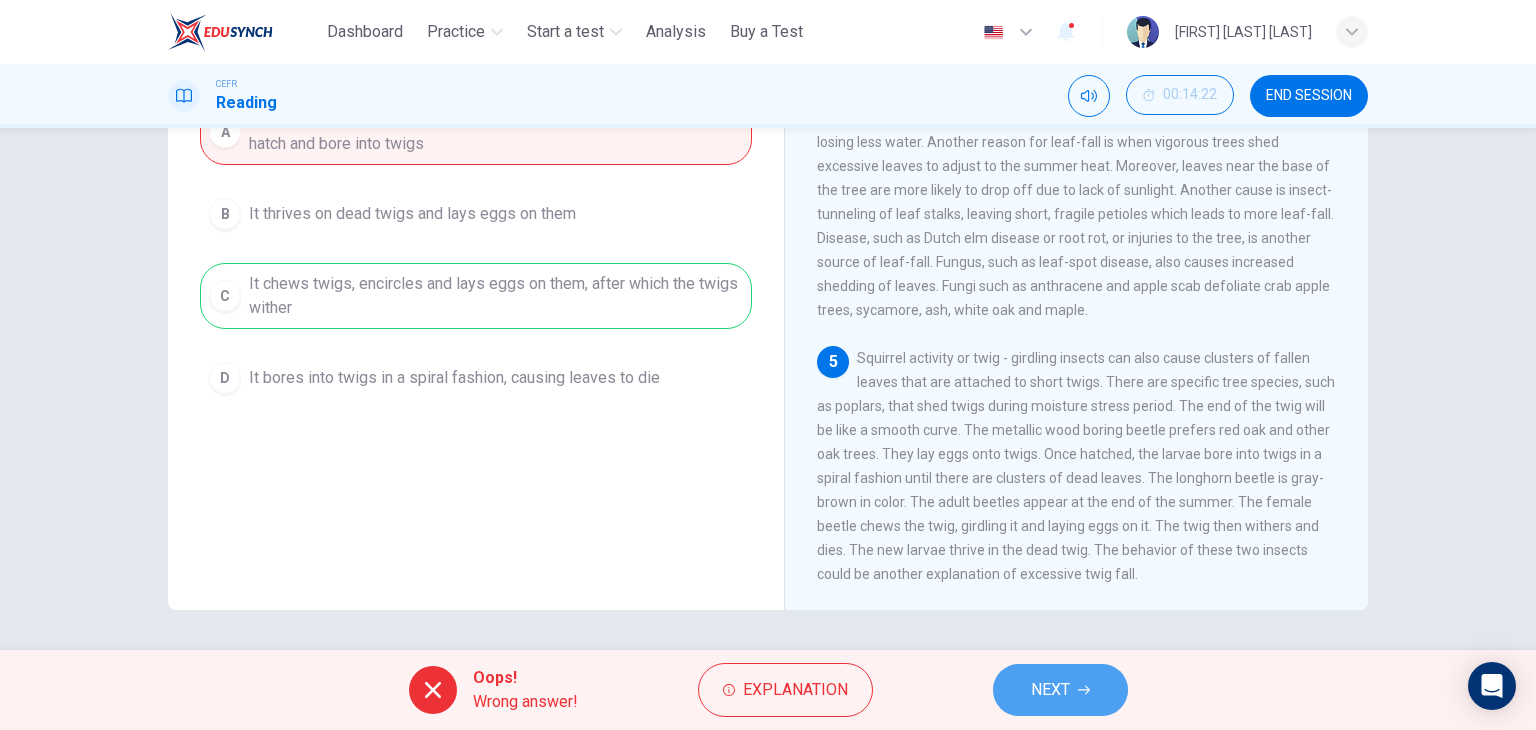 click on "NEXT" at bounding box center [1050, 690] 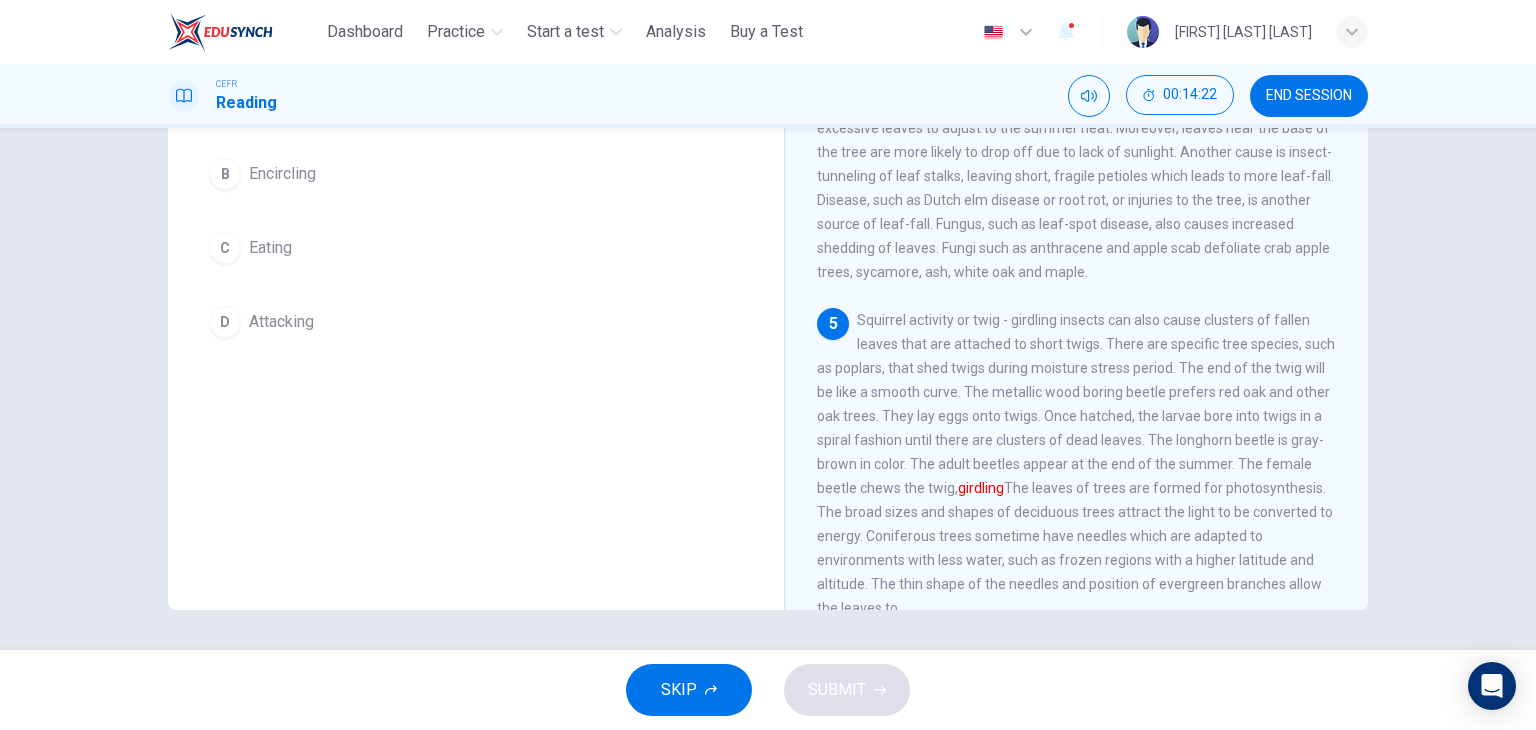 scroll, scrollTop: 229, scrollLeft: 0, axis: vertical 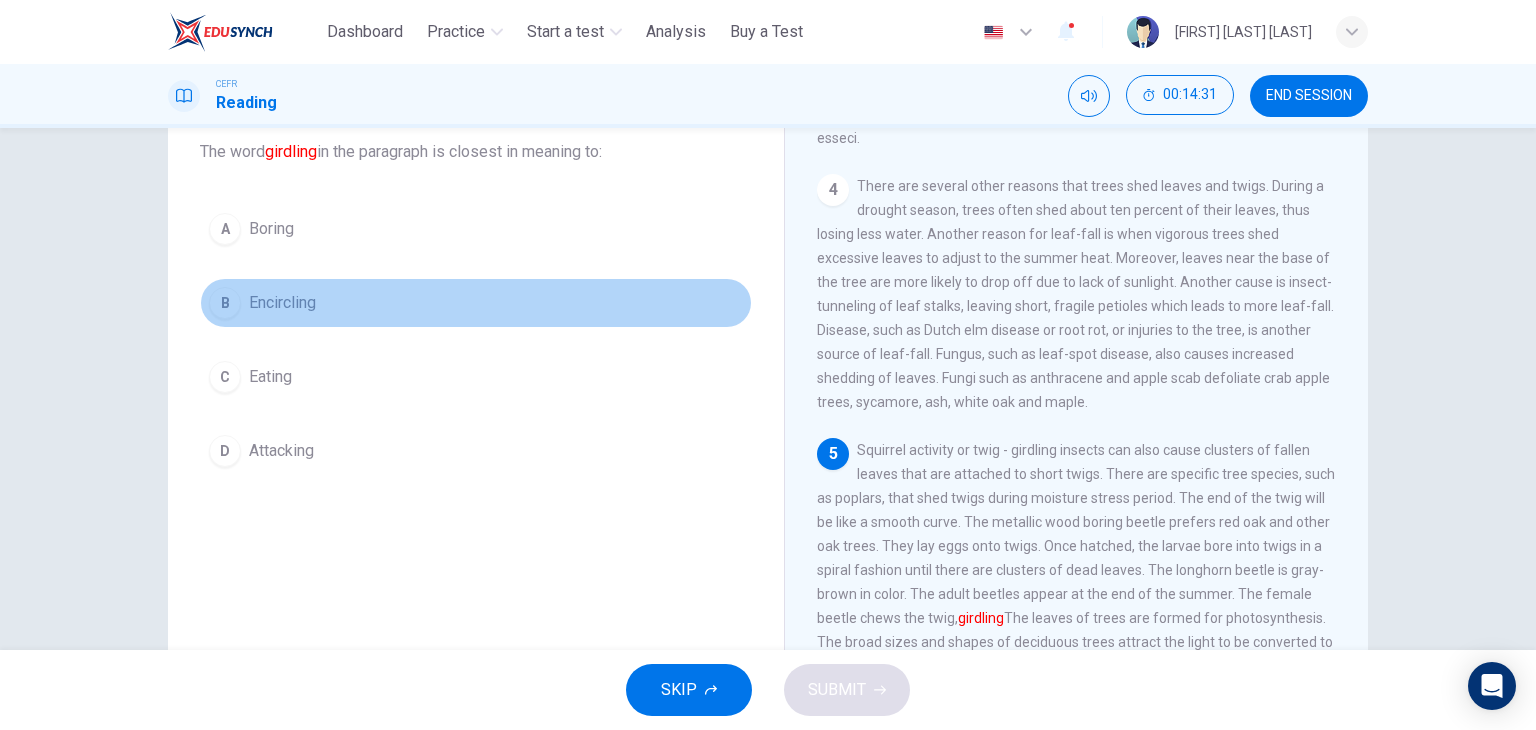 click on "Encircling" at bounding box center [282, 303] 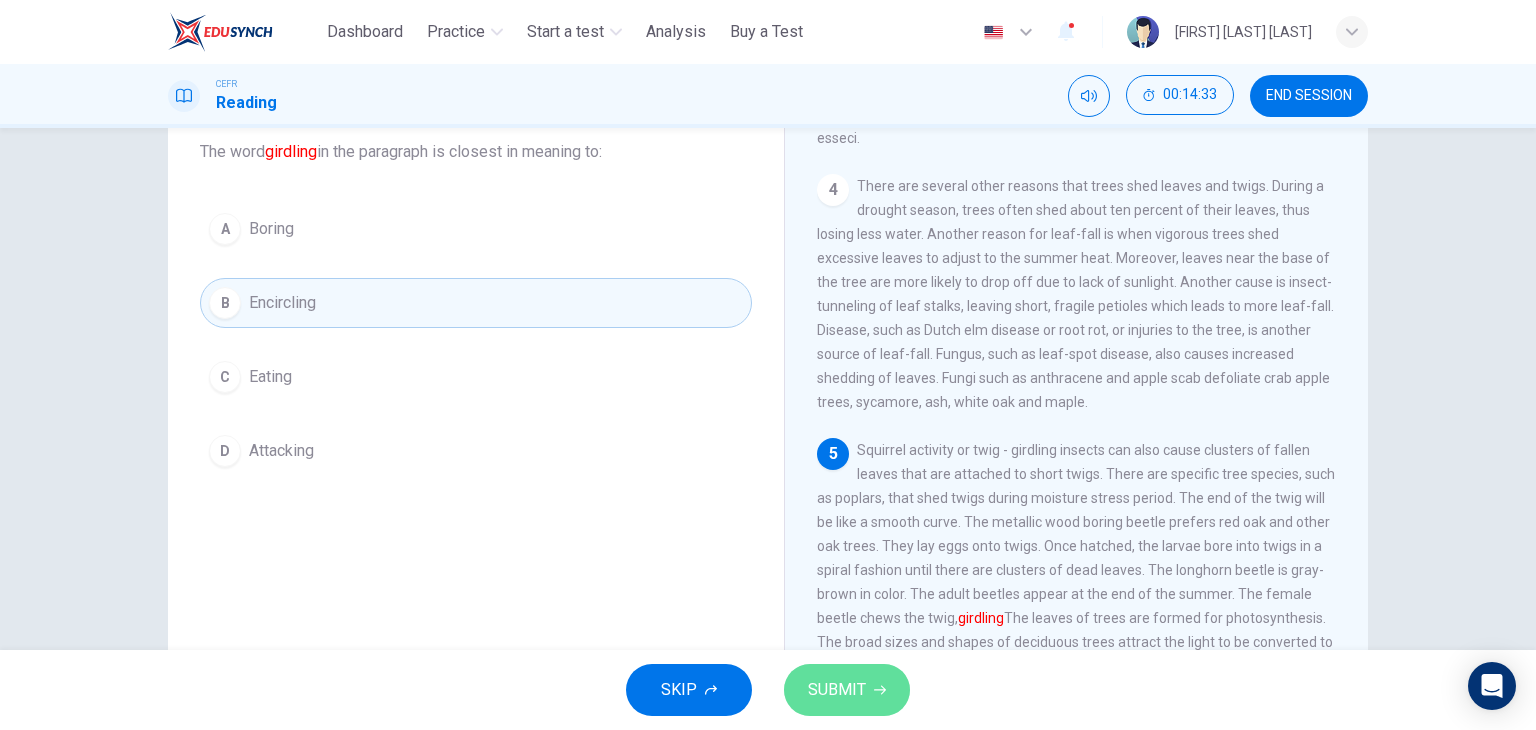 click on "SUBMIT" at bounding box center (847, 690) 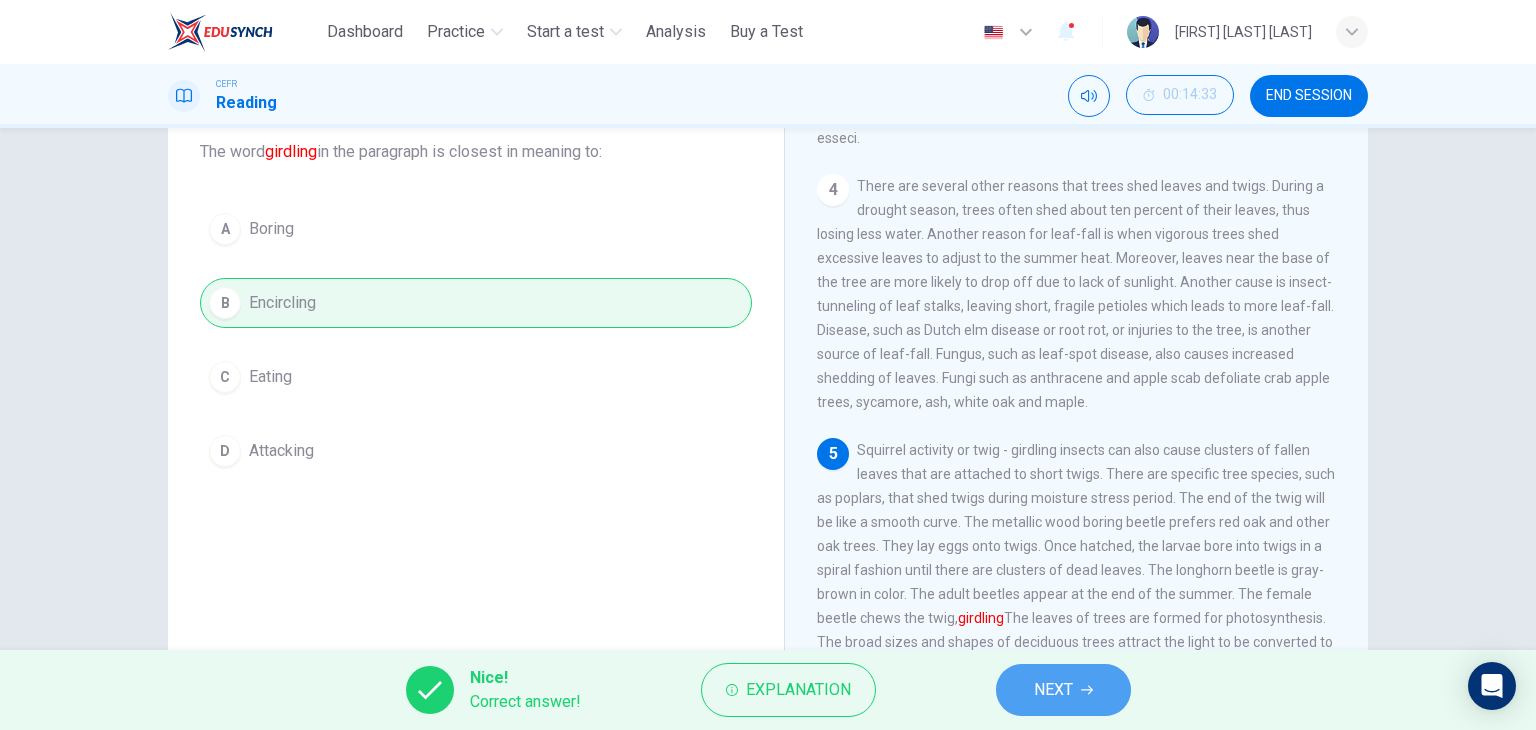 click on "NEXT" at bounding box center [1053, 690] 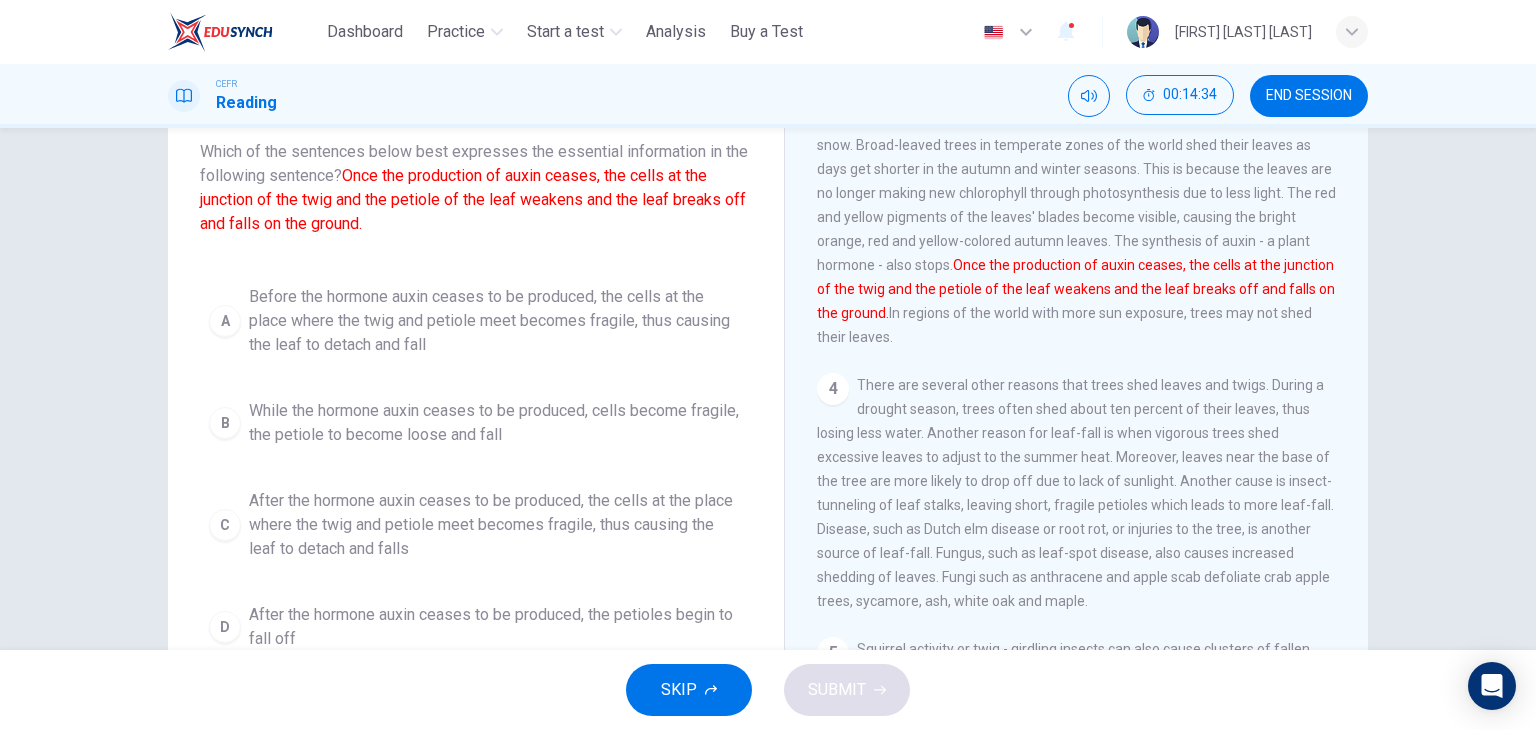 scroll, scrollTop: 502, scrollLeft: 0, axis: vertical 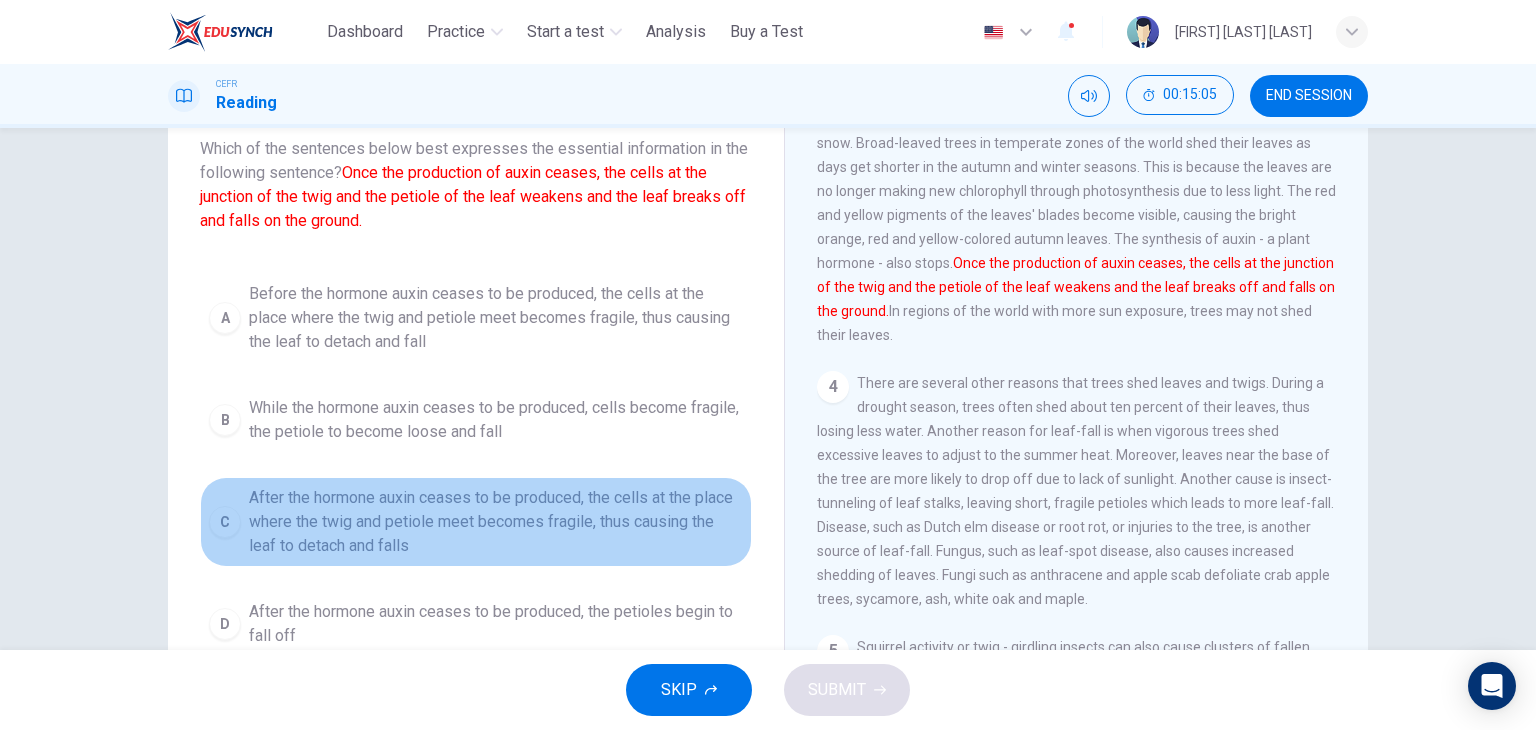 click on "After the hormone auxin ceases to be produced, the cells at the place where the twig and petiole meet becomes fragile, thus causing the leaf to detach and falls" at bounding box center (496, 522) 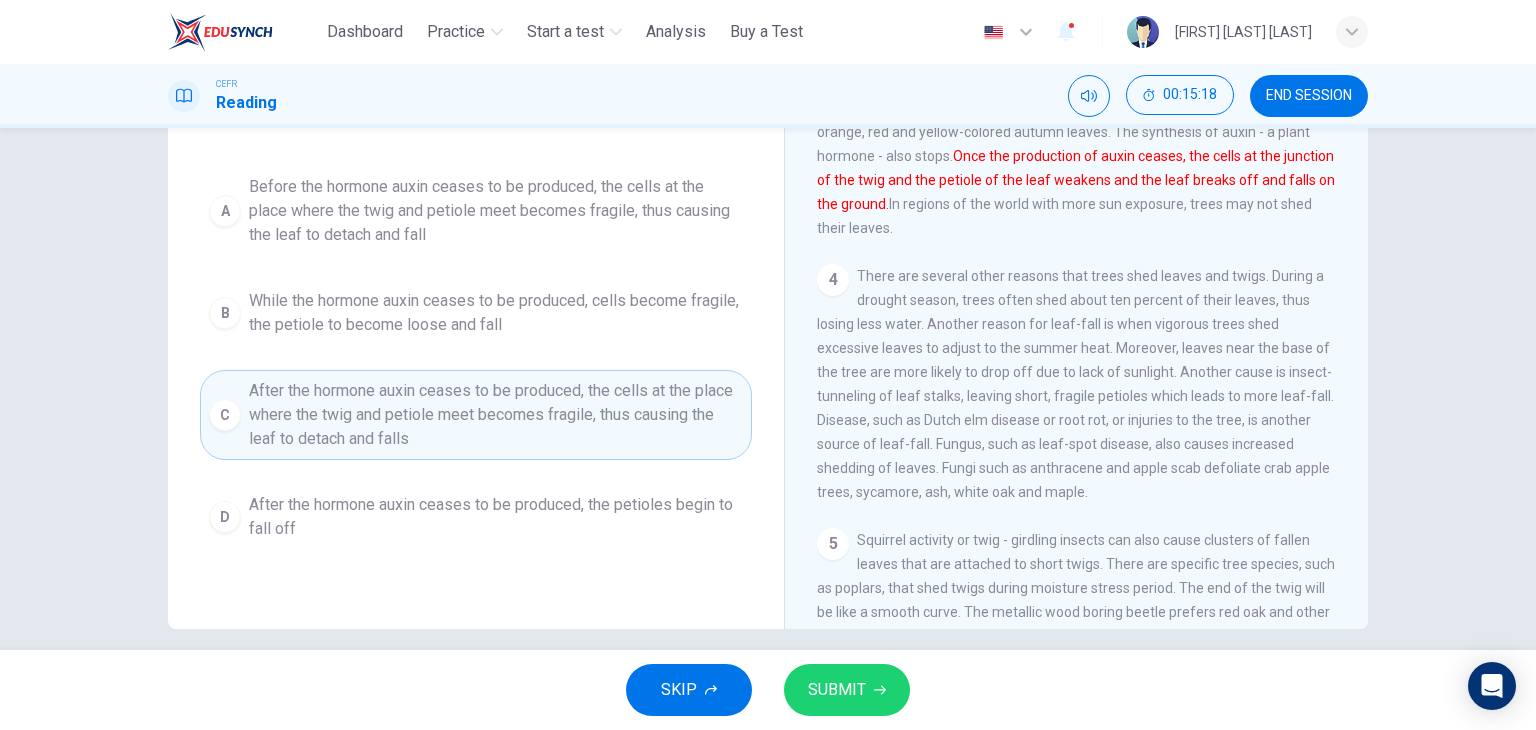 scroll, scrollTop: 232, scrollLeft: 0, axis: vertical 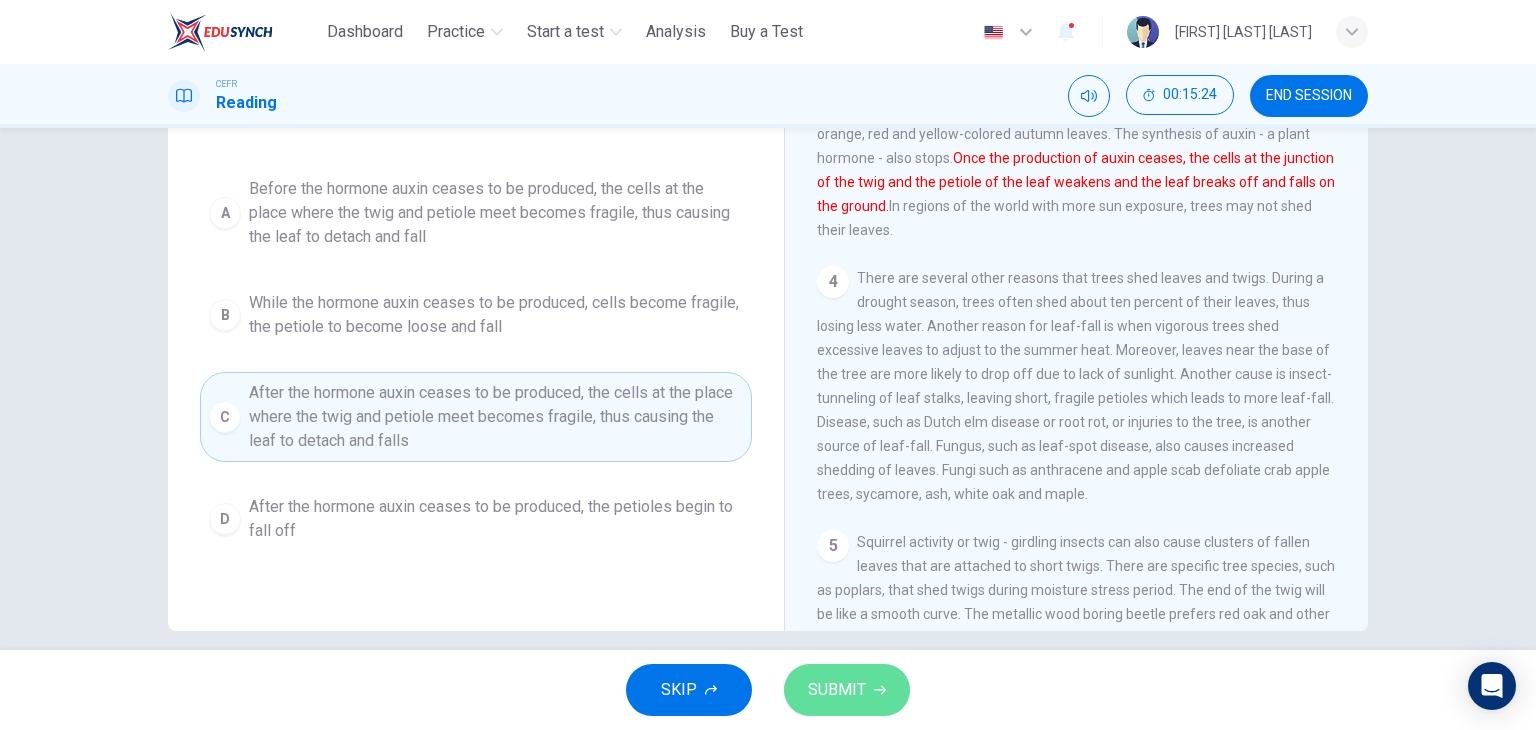 click on "SUBMIT" at bounding box center [847, 690] 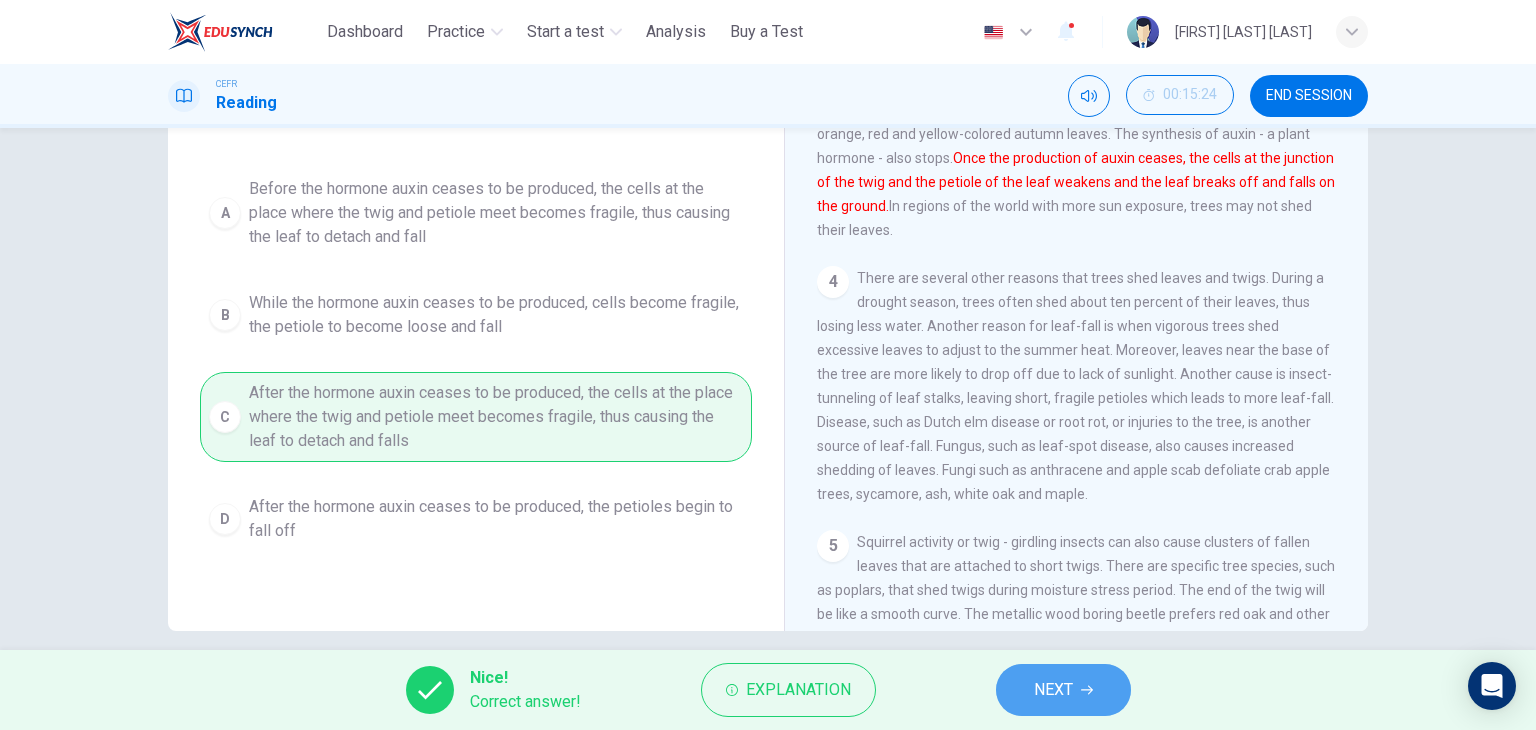 click on "NEXT" at bounding box center (1063, 690) 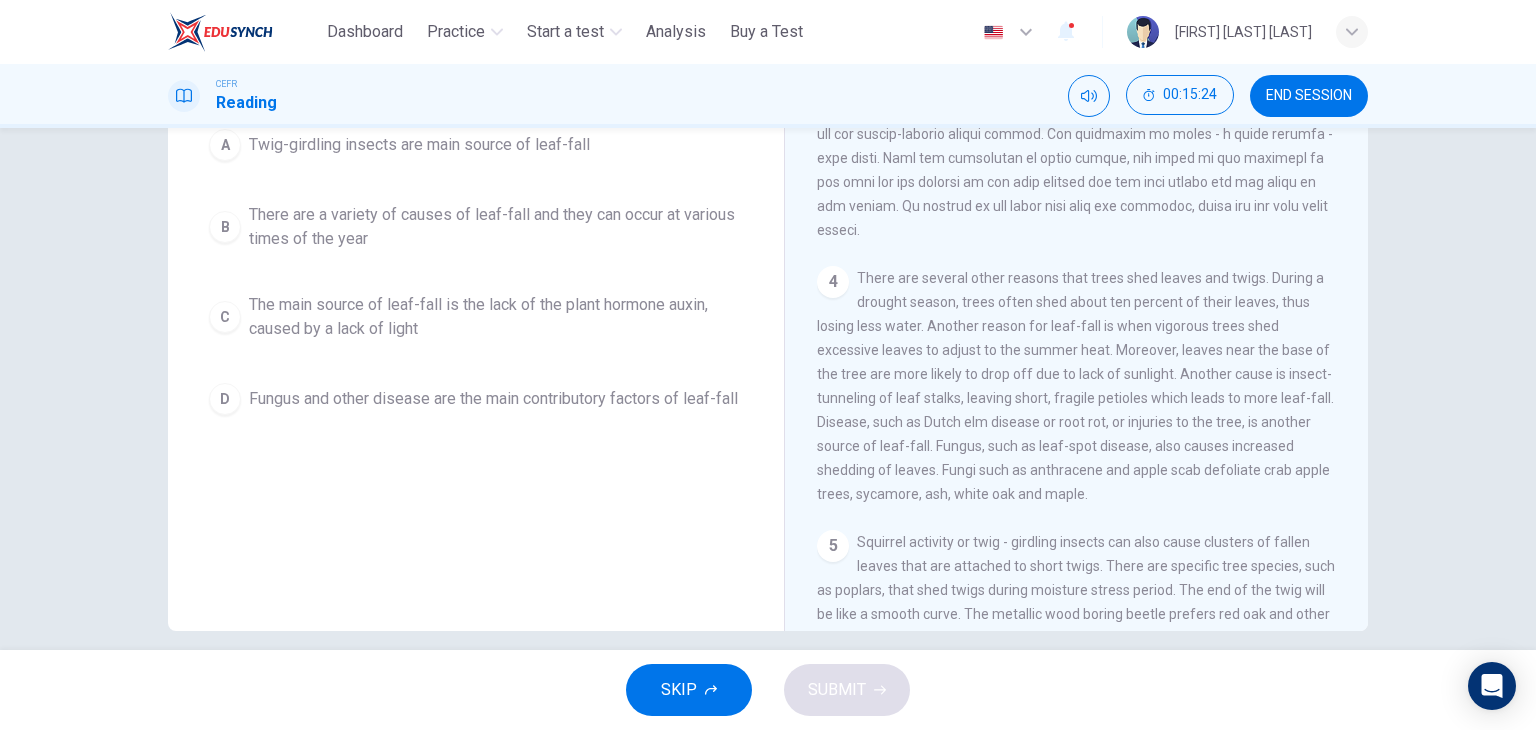 scroll, scrollTop: 184, scrollLeft: 0, axis: vertical 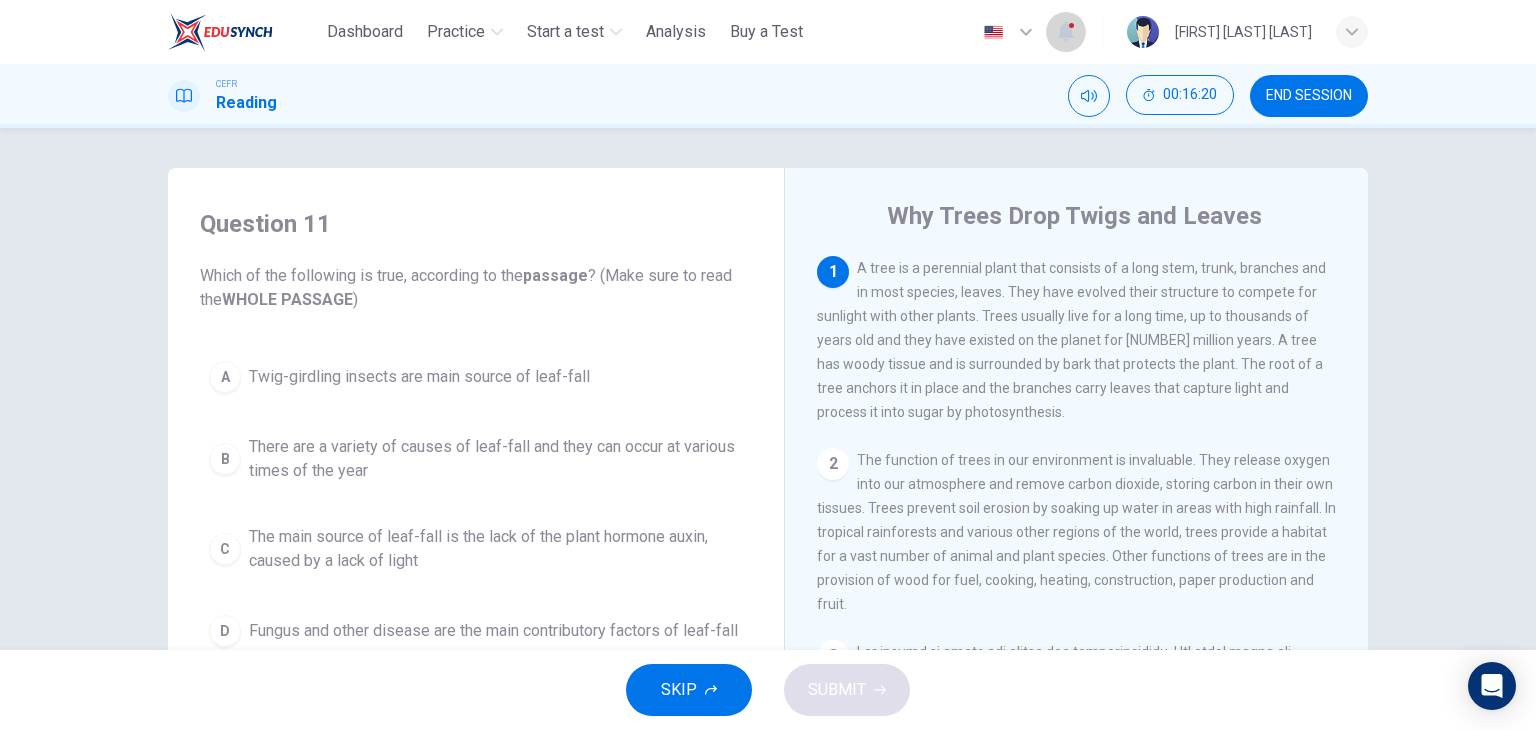 click 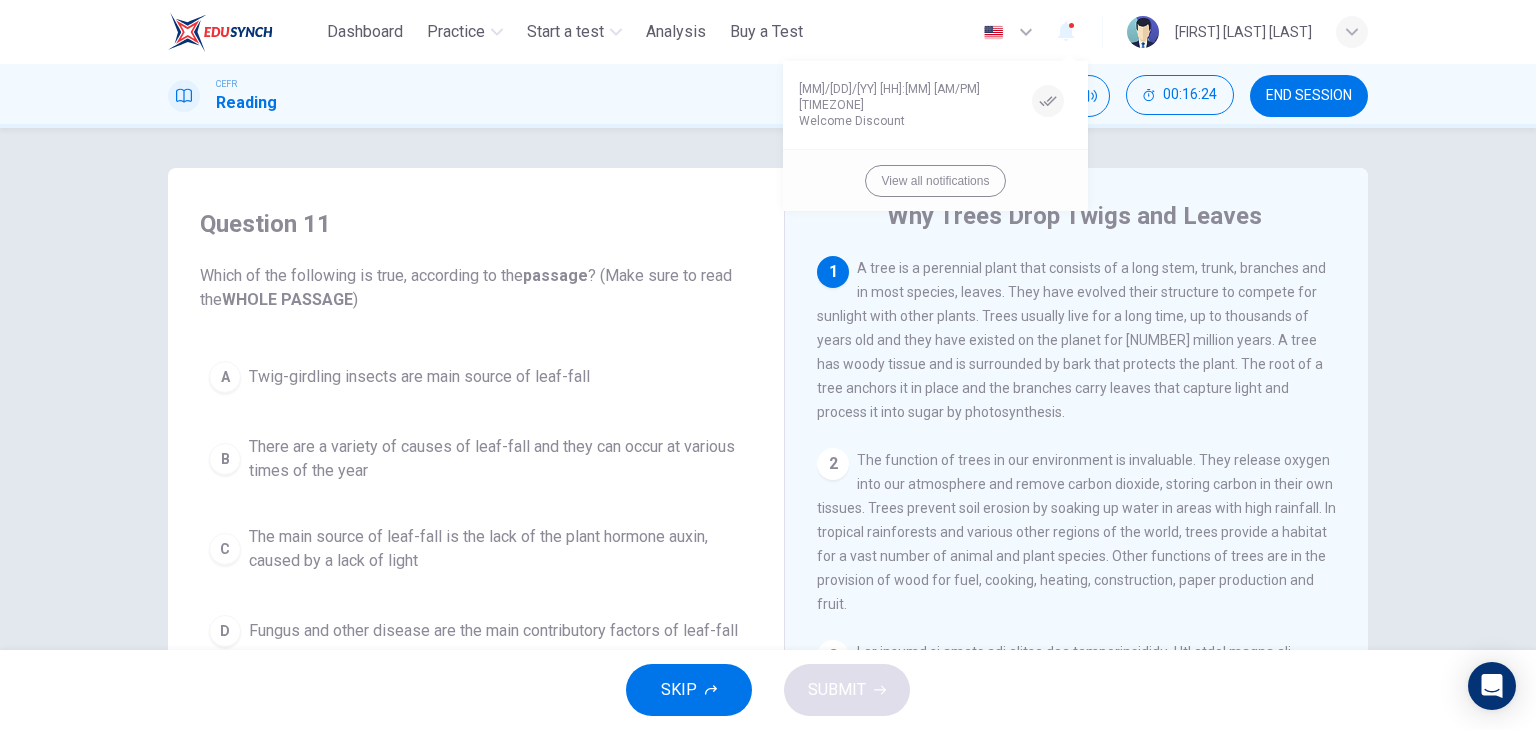 click at bounding box center (768, 365) 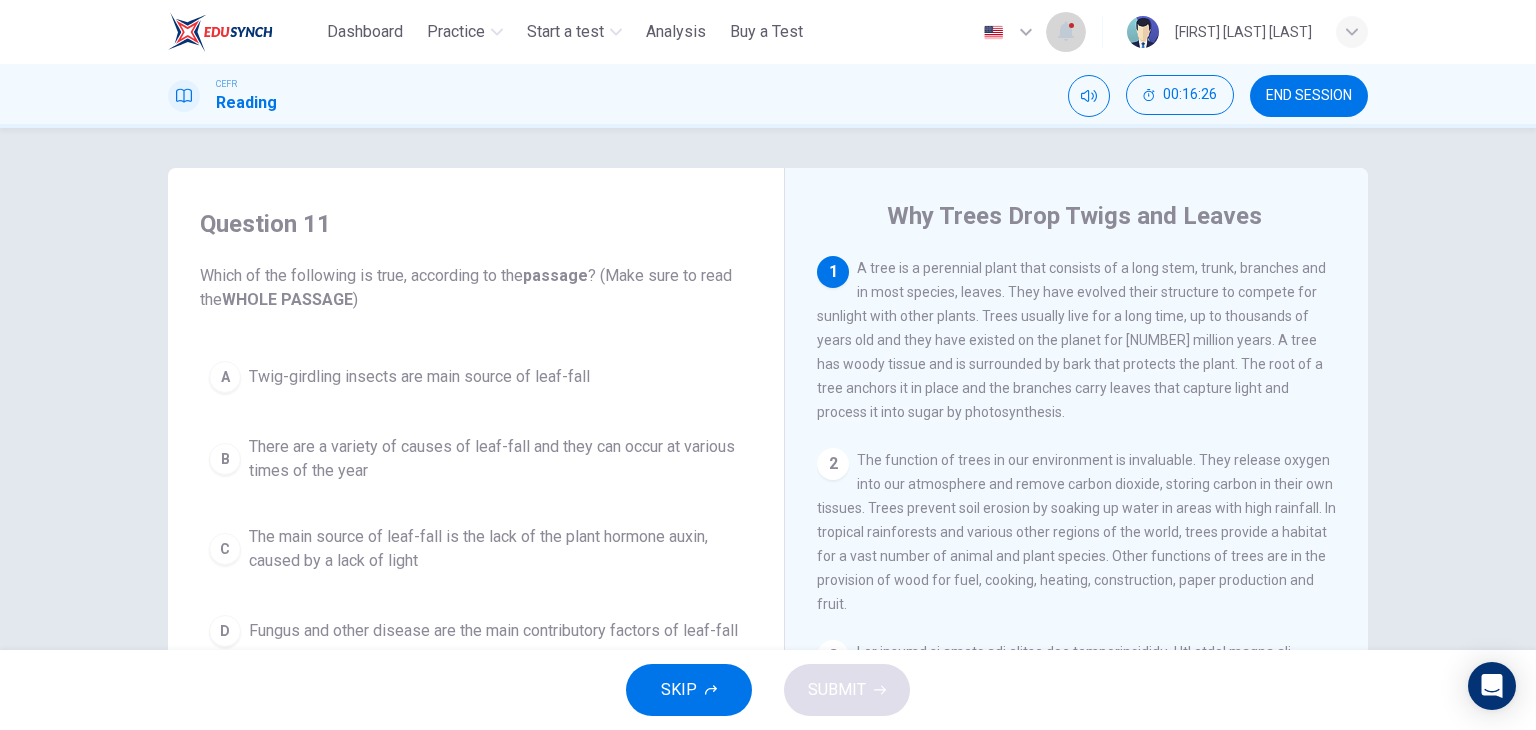 click 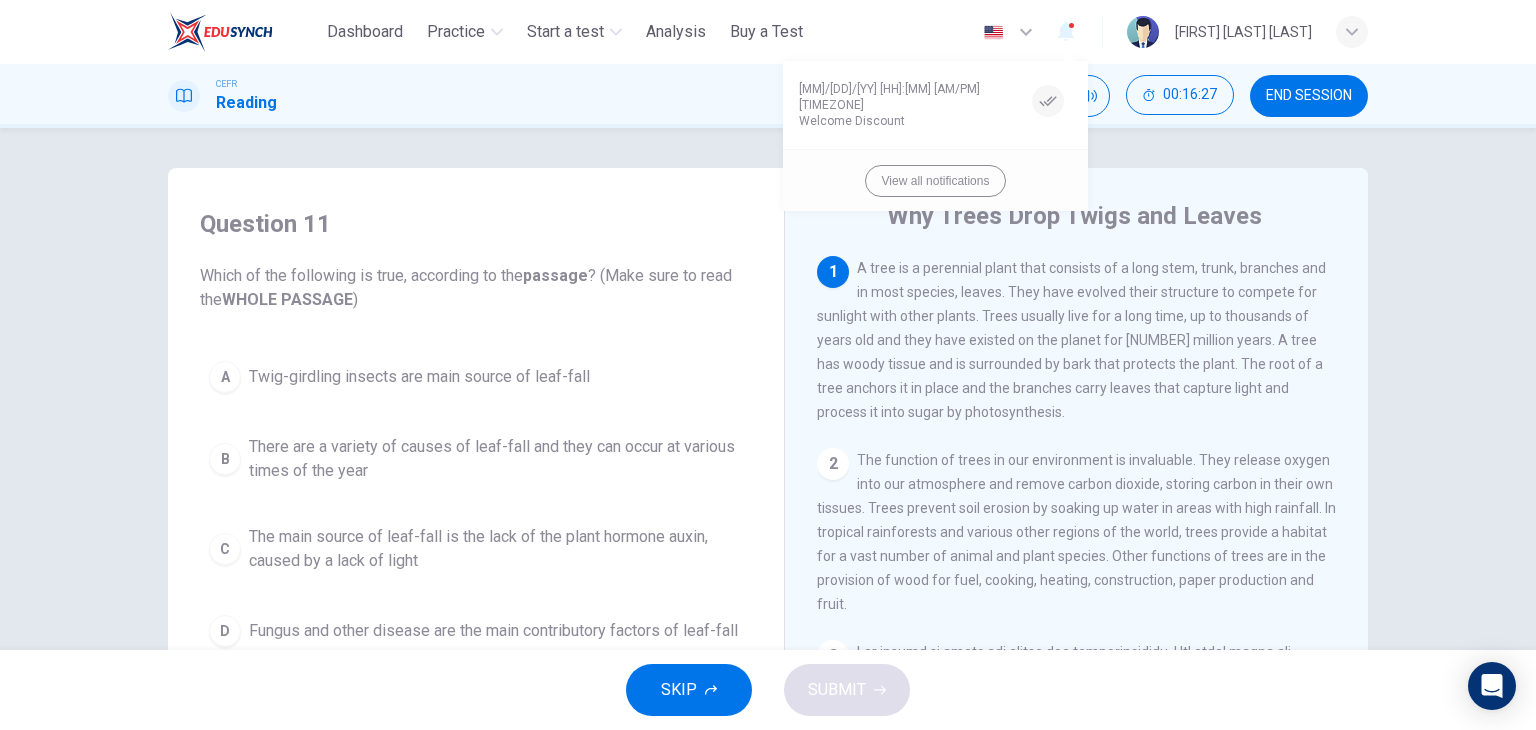 click on "12/05/25 10:56 PM UTC Welcome Discount" at bounding box center [935, 105] 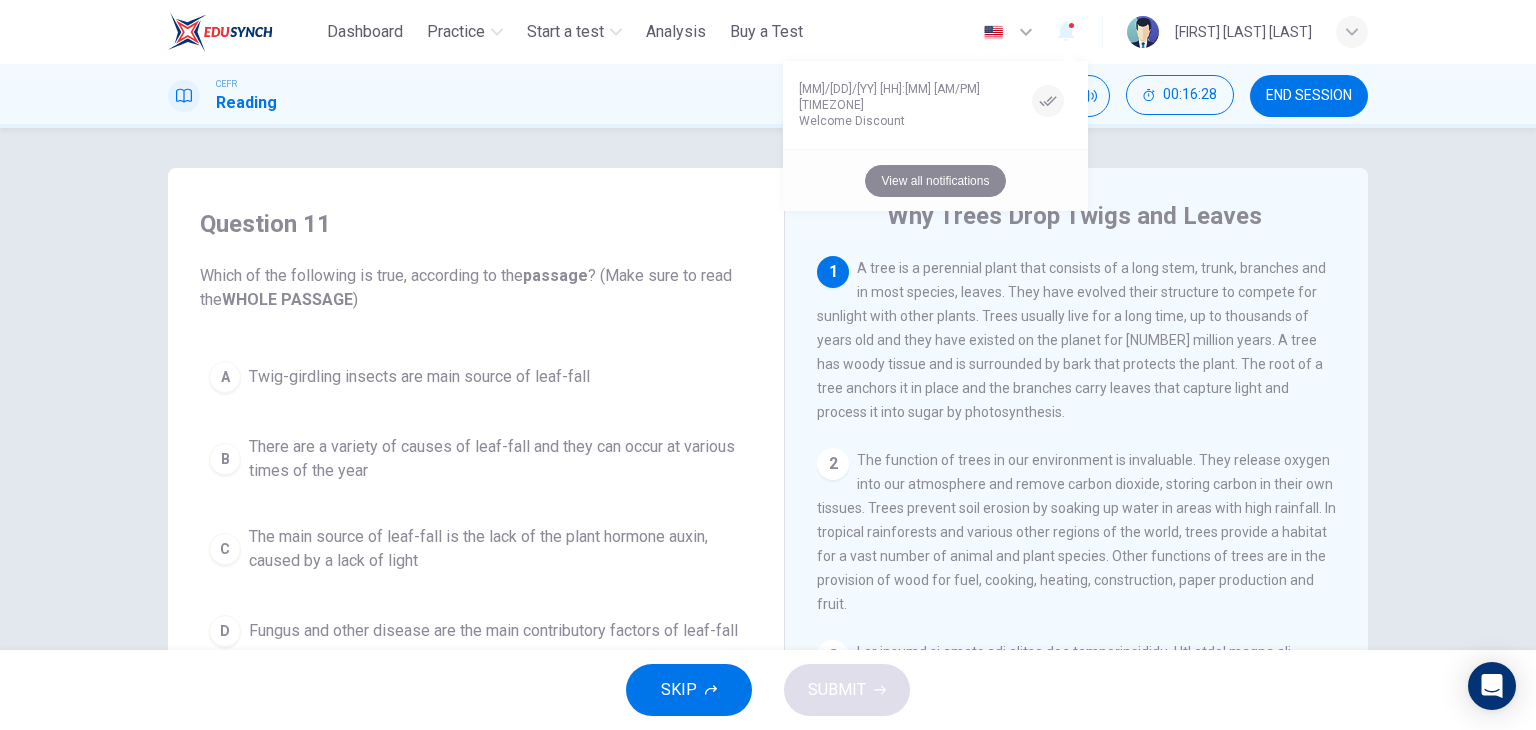 click on "View all notifications" at bounding box center [936, 181] 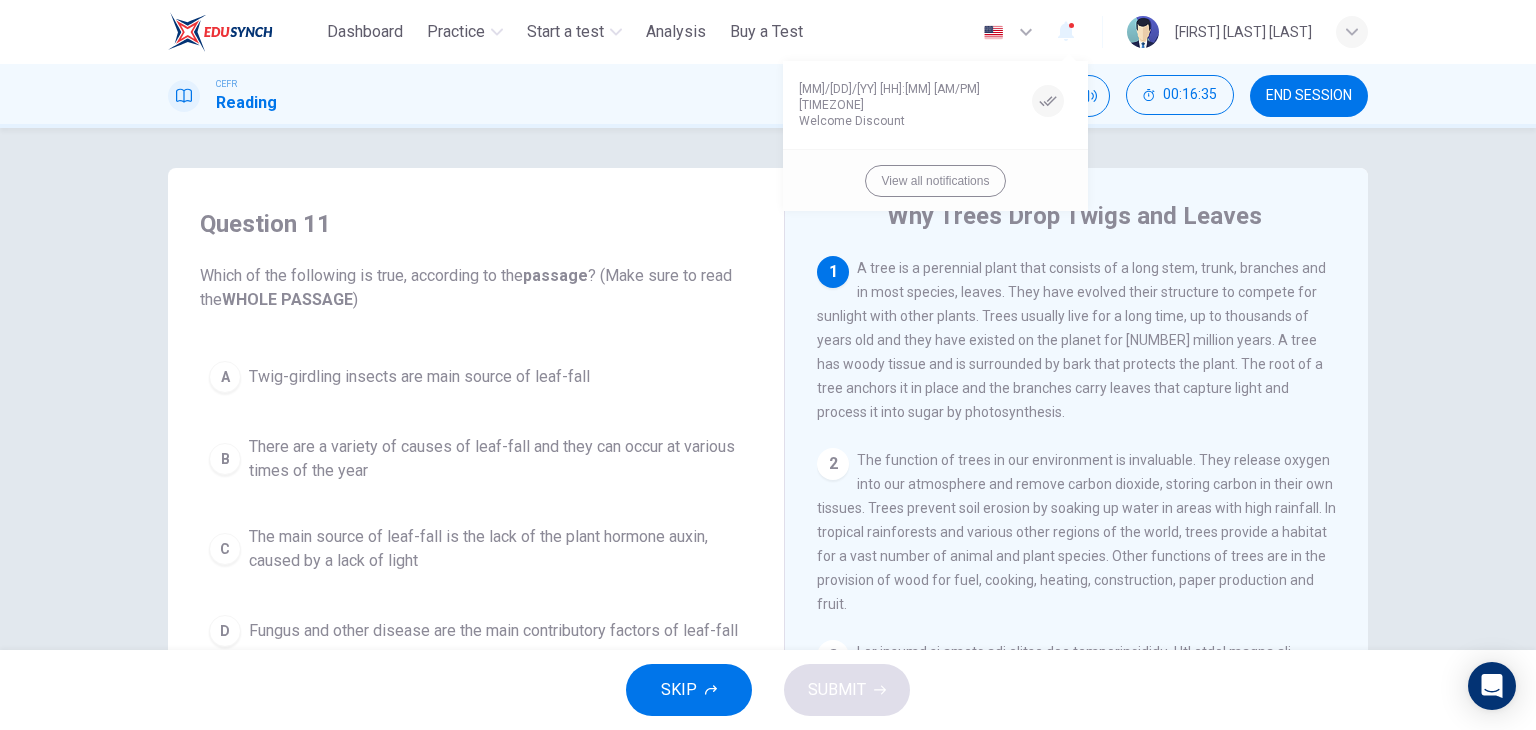 click at bounding box center [768, 365] 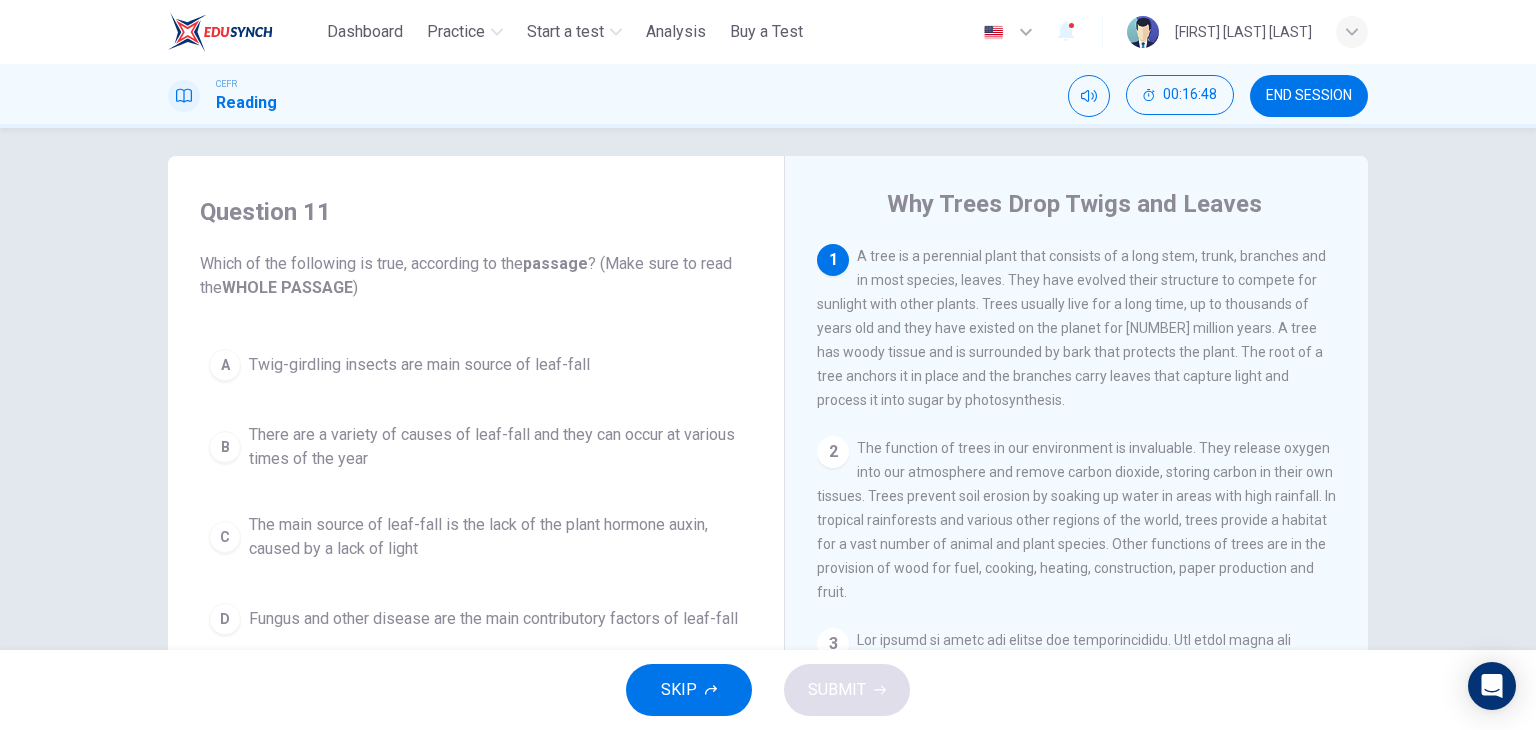 scroll, scrollTop: 12, scrollLeft: 0, axis: vertical 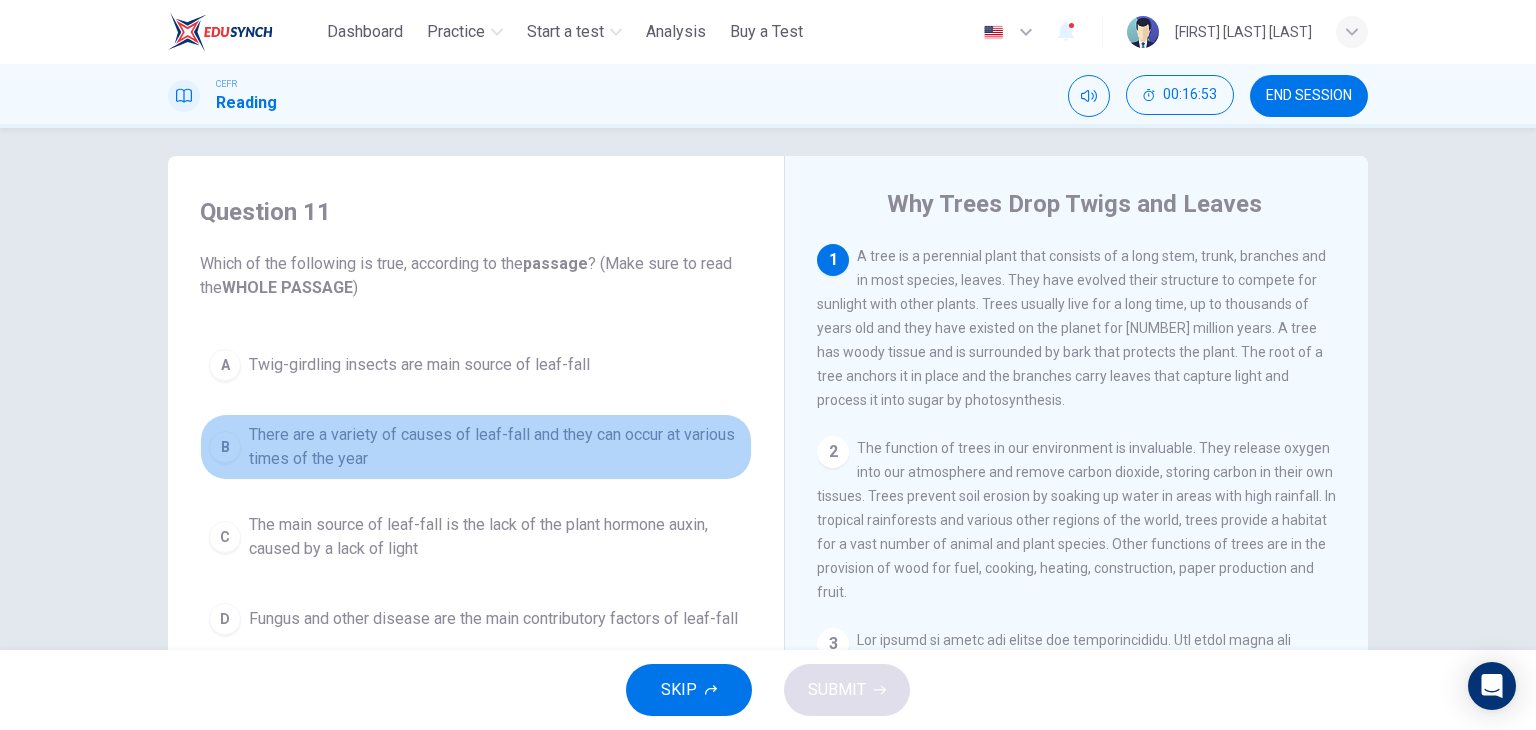click on "There are a variety of causes of leaf-fall and they can occur at various times of the year" at bounding box center (496, 447) 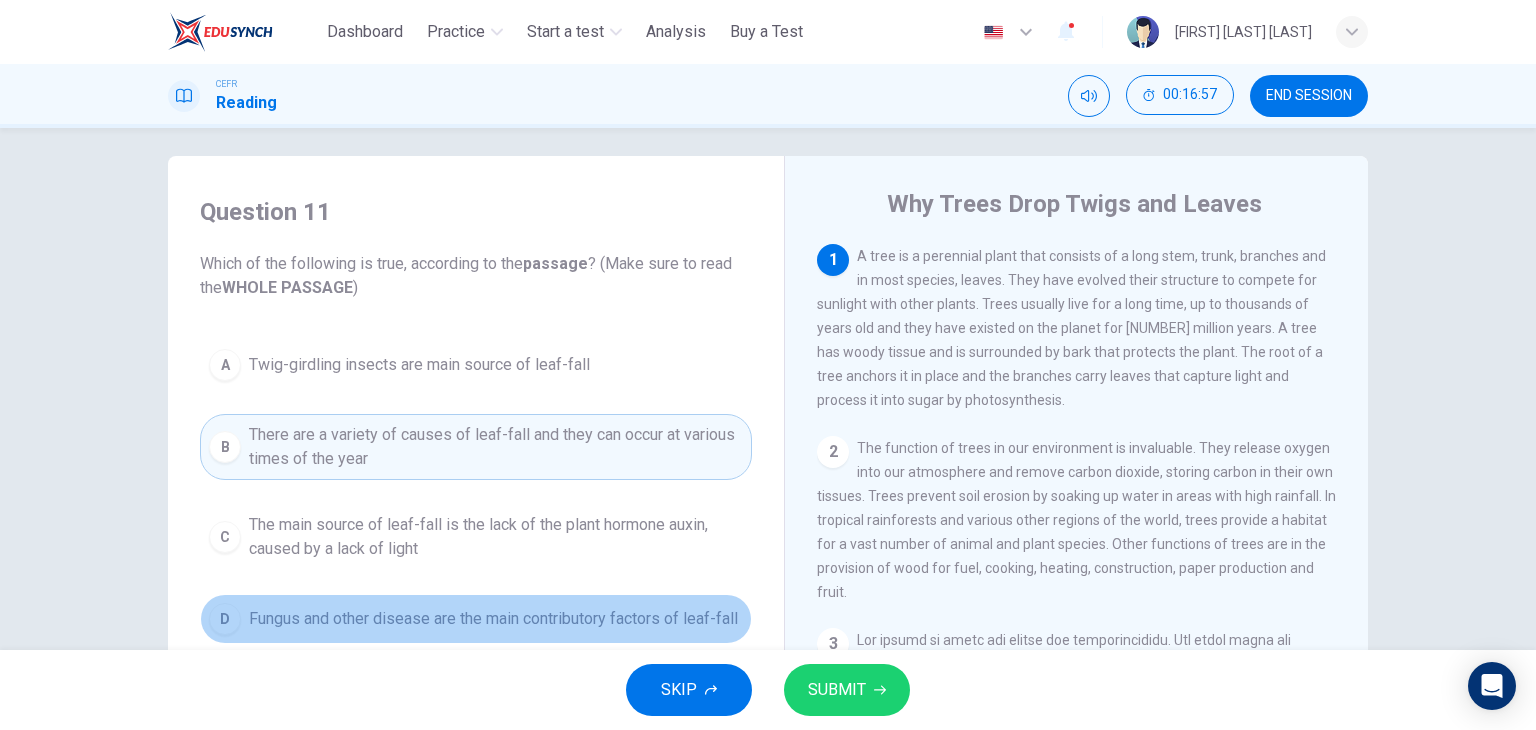 click on "Fungus and other disease are the main contributory factors of leaf-fall" at bounding box center [493, 619] 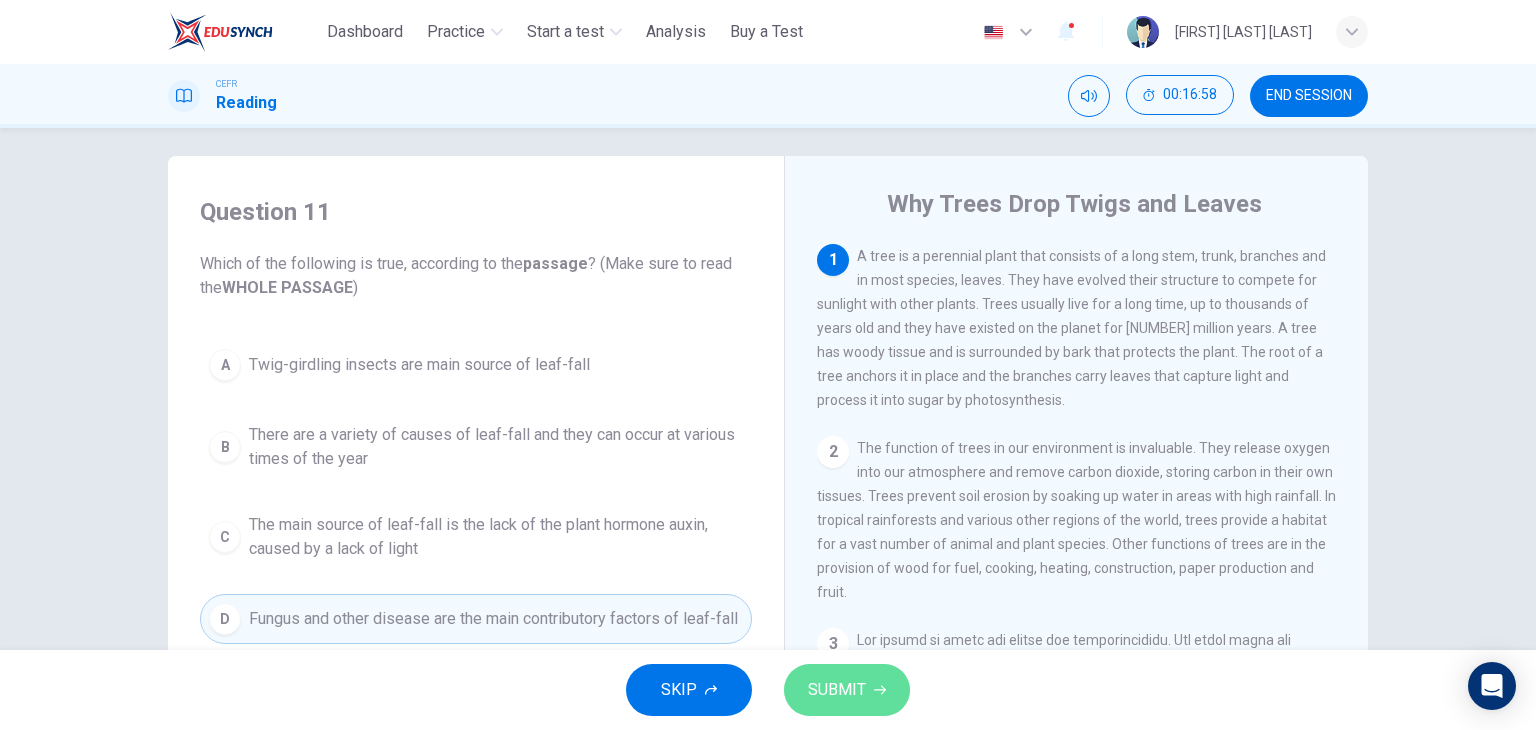 click on "SUBMIT" at bounding box center (847, 690) 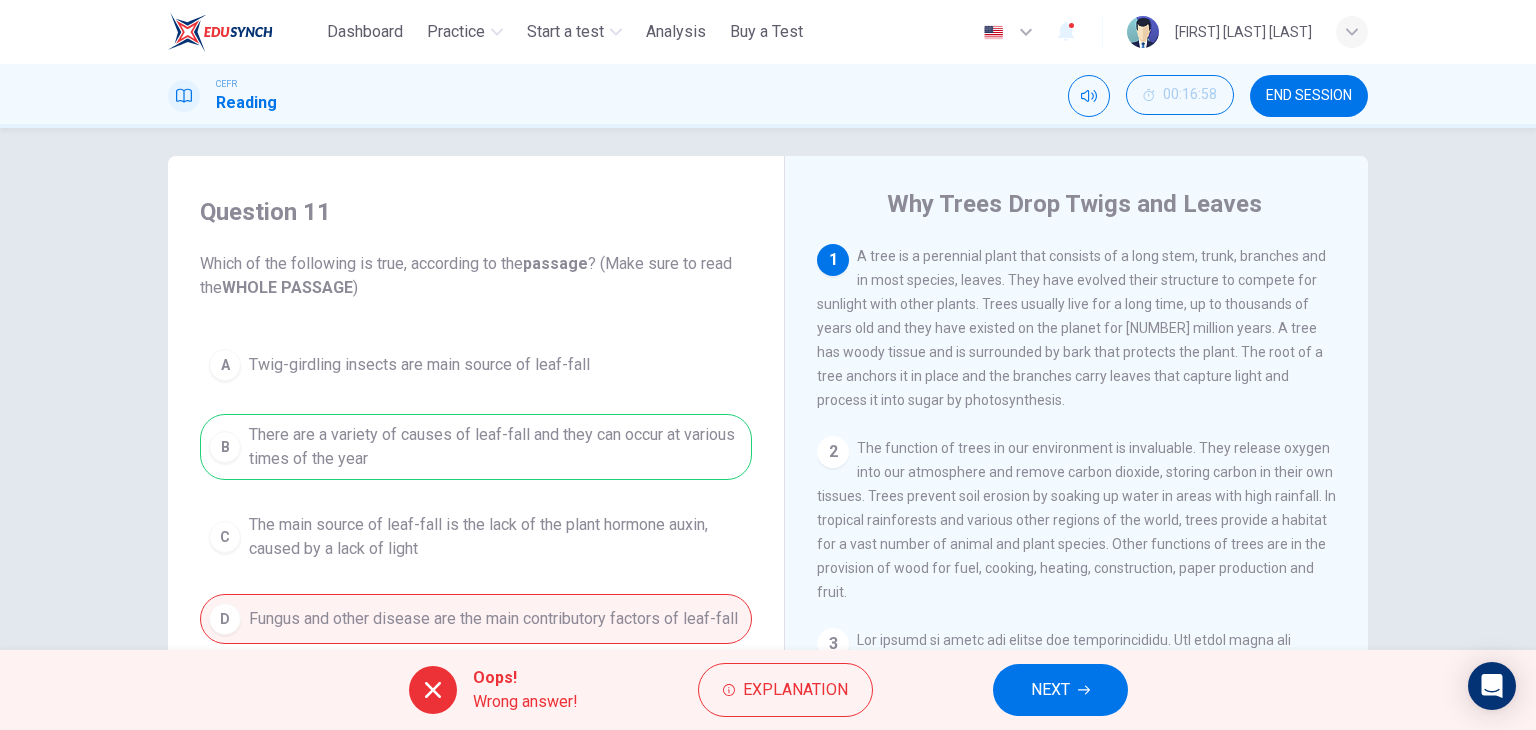 click on "A Twig-girdling insects are main source of leaf-fall B There are a variety of causes of leaf-fall and they can occur at various times of the year C The main source of leaf-fall is the lack of the plant hormone auxin, caused by a lack of light D Fungus and other disease are the main contributory factors of leaf-fall" at bounding box center (476, 492) 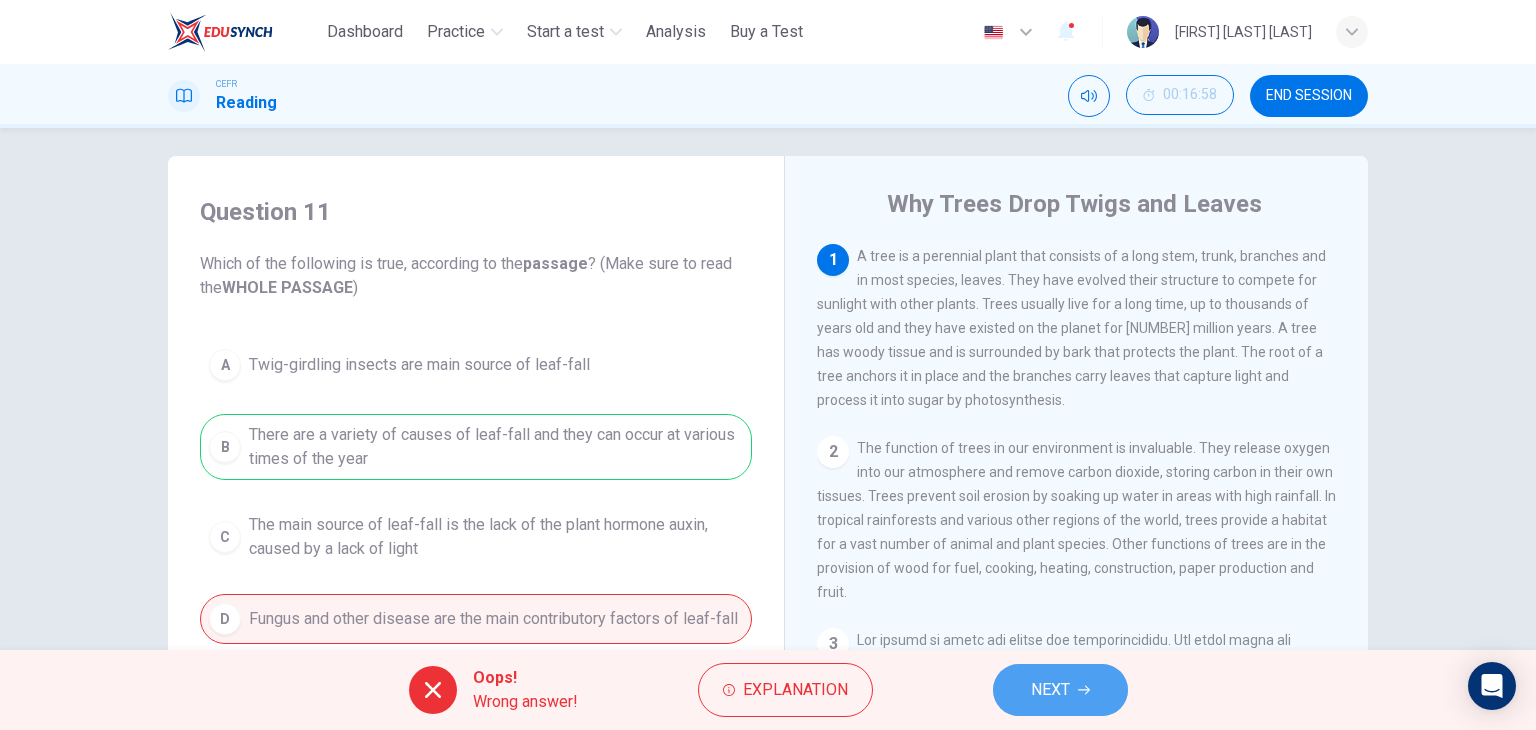 click on "NEXT" at bounding box center [1050, 690] 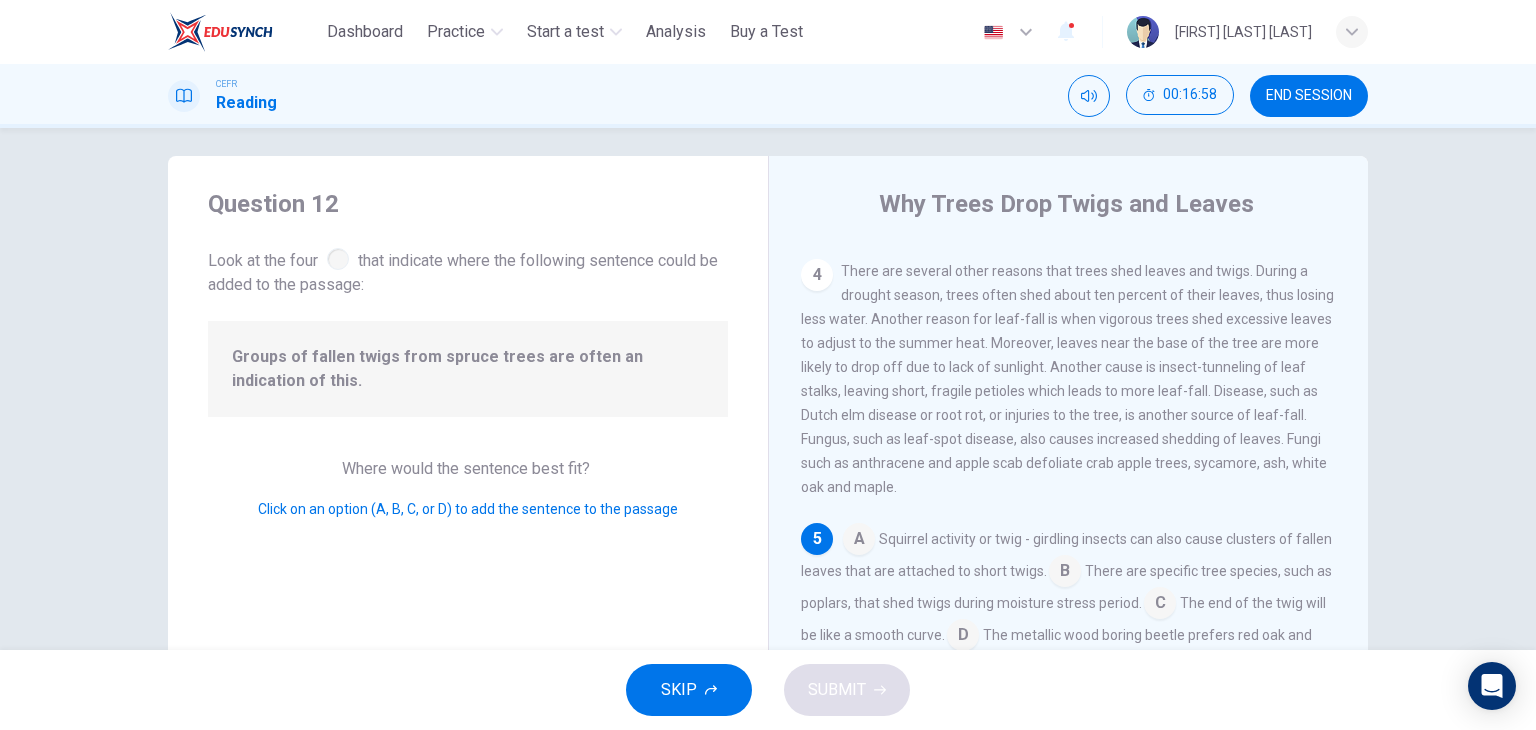 scroll, scrollTop: 709, scrollLeft: 0, axis: vertical 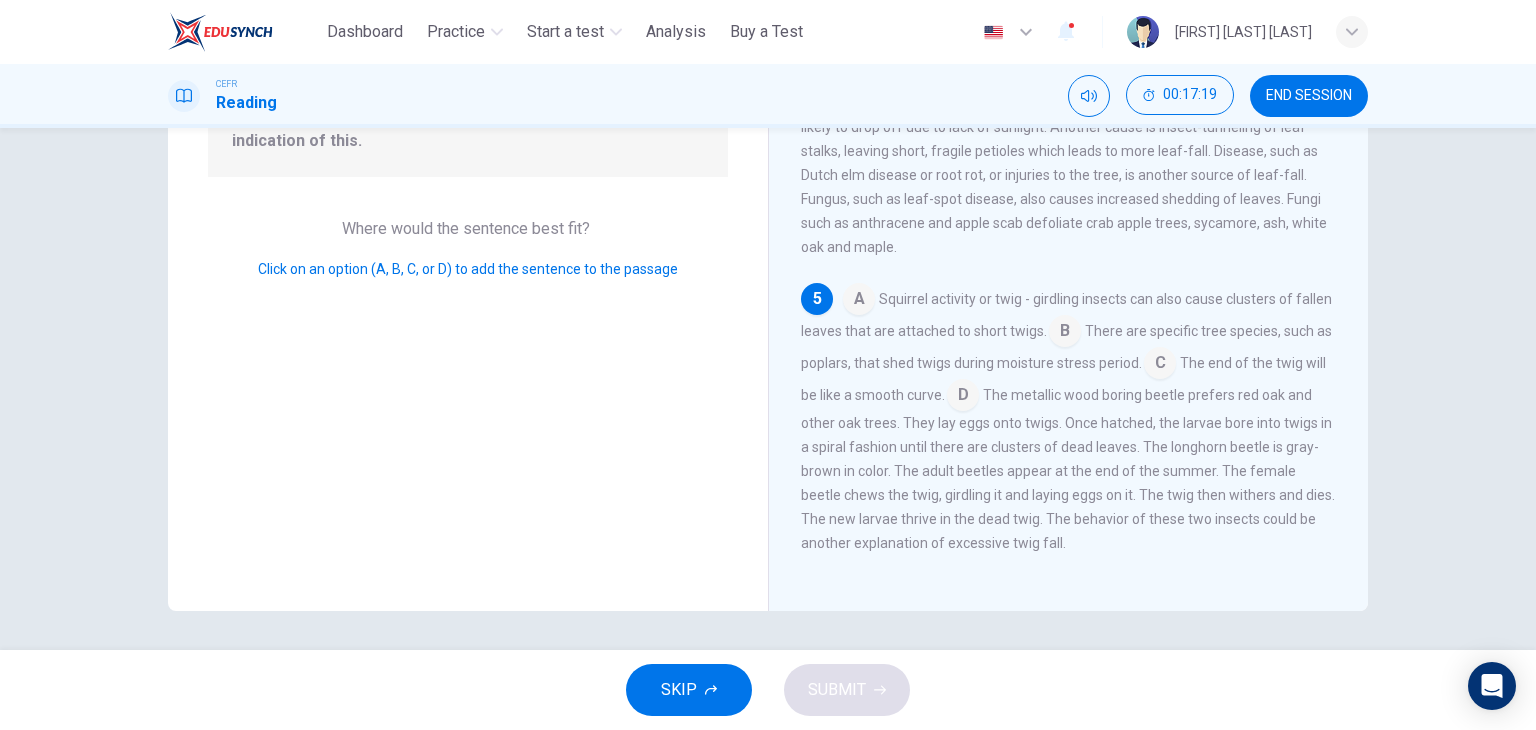 click at bounding box center (859, 301) 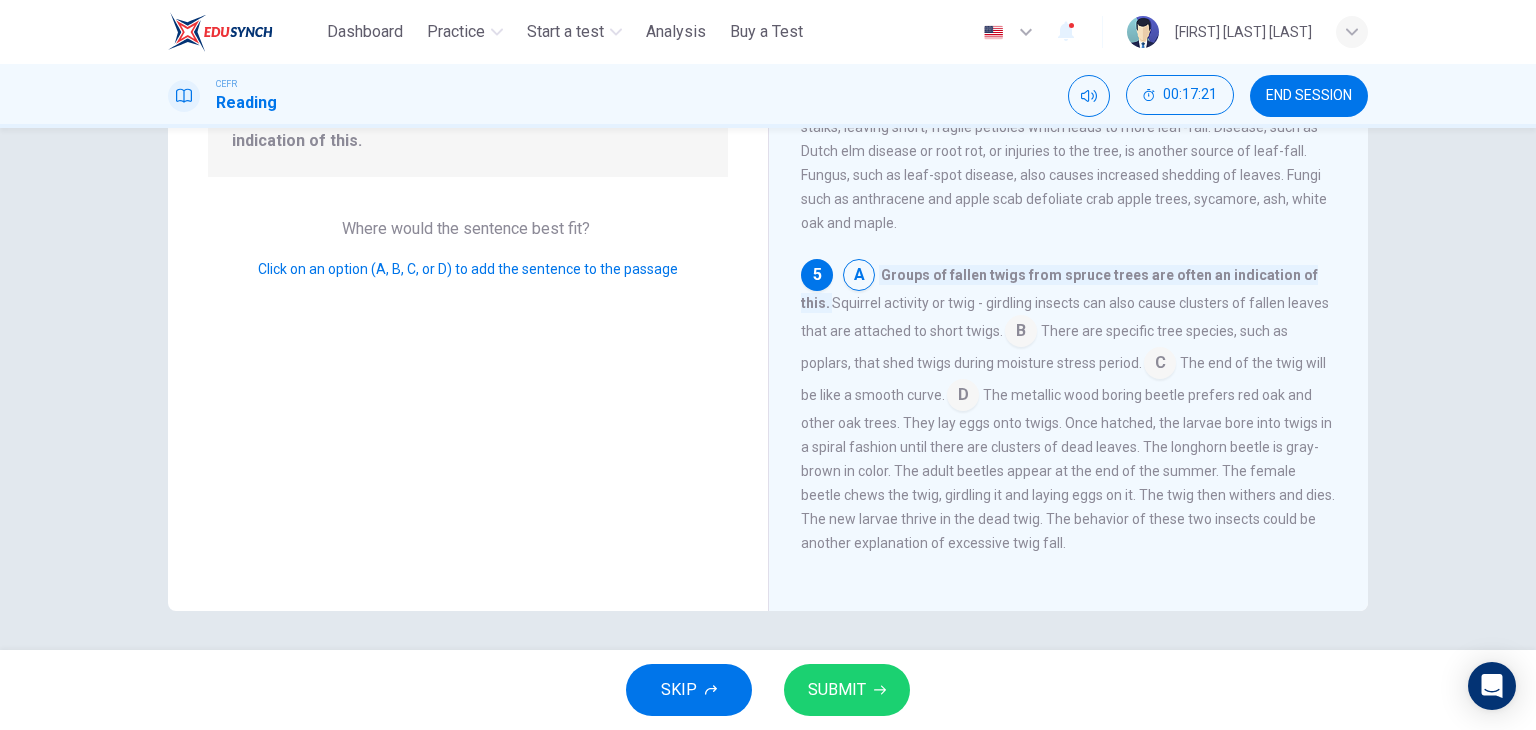 click at bounding box center [1021, 333] 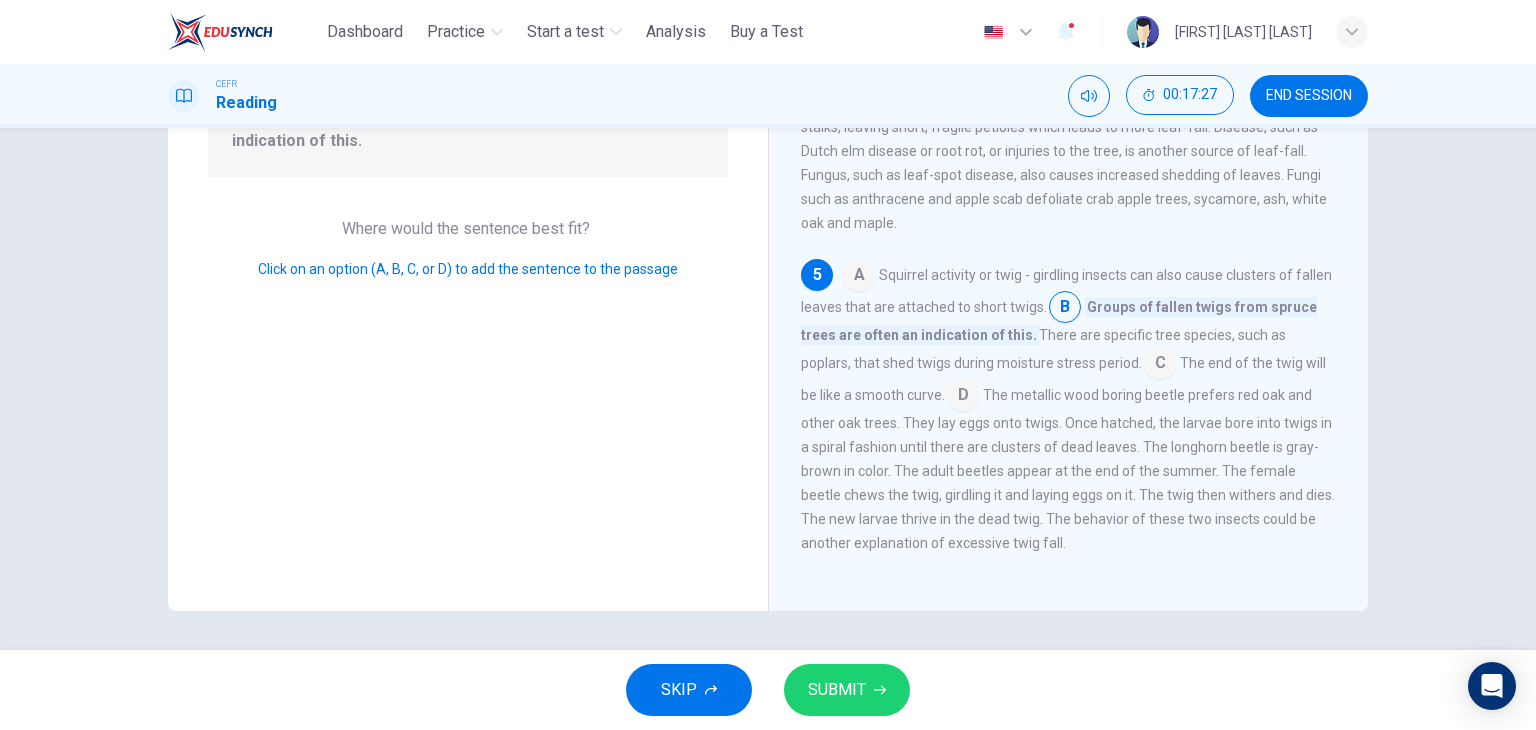 click at bounding box center (1160, 365) 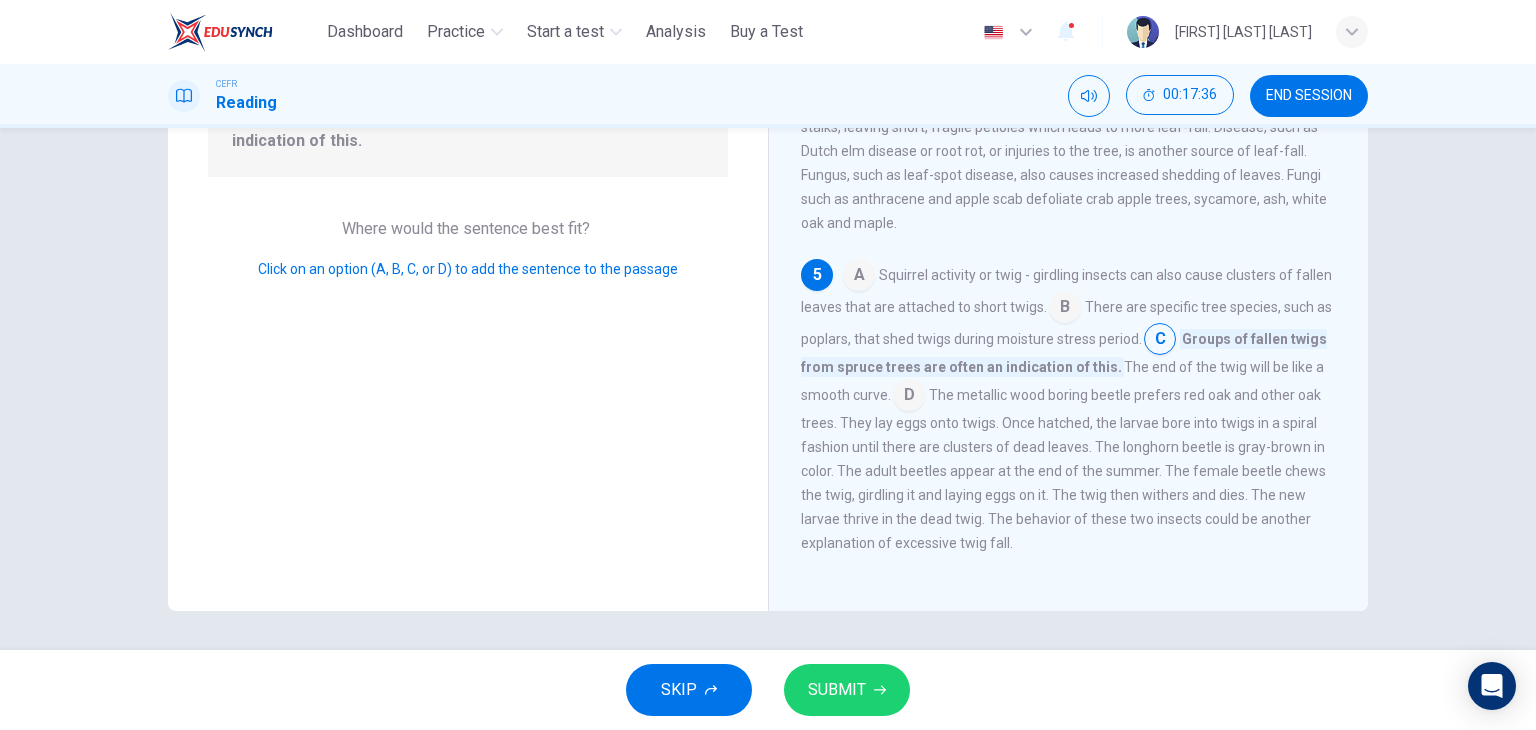click at bounding box center [909, 397] 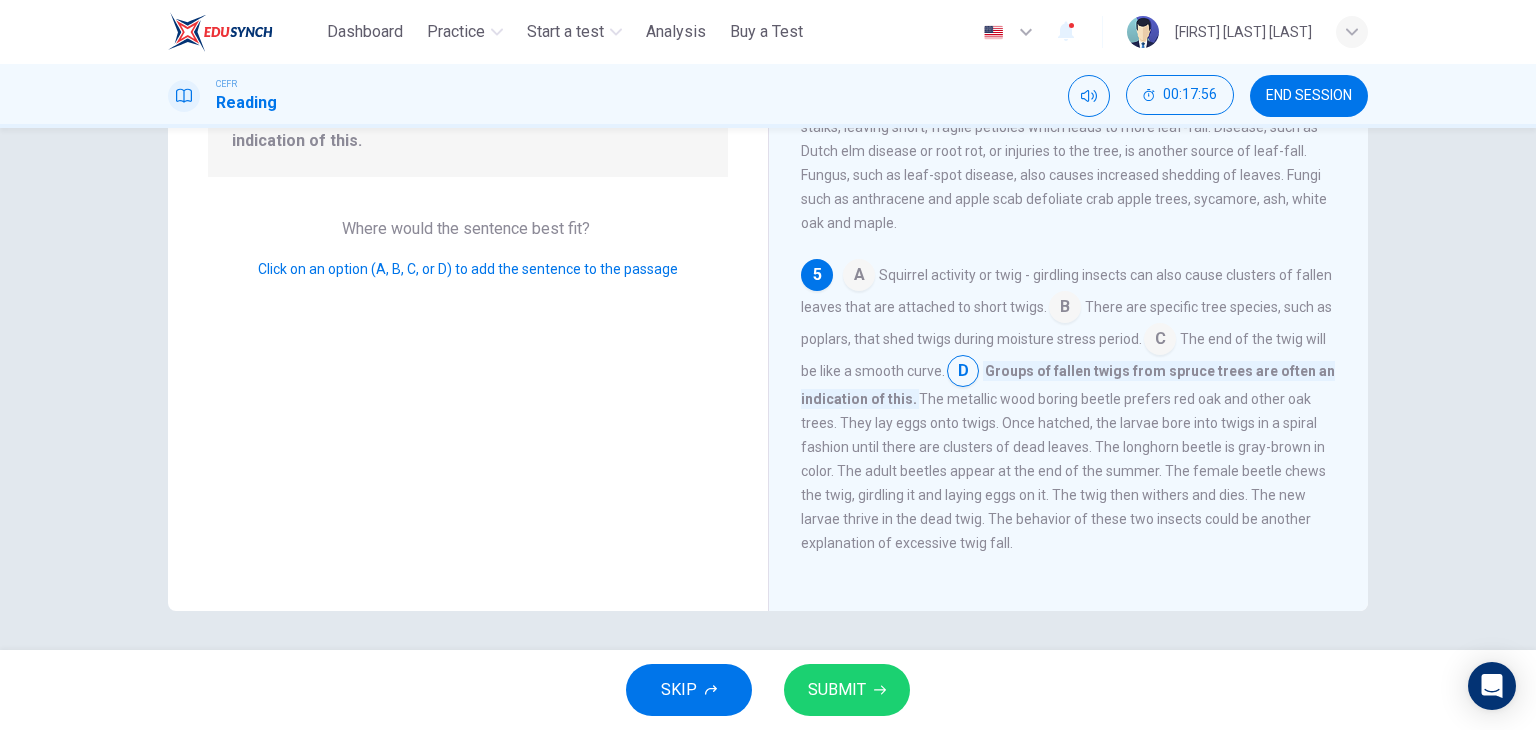 click at bounding box center (1065, 309) 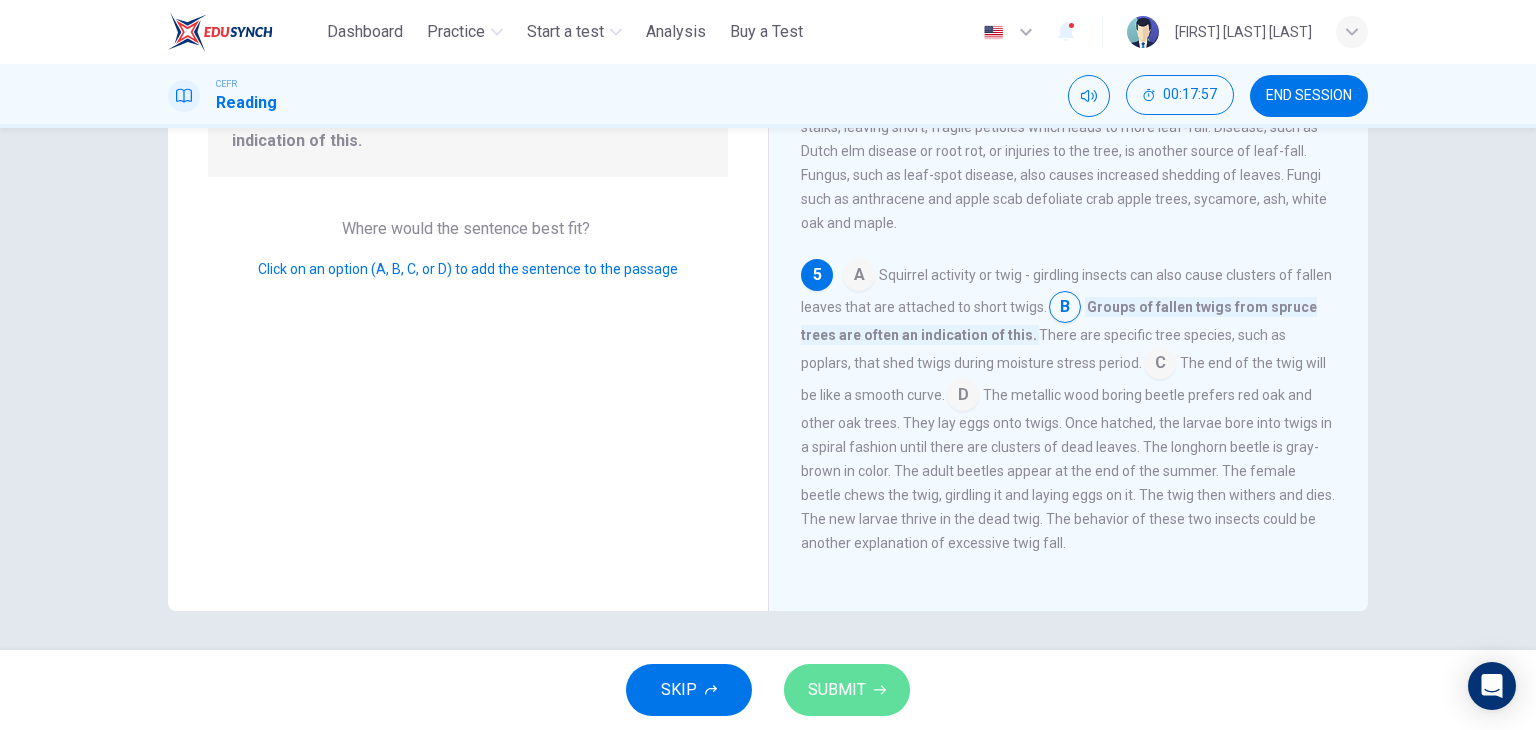 click on "SUBMIT" at bounding box center [837, 690] 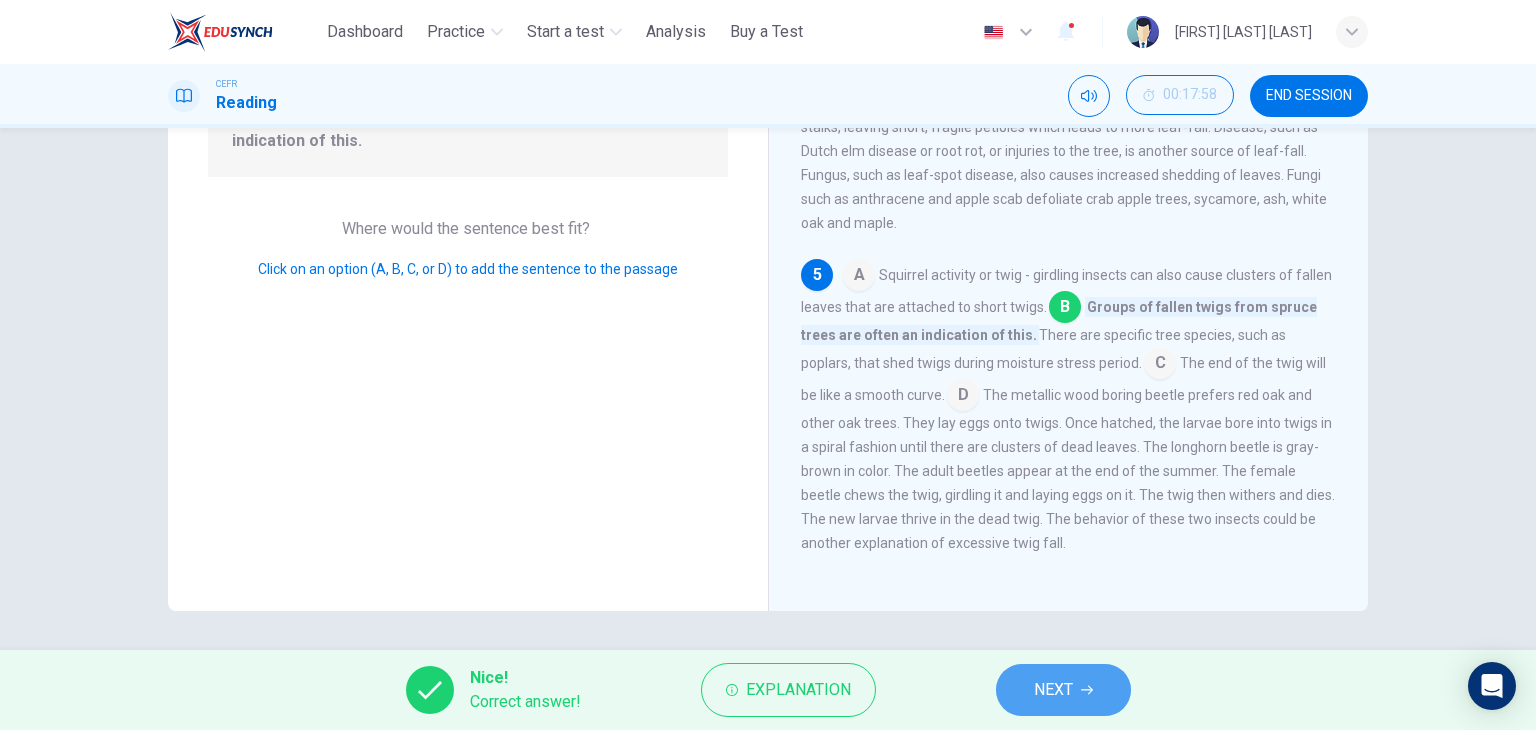 click on "NEXT" at bounding box center (1053, 690) 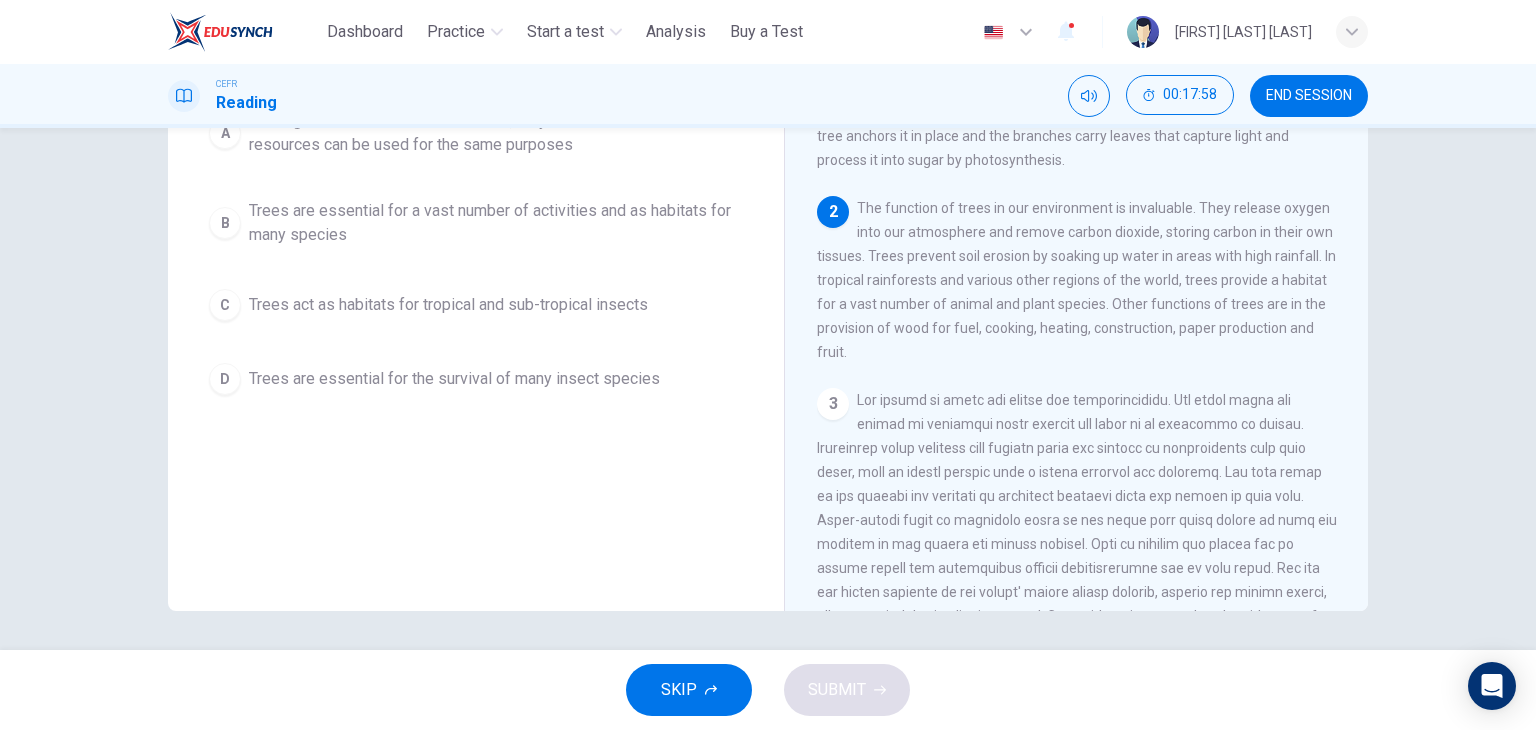 scroll, scrollTop: 0, scrollLeft: 0, axis: both 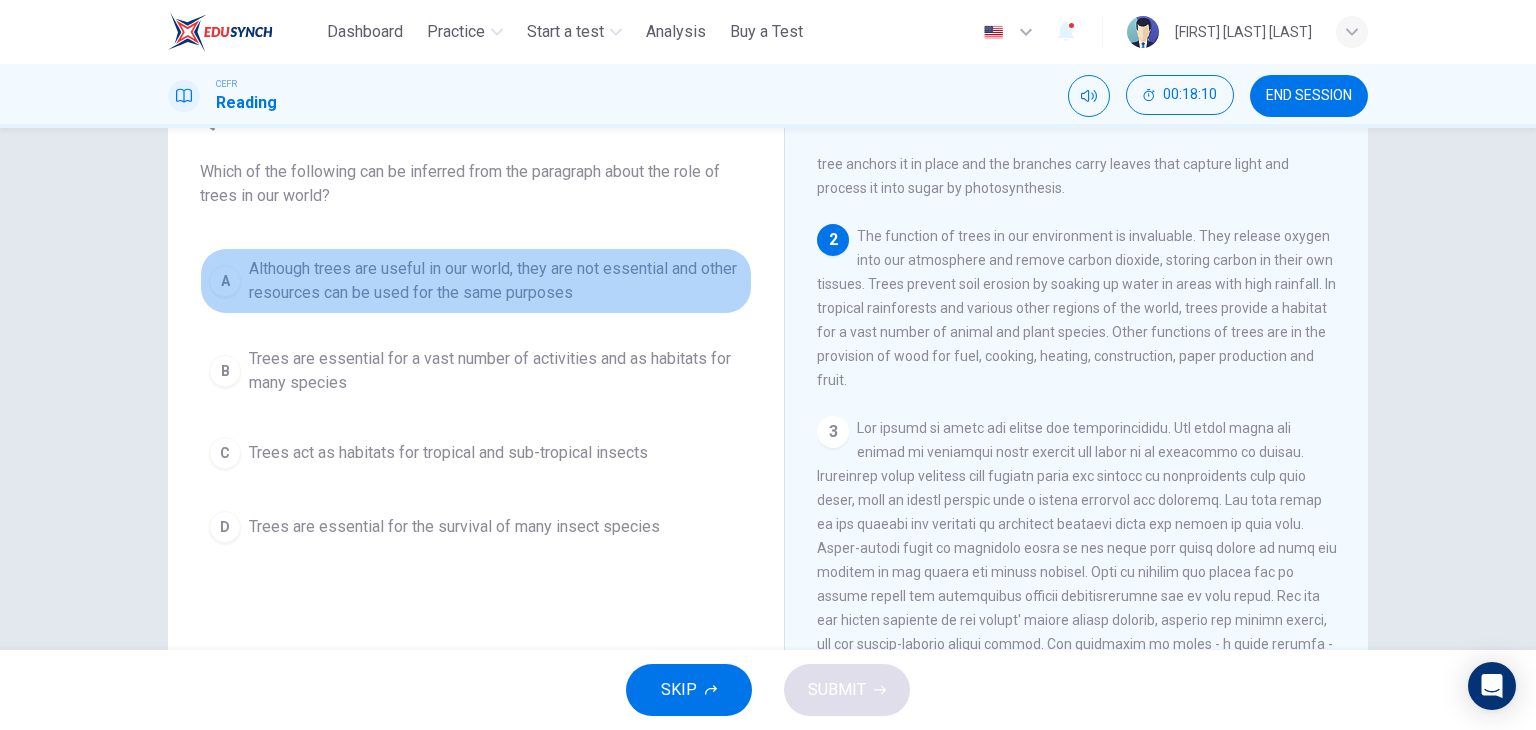 click on "Although trees are useful in our world, they are not essential and other resources can be used for the same purposes" at bounding box center (496, 281) 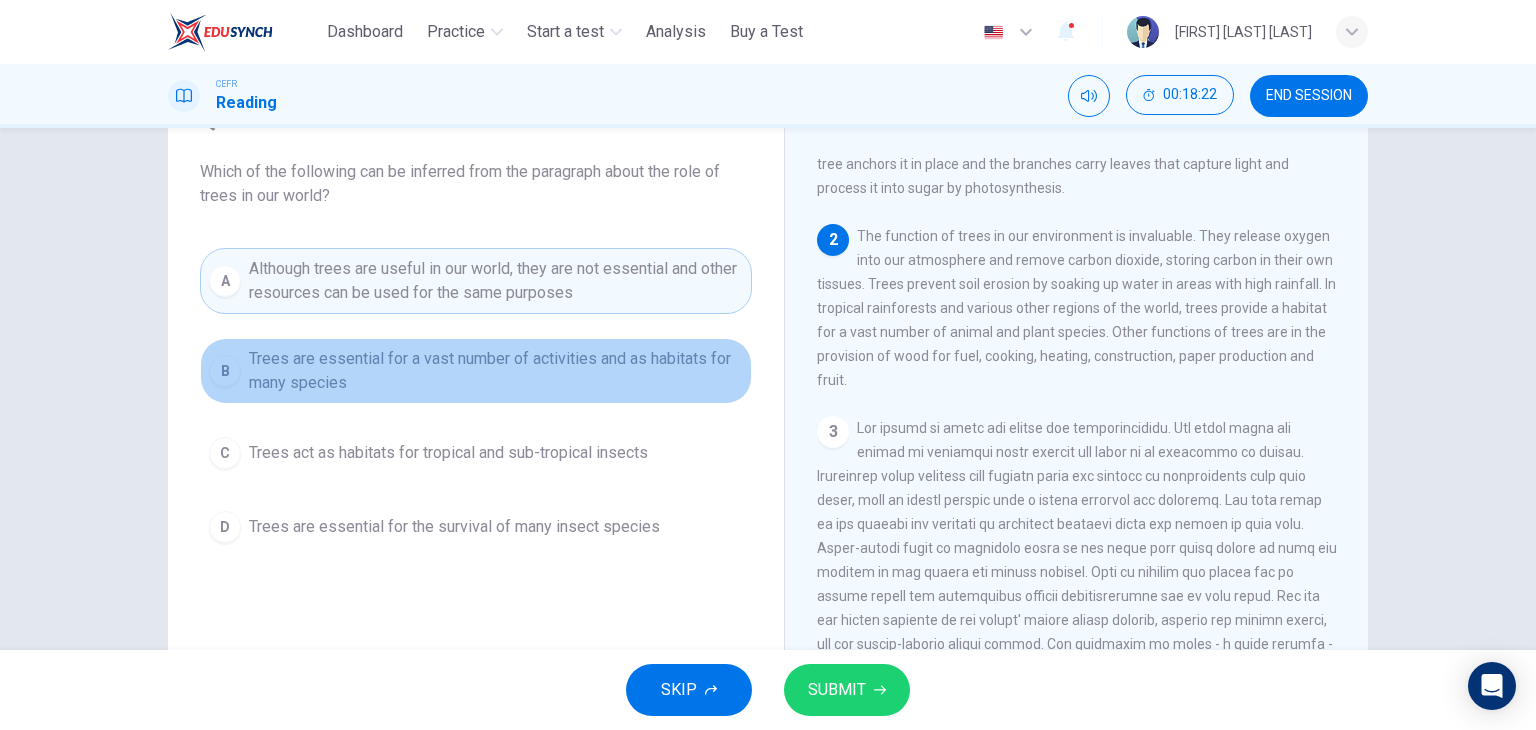 click on "Trees are essential for a vast number of activities and as habitats for many species" at bounding box center [496, 371] 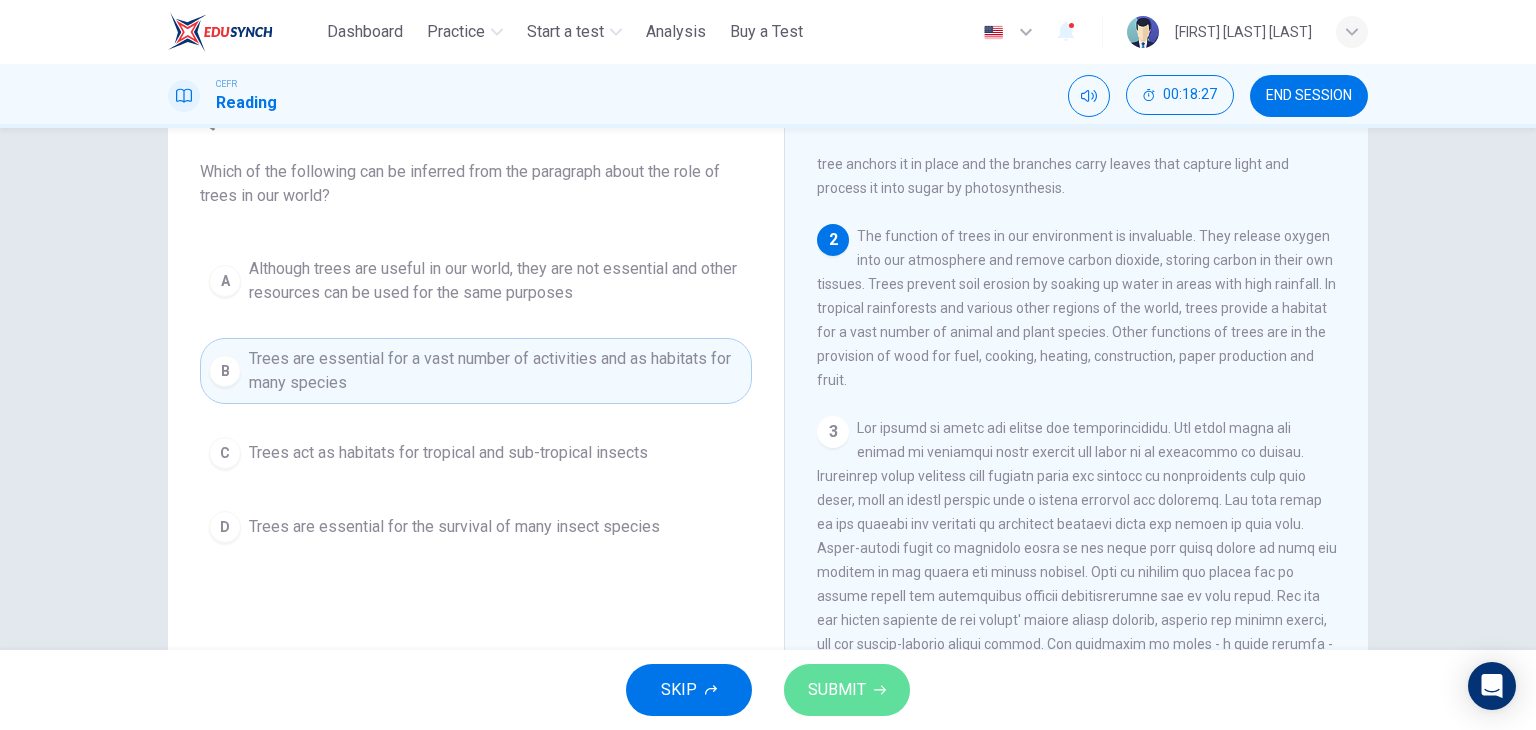 click on "SUBMIT" at bounding box center [837, 690] 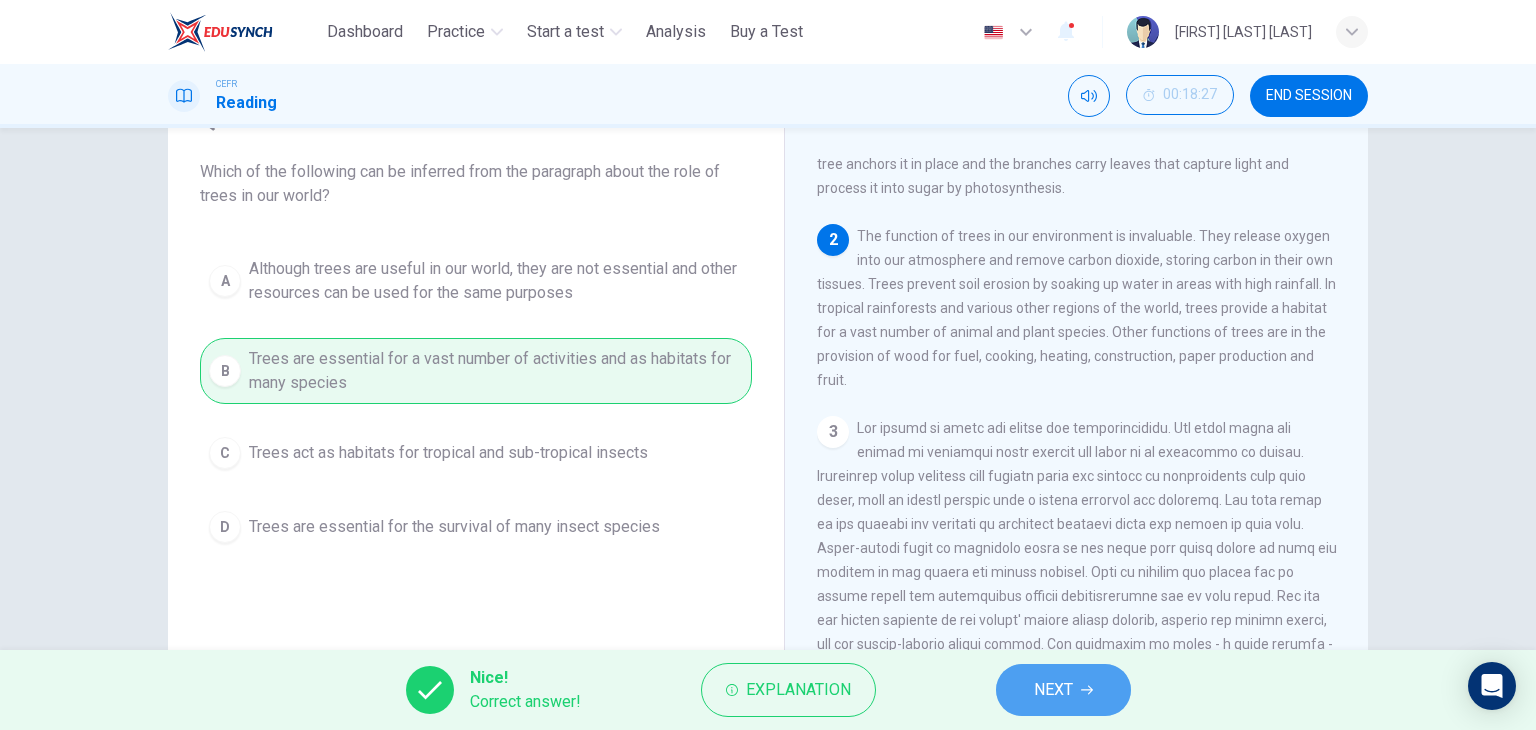 click on "NEXT" at bounding box center (1063, 690) 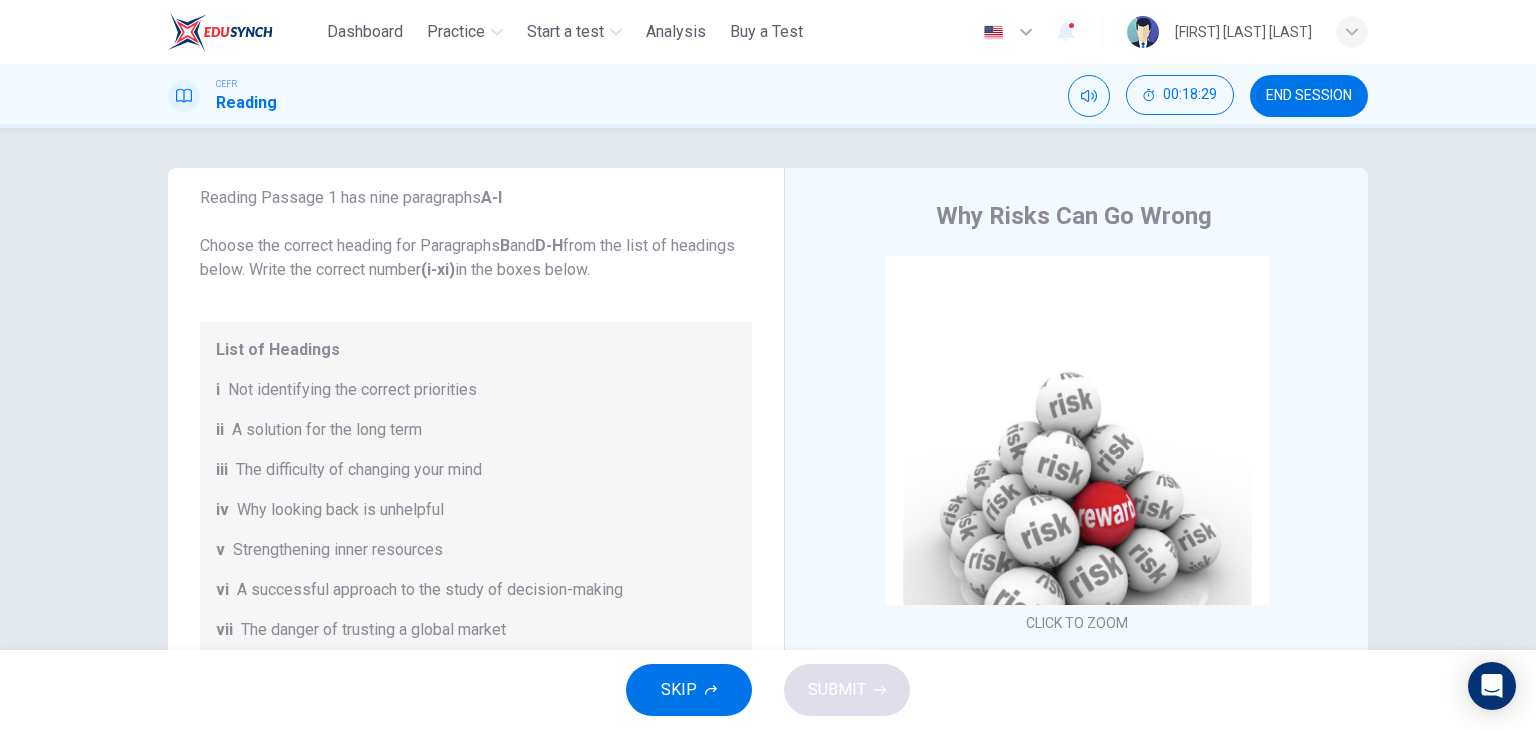 scroll, scrollTop: 79, scrollLeft: 0, axis: vertical 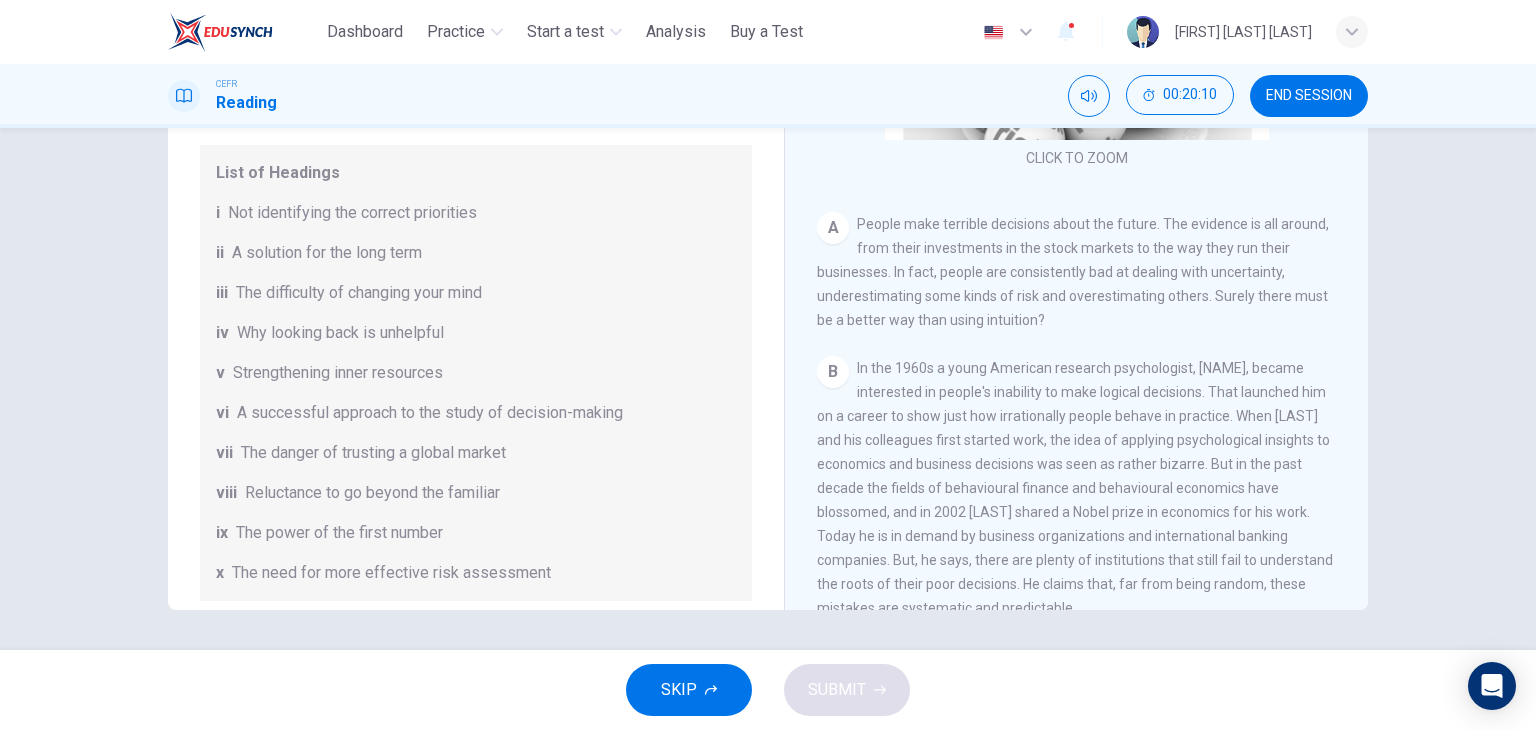 click on "In the [YEAR]s a young American research psychologist, [PERSON], became interested in people's inability to make logical decisions. That launched him on a career to show just how irrationally people behave in practice. When [PERSON] and his colleagues first started work, the idea of applying psychological insights to economics and business decisions was seen as rather bizarre. But in the past decade the fields of behavioural finance and behavioural economics have blossomed, and in [YEAR] [PERSON] shared a Nobel prize in economics for his work. Today he is in demand by business organizations and international banking companies. But, he says, there are plenty of institutions that still fail to understand the roots of their poor decisions. He claims that, far from being random, these mistakes are systematic and predictable." at bounding box center [1077, 488] 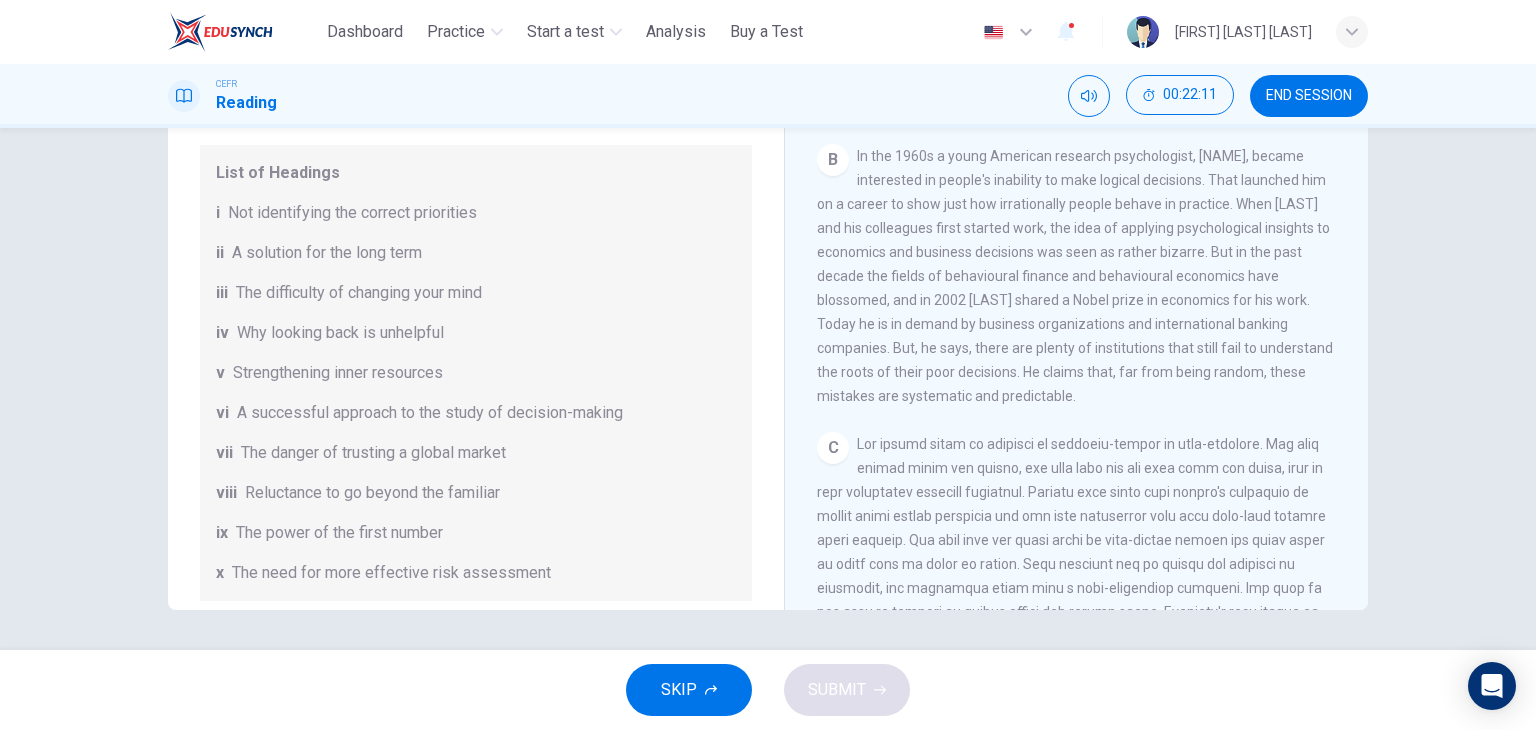 scroll, scrollTop: 426, scrollLeft: 0, axis: vertical 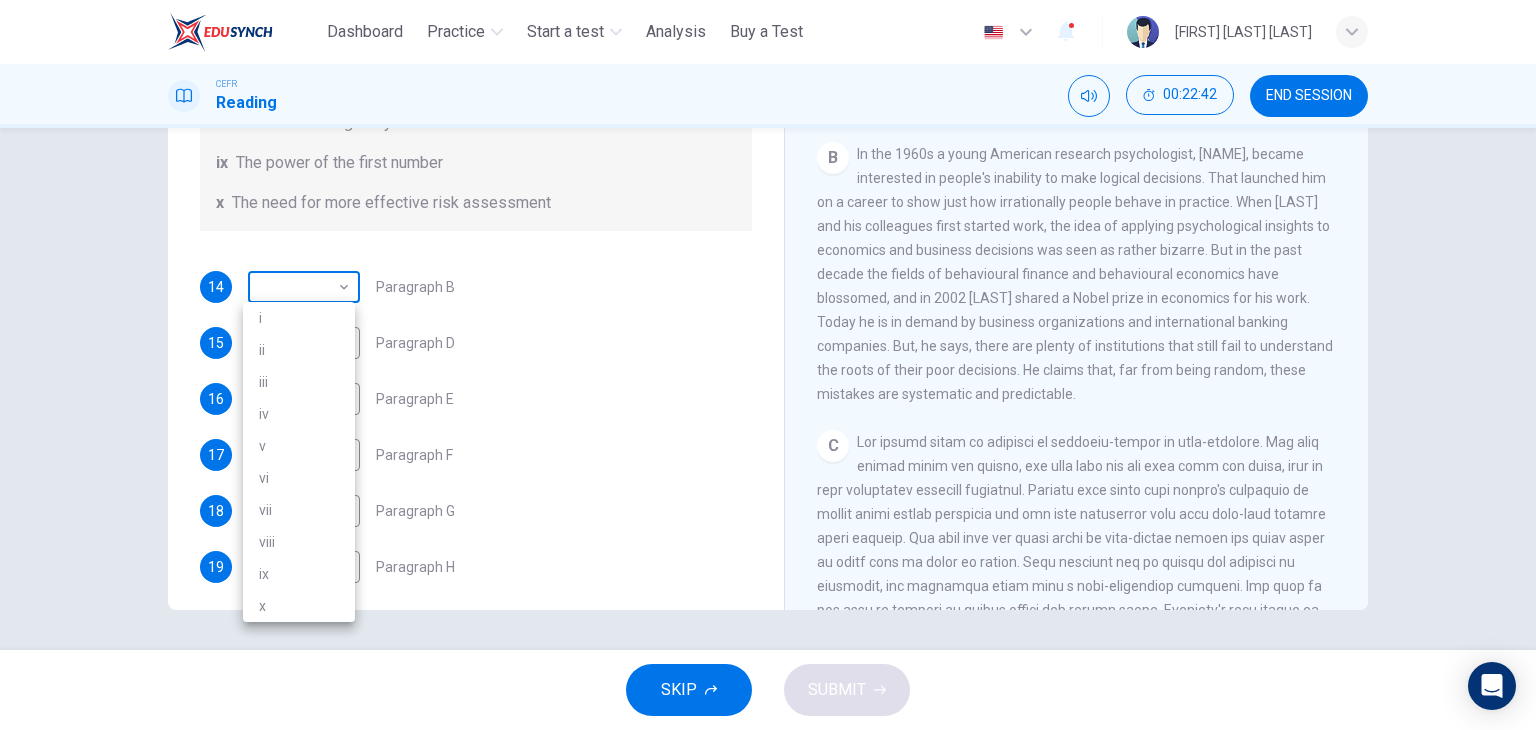 click on "English ​​INOKA JASMINE ANAK MUYAU CEFR Reading [TIME] END SESSION Questions [NUMBER] - [NUMBER] Reading Passage [NUMBER] has nine paragraphs A-I
Choose the correct heading for Paragraphs B and D-H from the list of headings below. Write the correct number (i-xi) in the boxes below. List of Headings i Not identifying the correct priorities ii A solution for the long term iii The difficulty of changing your mind iv Why looking back is unhelpful v Strengthening inner resources vi A successful approach to the study of decision-making vii The danger of trusting a global market viii Reluctance to go beyond the familiar ix The power of the first number x The need for more effective risk assessment [NUMBER] ​​Paragraph B [NUMBER] ​​Paragraph D [NUMBER] ​​Paragraph E [NUMBER] ​​[NUMBER] A" at bounding box center [768, 365] 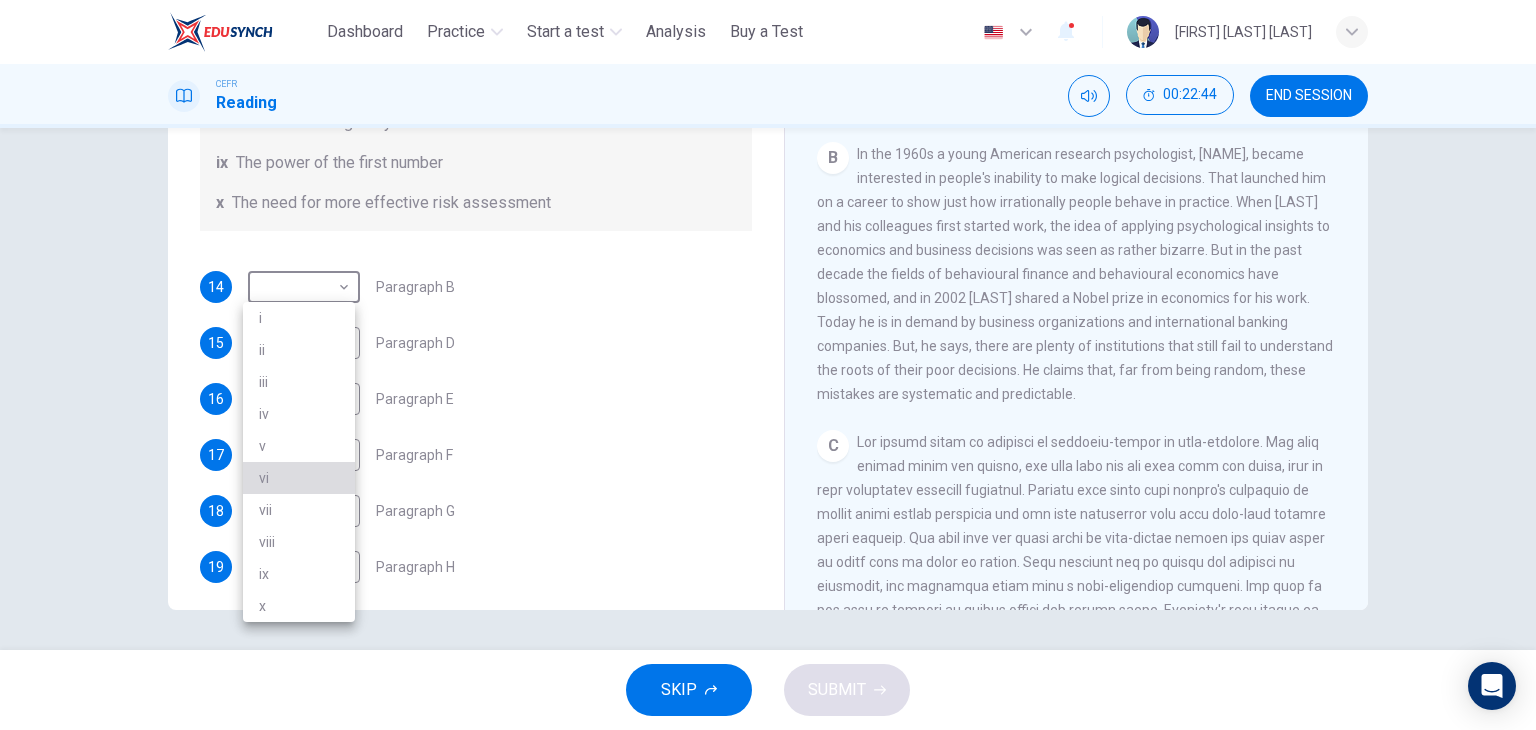 click on "vi" at bounding box center (299, 478) 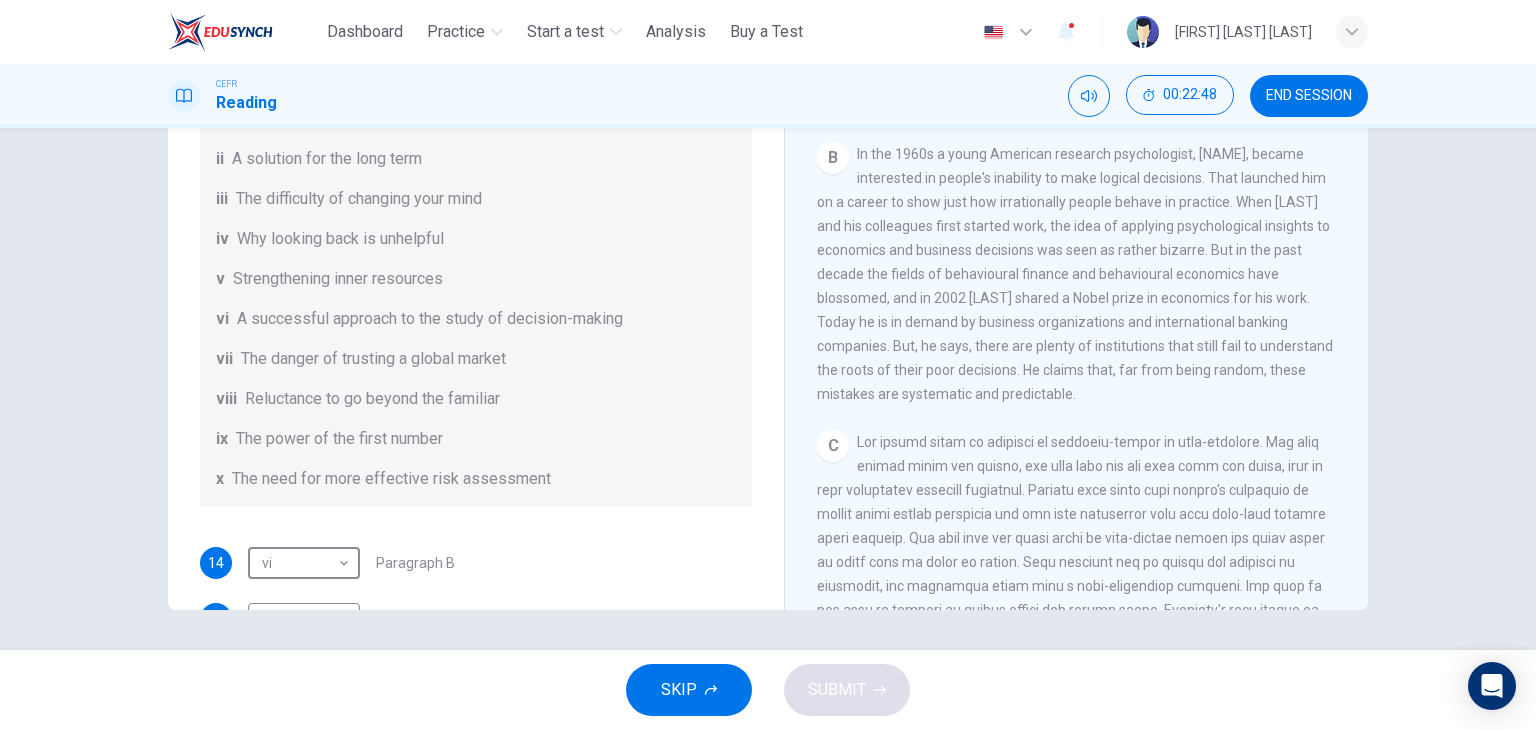 scroll, scrollTop: 98, scrollLeft: 0, axis: vertical 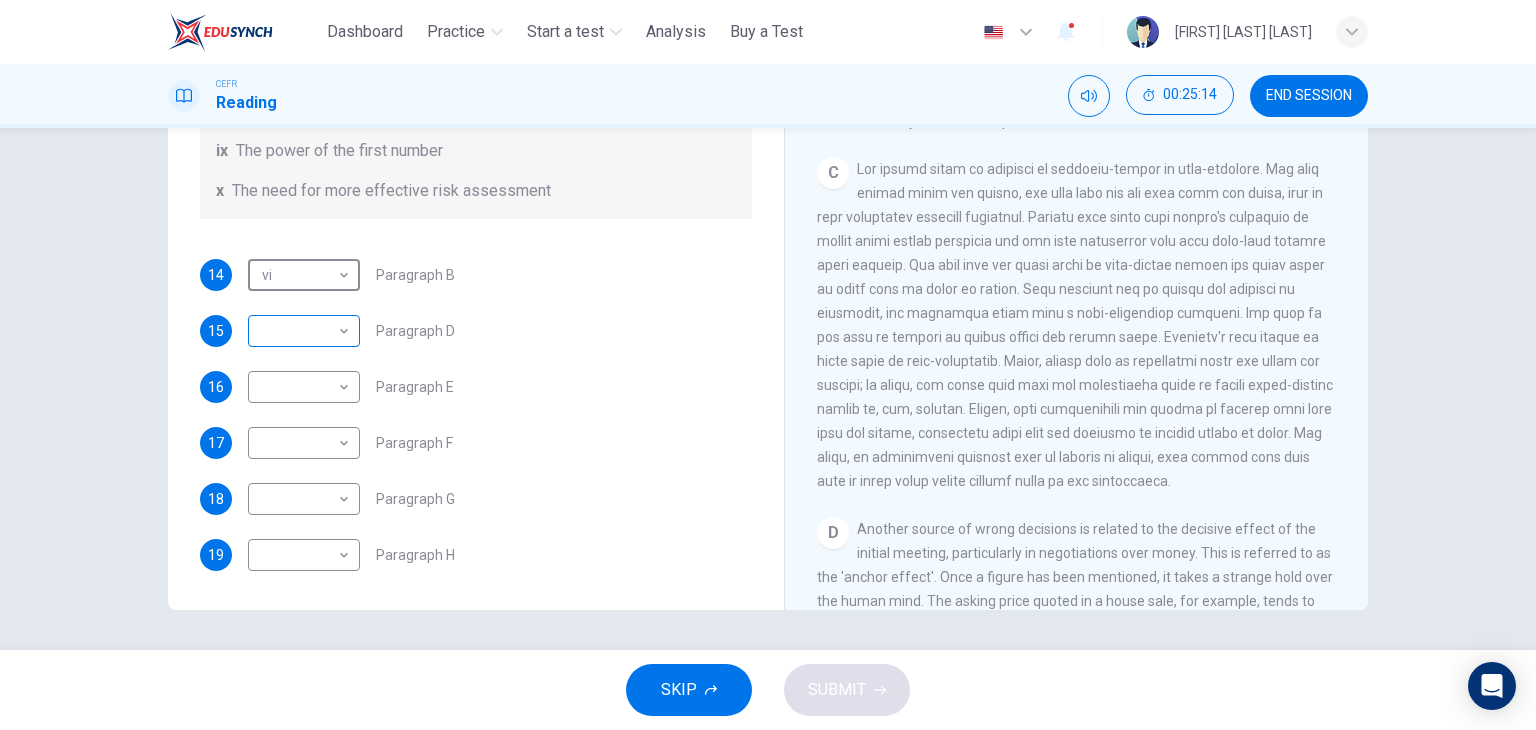 click on "This site uses cookies, as explained in our  Privacy Policy . If you agree to the use of cookies, please click the Accept button and continue to browse our site.   Privacy Policy Accept Dashboard Practice Start a test Analysis Buy a Test English ** ​ [FIRST] [LAST] CEFR Reading 00:25:14 END SESSION Questions 14 - 19 Reading Passage 1 has nine paragraphs  A-I
Choose the correct heading for Paragraphs  B  and  D-H  from the list of headings below.
Write the correct number  (i-xi)  in the boxes below. List of Headings i Not identifying the correct priorities ii A solution for the long term iii The difficulty of changing your mind iv Why looking back is unhelpful v Strengthening inner resources vi A successful approach to the study of decision-making vii The danger of trusting a global market viii Reluctance to go beyond the familiar ix The power of the first number x The need for more effective risk assessment 14 vi ** ​ Paragraph B 15 ​ ​ Paragraph D 16 ​ ​ Paragraph E 17 ​ ​ 18 ​" at bounding box center [768, 365] 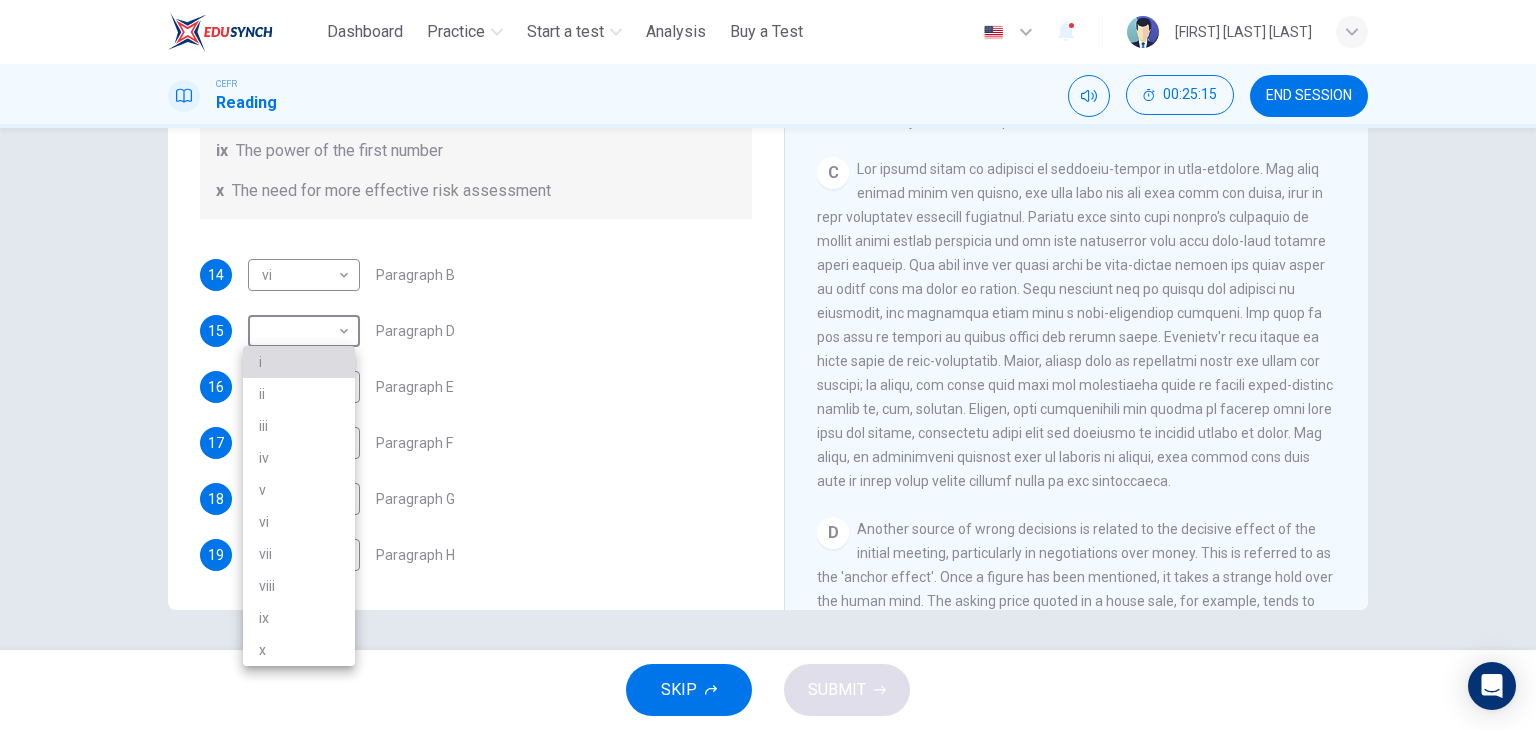 click on "i" at bounding box center (299, 362) 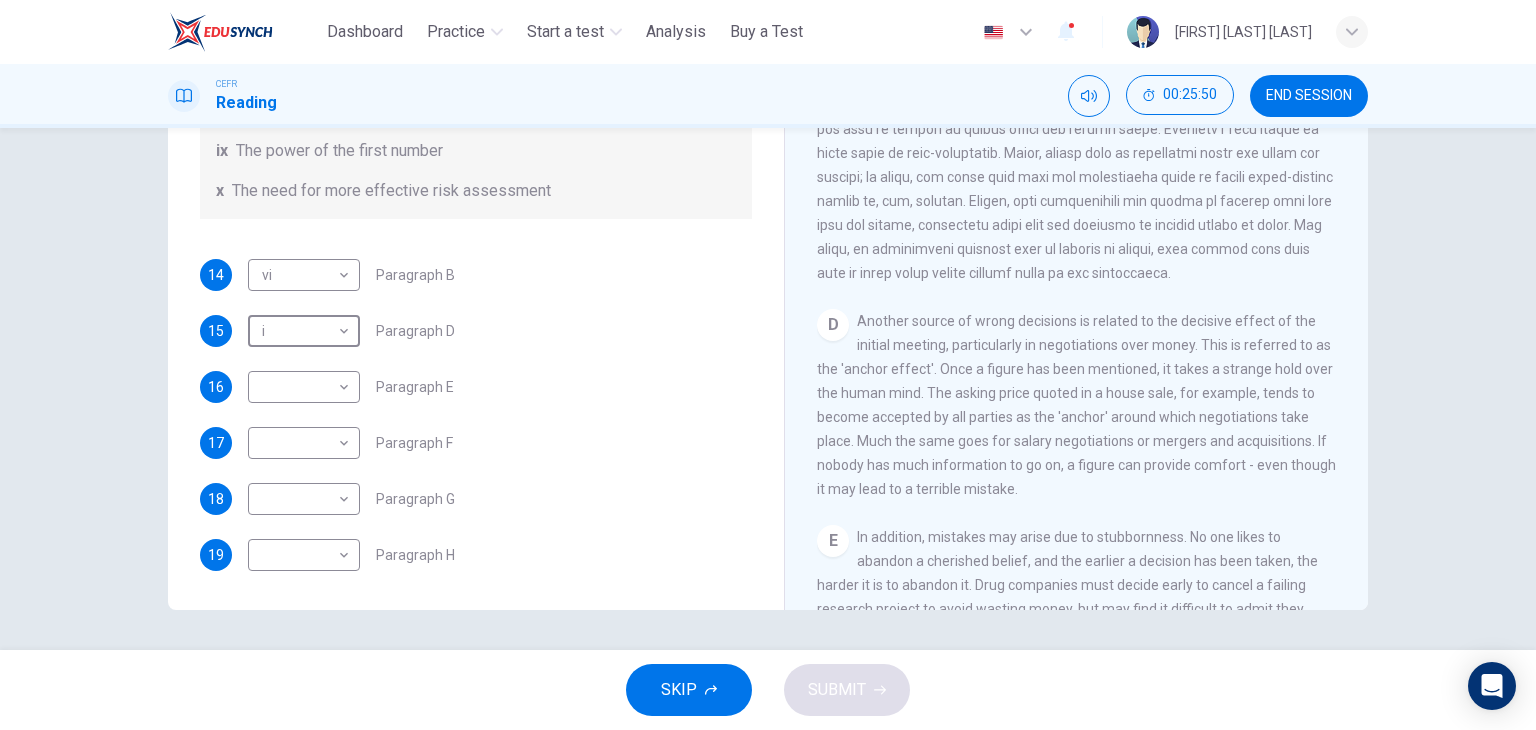 scroll, scrollTop: 951, scrollLeft: 0, axis: vertical 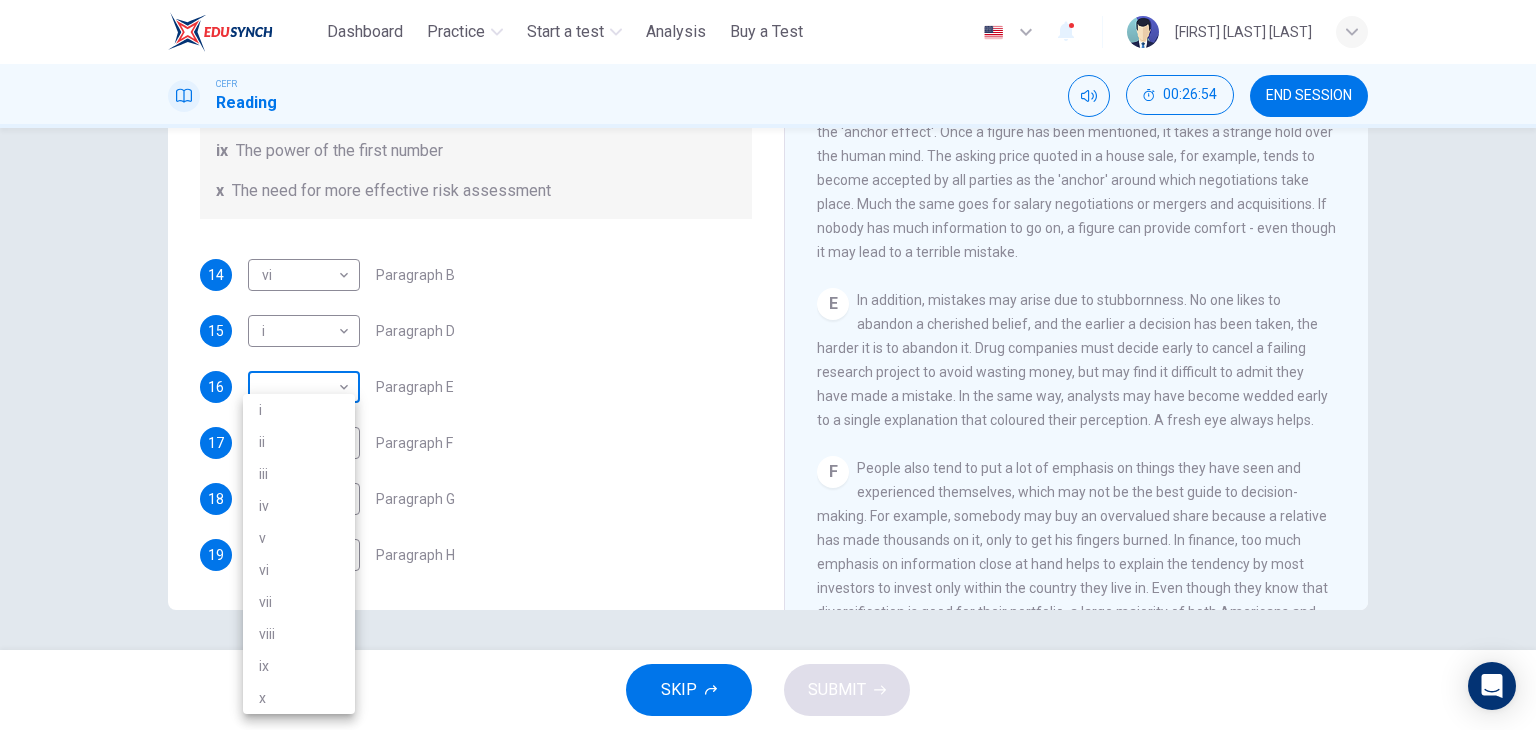 click on "This site uses cookies, as explained in our  Privacy Policy . If you agree to the use of cookies, please click the Accept button and continue to browse our site.   Privacy Policy Accept Dashboard Practice Start a test Analysis Buy a Test English ** ​ [NAME] [LAST] CEFR Reading 00:26:54 END SESSION Questions 14 - 19 Reading Passage 1 has nine paragraphs  A-I
Choose the correct heading for Paragraphs  B  and  D-H  from the list of headings below.
Write the correct number  (i-xi)  in the boxes below. List of Headings i Not identifying the correct priorities ii A solution for the long term iii The difficulty of changing your mind iv Why looking back is unhelpful v Strengthening inner resources vi A successful approach to the study of decision-making vii The danger of trusting a global market viii Reluctance to go beyond the familiar ix The power of the first number x The need for more effective risk assessment 14 vi ** ​ Paragraph B 15 i * ​ Paragraph D 16 ​ ​ Paragraph E 17 ​ ​ 18 ​" at bounding box center [768, 365] 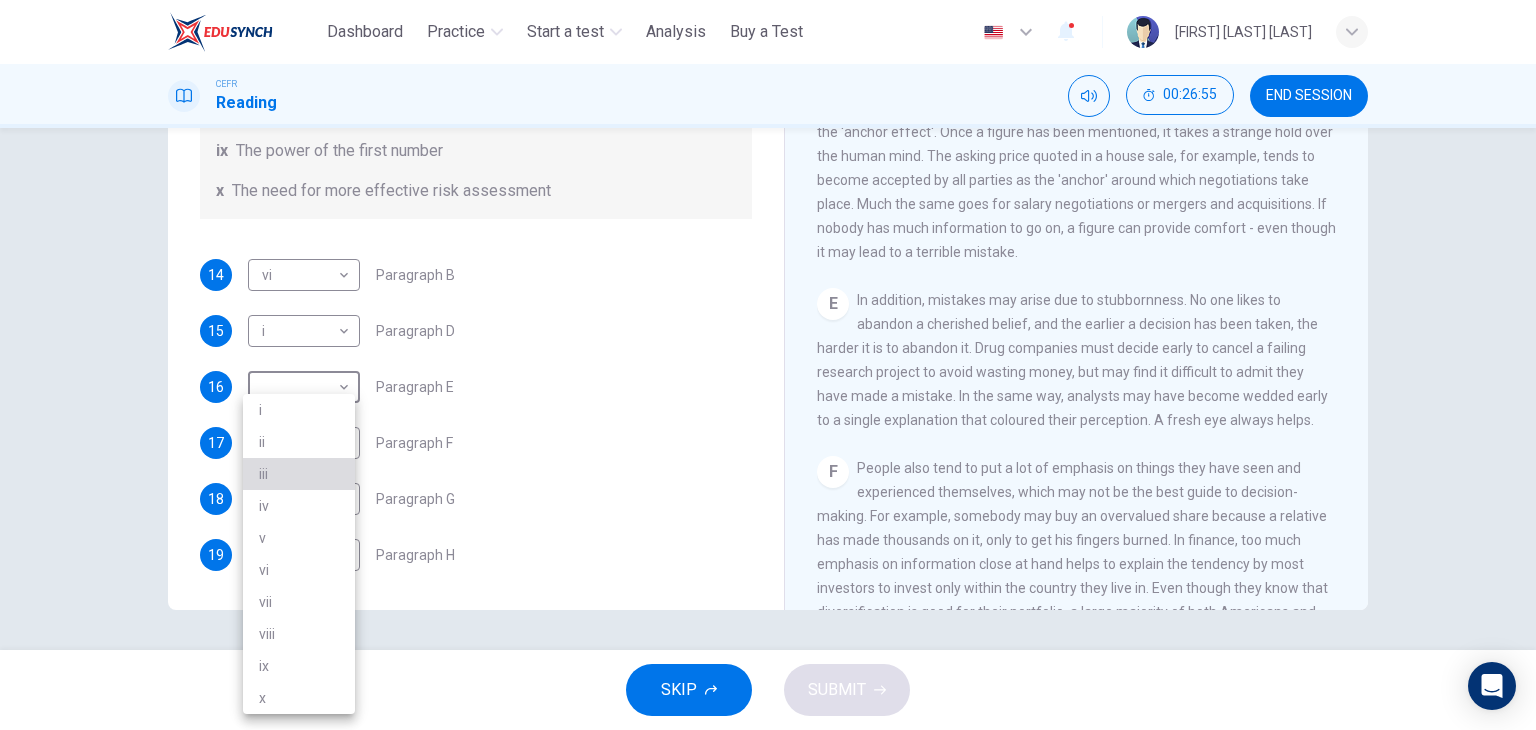 click on "iii" at bounding box center (299, 474) 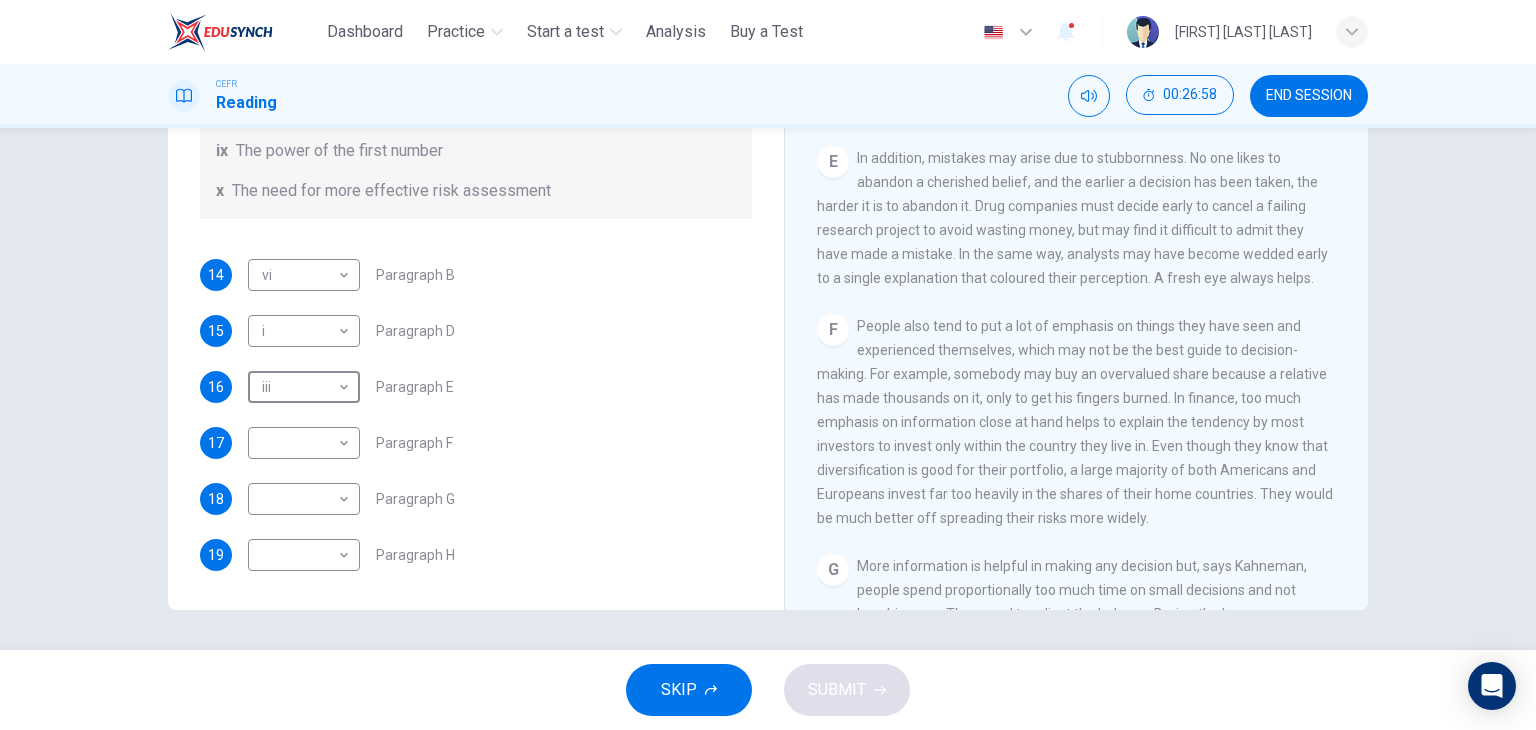 scroll, scrollTop: 1390, scrollLeft: 0, axis: vertical 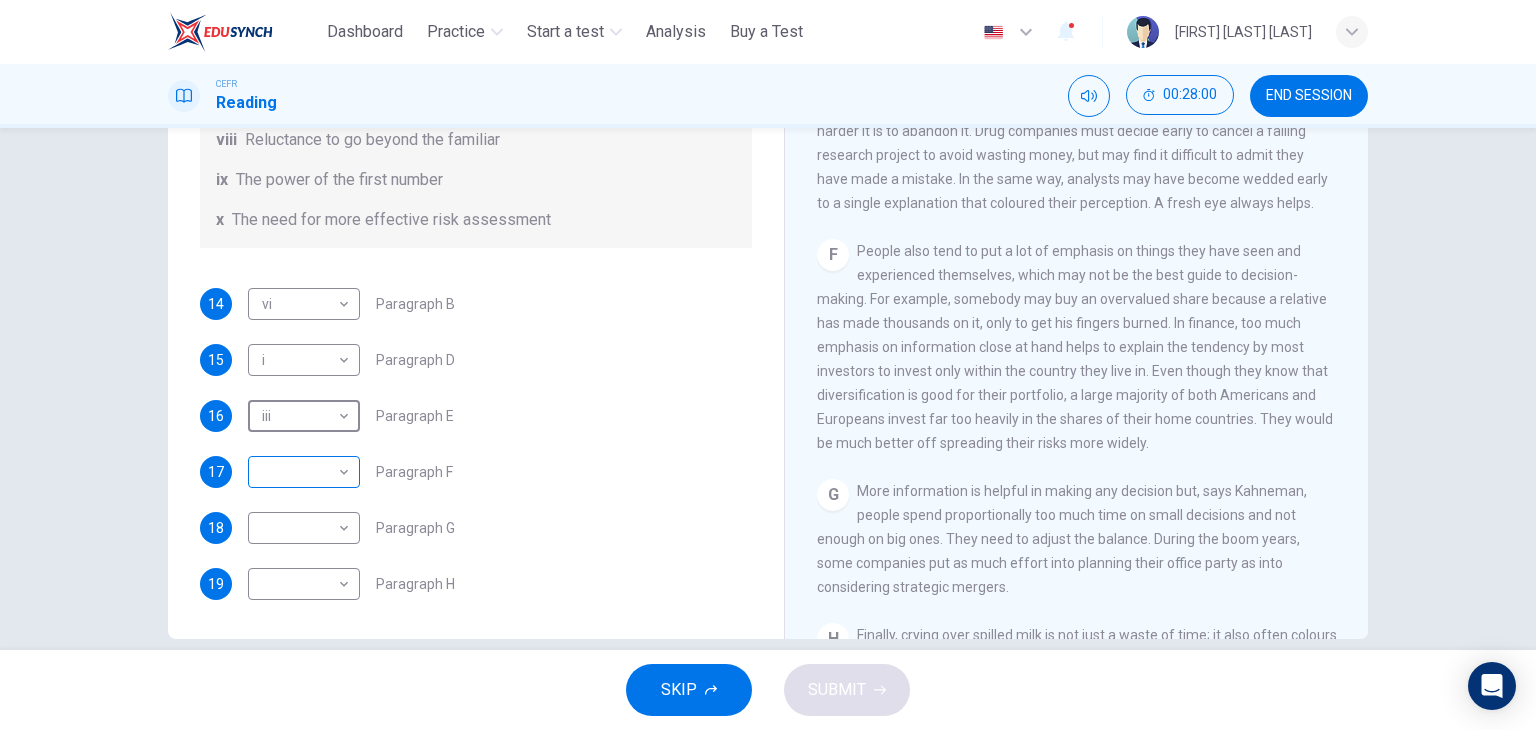 click on "00:28:00 END SESSION Questions 14 - 19 Reading Passage 1 has nine paragraphs  A-I
Choose the correct heading for Paragraphs  B  and  D-H  from the list of headings below.
Write the correct number  (i-xi)  in the boxes below. List of Headings i Not identifying the correct priorities ii A solution for the long term iii The difficulty of changing your mind iv Why looking back is unhelpful v Strengthening inner resources vi A successful approach to the study of decision-making vii The danger of trusting a global market viii Reluctance to go beyond the familiar ix The power of the first number x The need for more effective risk assessment 14 vi ** ​ Paragraph B 15 i * ​ Paragraph D 16 iii *** ​ Paragraph E 17 ​ ​ 18" at bounding box center (768, 365) 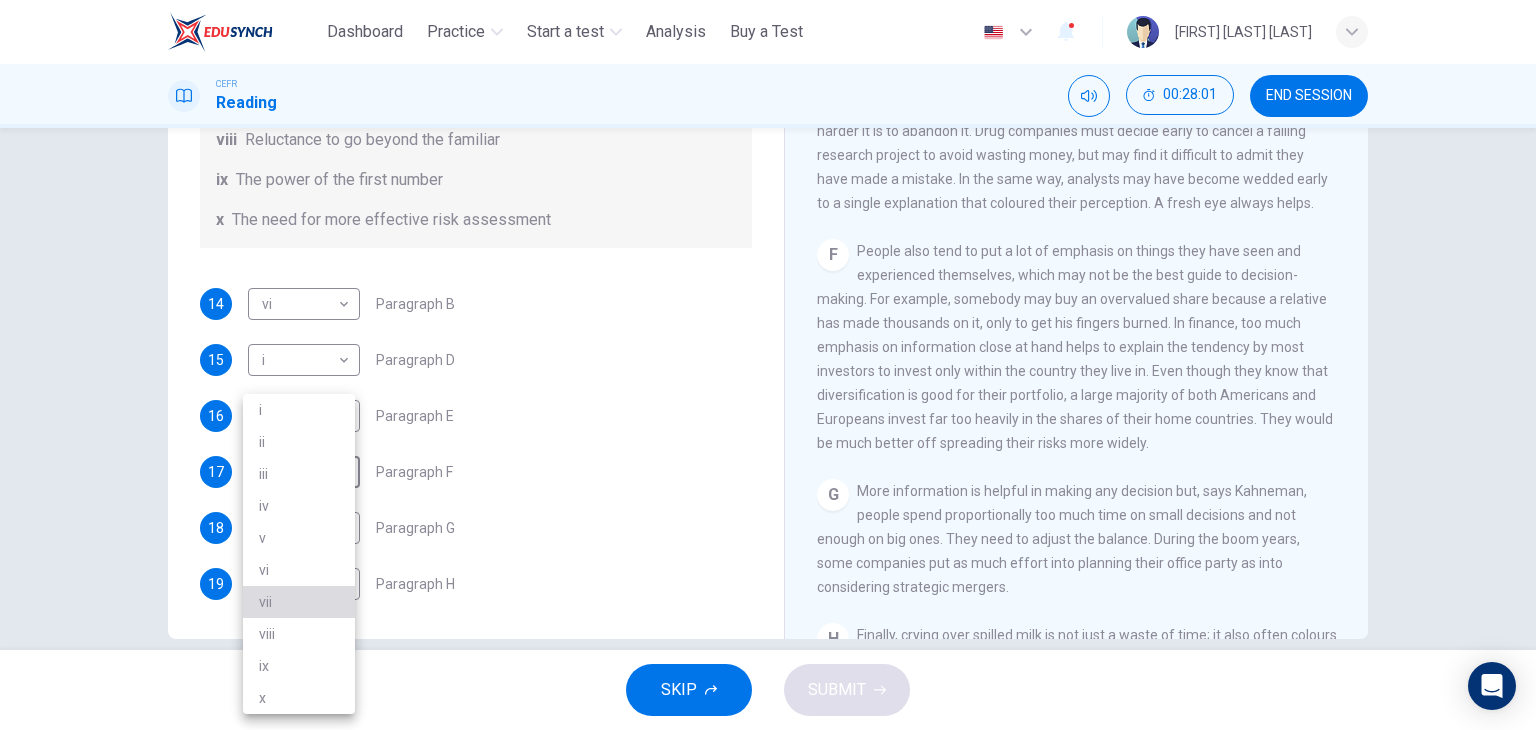 click on "vii" at bounding box center (299, 602) 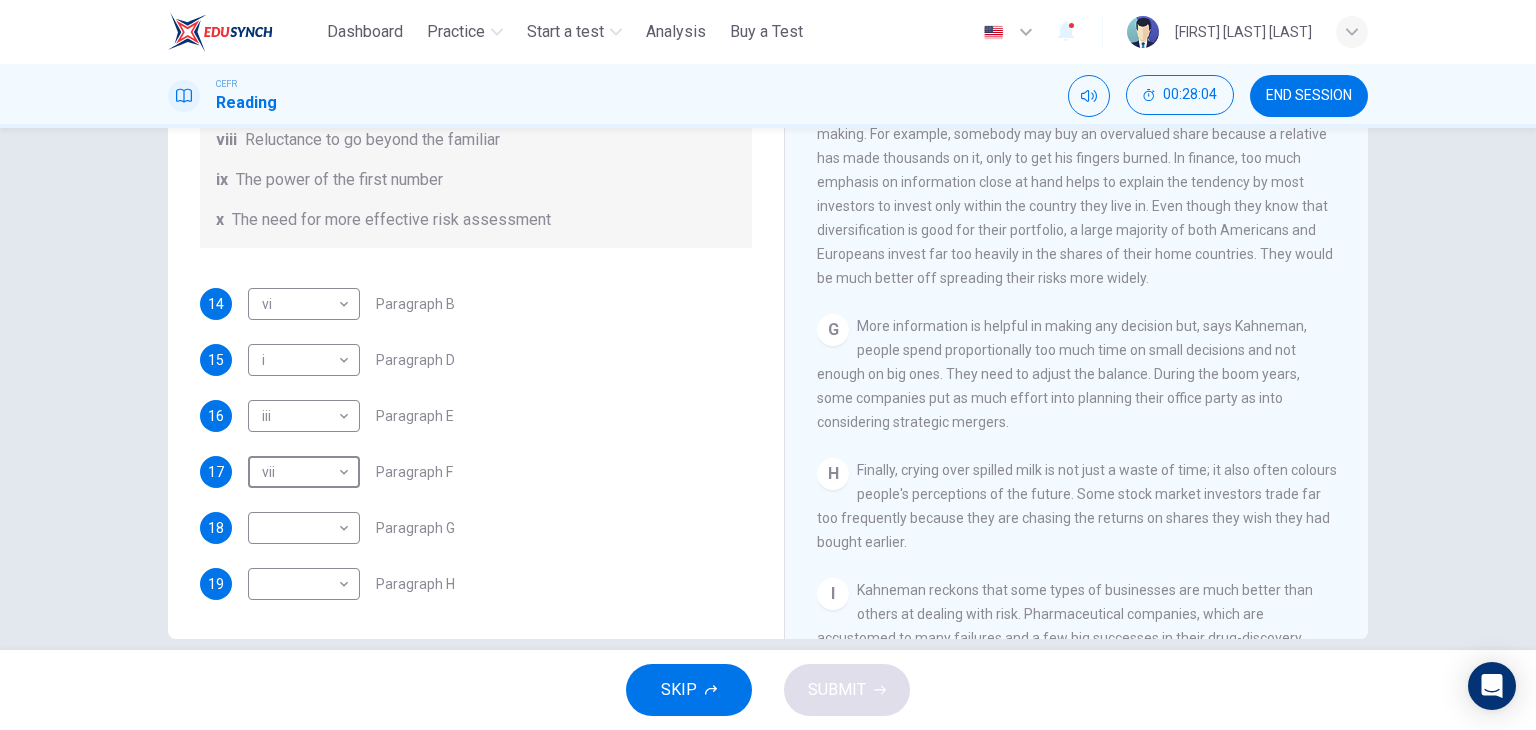 scroll, scrollTop: 1556, scrollLeft: 0, axis: vertical 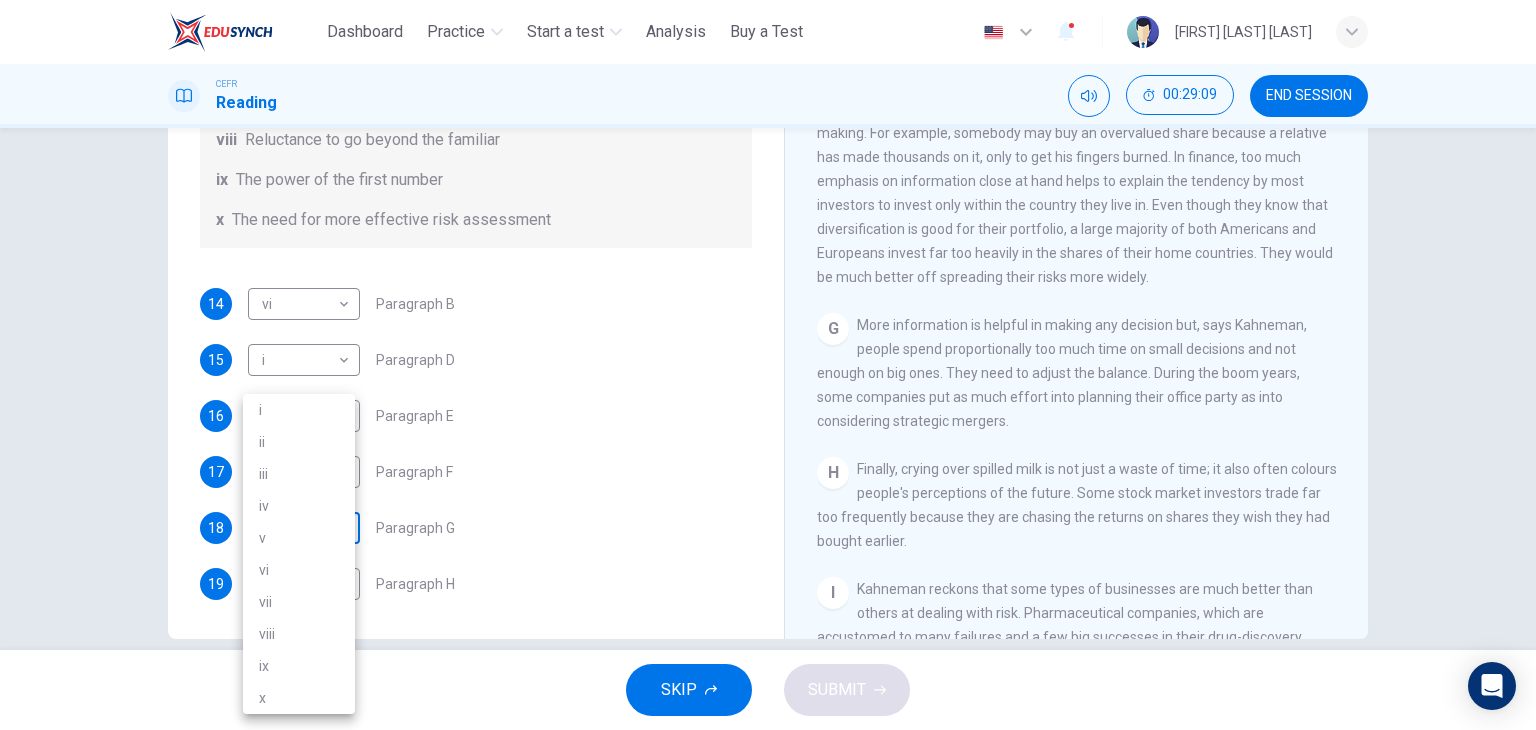 click on "This site uses cookies, as explained in our  Privacy Policy . If you agree to the use of cookies, please click the Accept button and continue to browse our site.   Privacy Policy Accept Dashboard Practice Start a test Analysis Buy a Test English ** ​ [FIRST] [LAST] CEFR Reading 00:29:09 END SESSION Questions 14 - 19 Reading Passage 1 has nine paragraphs  A-I
Choose the correct heading for Paragraphs  B  and  D-H  from the list of headings below.
Write the correct number  (i-xi)  in the boxes below. List of Headings i Not identifying the correct priorities ii A solution for the long term iii The difficulty of changing your mind iv Why looking back is unhelpful v Strengthening inner resources vi A successful approach to the study of decision-making vii The danger of trusting a global market viii Reluctance to go beyond the familiar ix The power of the first number x The need for more effective risk assessment 14 vi ** ​ Paragraph B 15 i * ​ Paragraph D 16 iii *** ​ Paragraph E 17 vii *** 18" at bounding box center [768, 365] 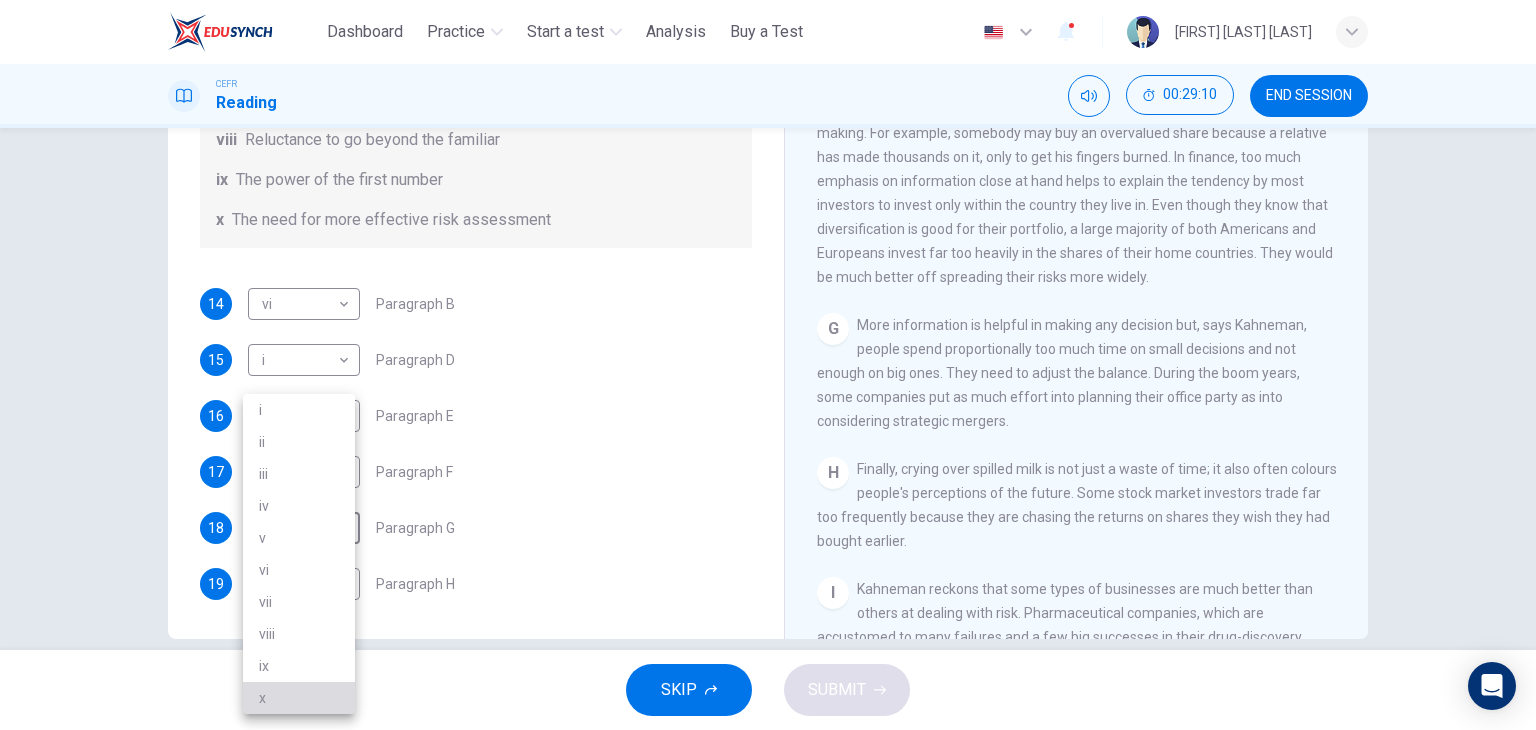click on "x" at bounding box center (299, 698) 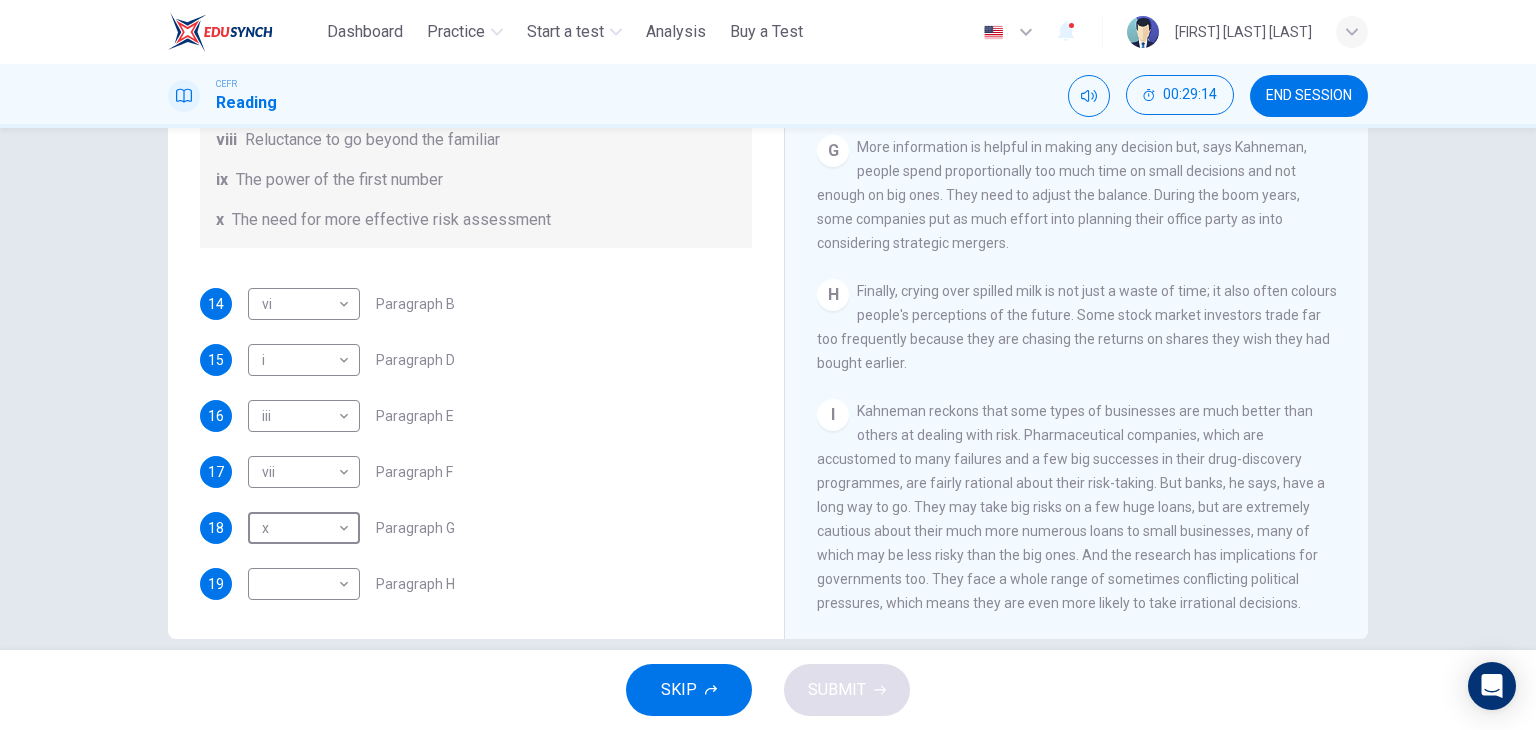 scroll, scrollTop: 1763, scrollLeft: 0, axis: vertical 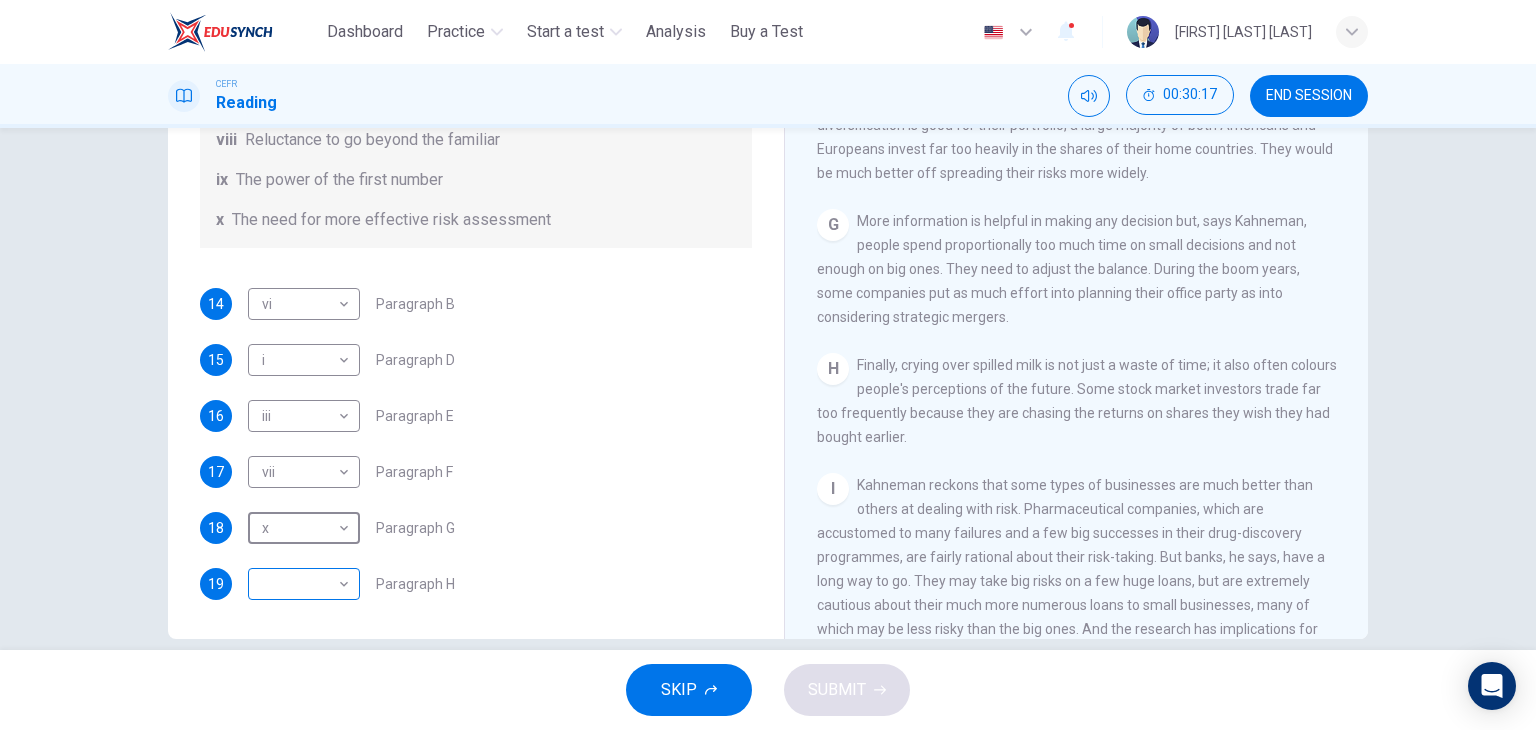 click on "This site uses cookies, as explained in our  Privacy Policy . If you agree to the use of cookies, please click the Accept button and continue to browse our site.   Privacy Policy Accept Dashboard Practice Start a test Analysis Buy a Test English ** ​ [FIRST] [LAST] CEFR Reading 00:30:17 END SESSION Questions 14 - 19 Reading Passage 1 has nine paragraphs  A-I
Choose the correct heading for Paragraphs  B  and  D-H  from the list of headings below.
Write the correct number  (i-xi)  in the boxes below. List of Headings i Not identifying the correct priorities ii A solution for the long term iii The difficulty of changing your mind iv Why looking back is unhelpful v Strengthening inner resources vi A successful approach to the study of decision-making vii The danger of trusting a global market viii Reluctance to go beyond the familiar ix The power of the first number x The need for more effective risk assessment 14 vi ** ​ Paragraph B 15 i * ​ Paragraph D 16 iii *** ​ Paragraph E 17 vii *** 18" at bounding box center [768, 365] 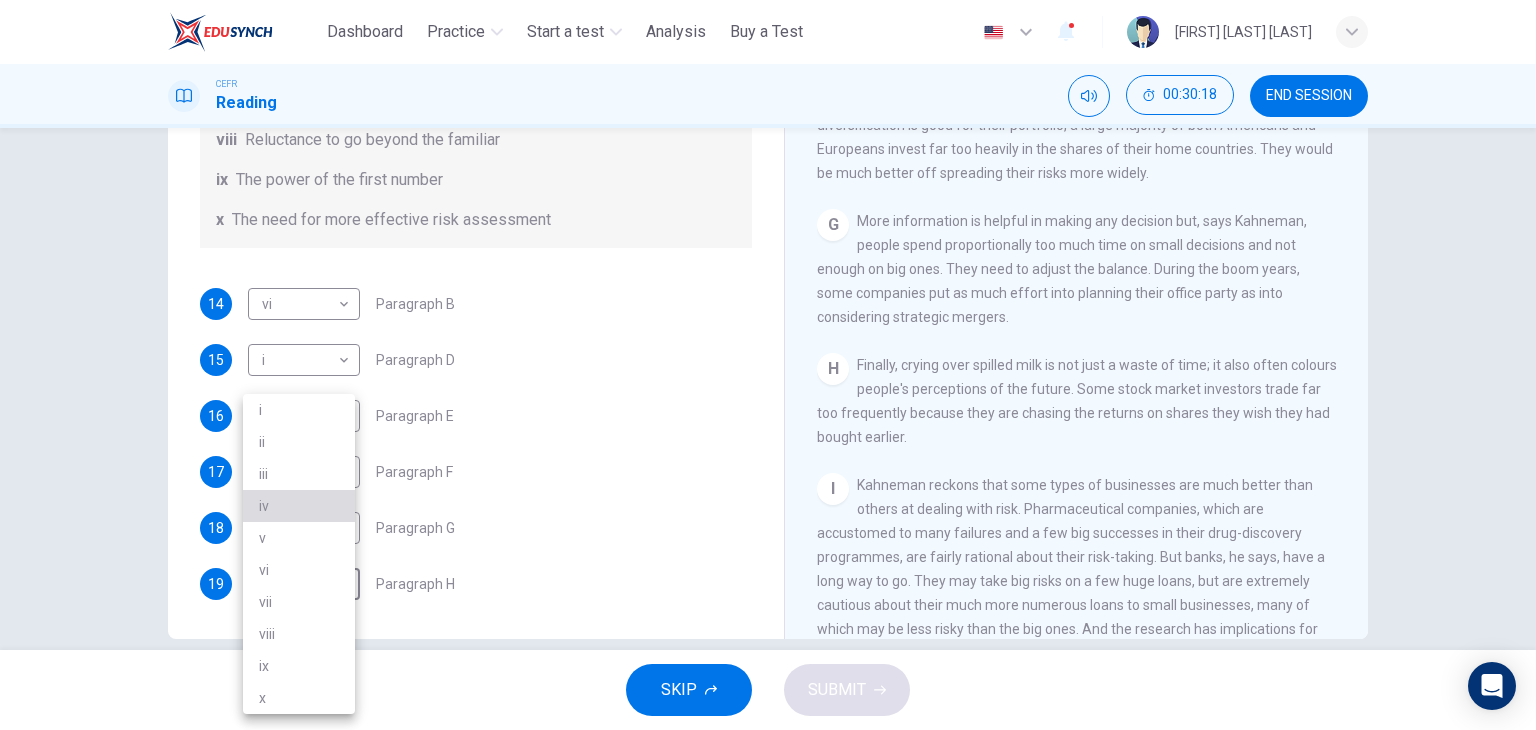 click on "iv" at bounding box center [299, 506] 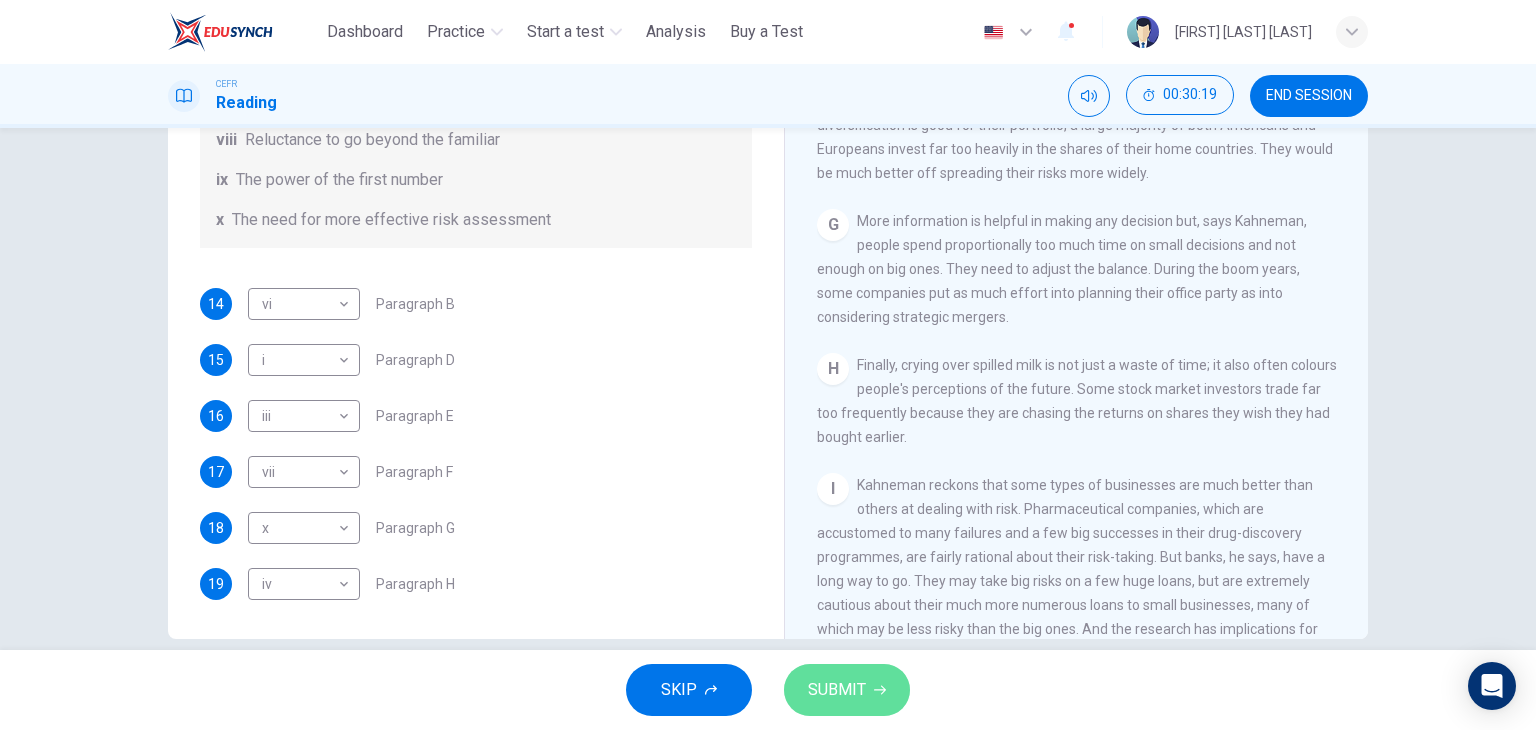 click on "SUBMIT" at bounding box center [837, 690] 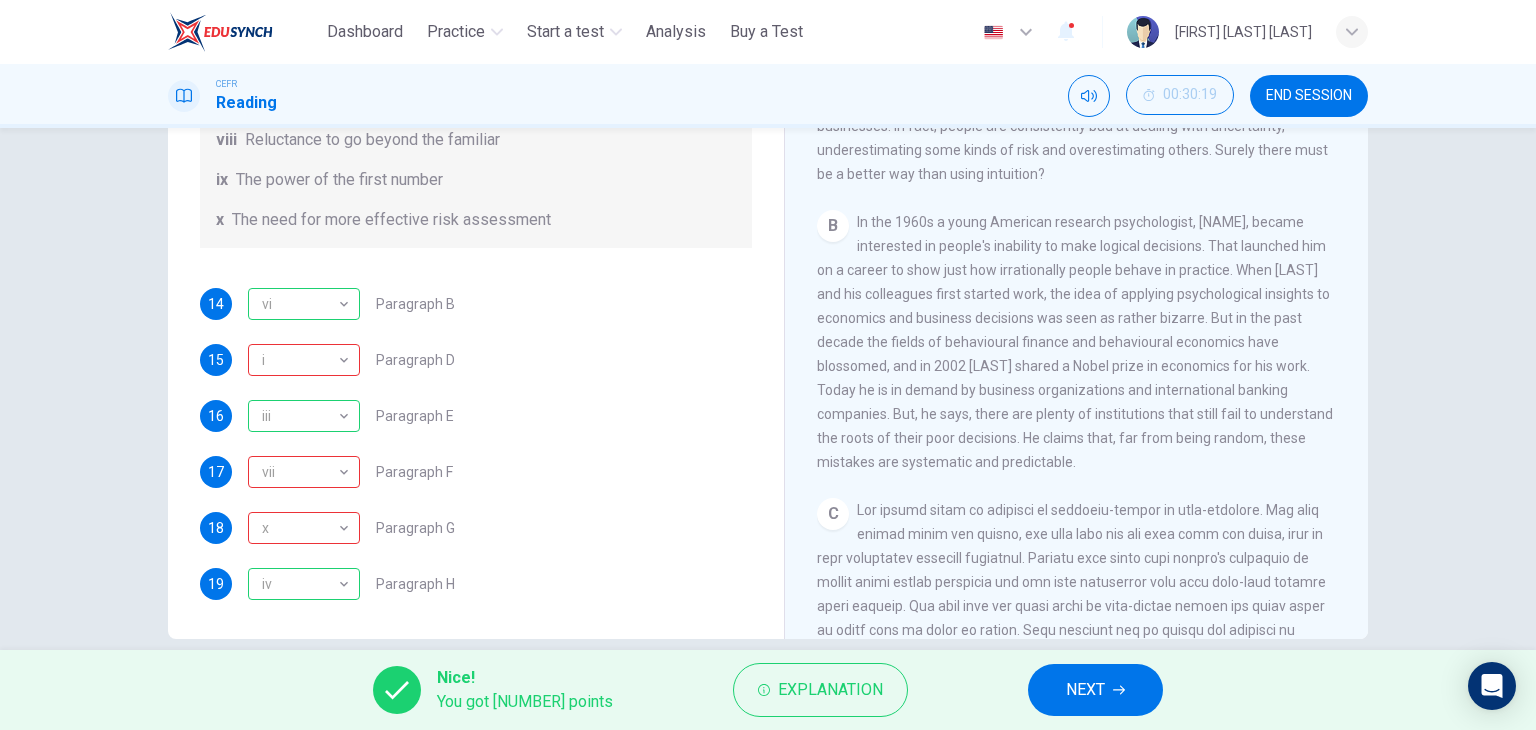 scroll, scrollTop: 386, scrollLeft: 0, axis: vertical 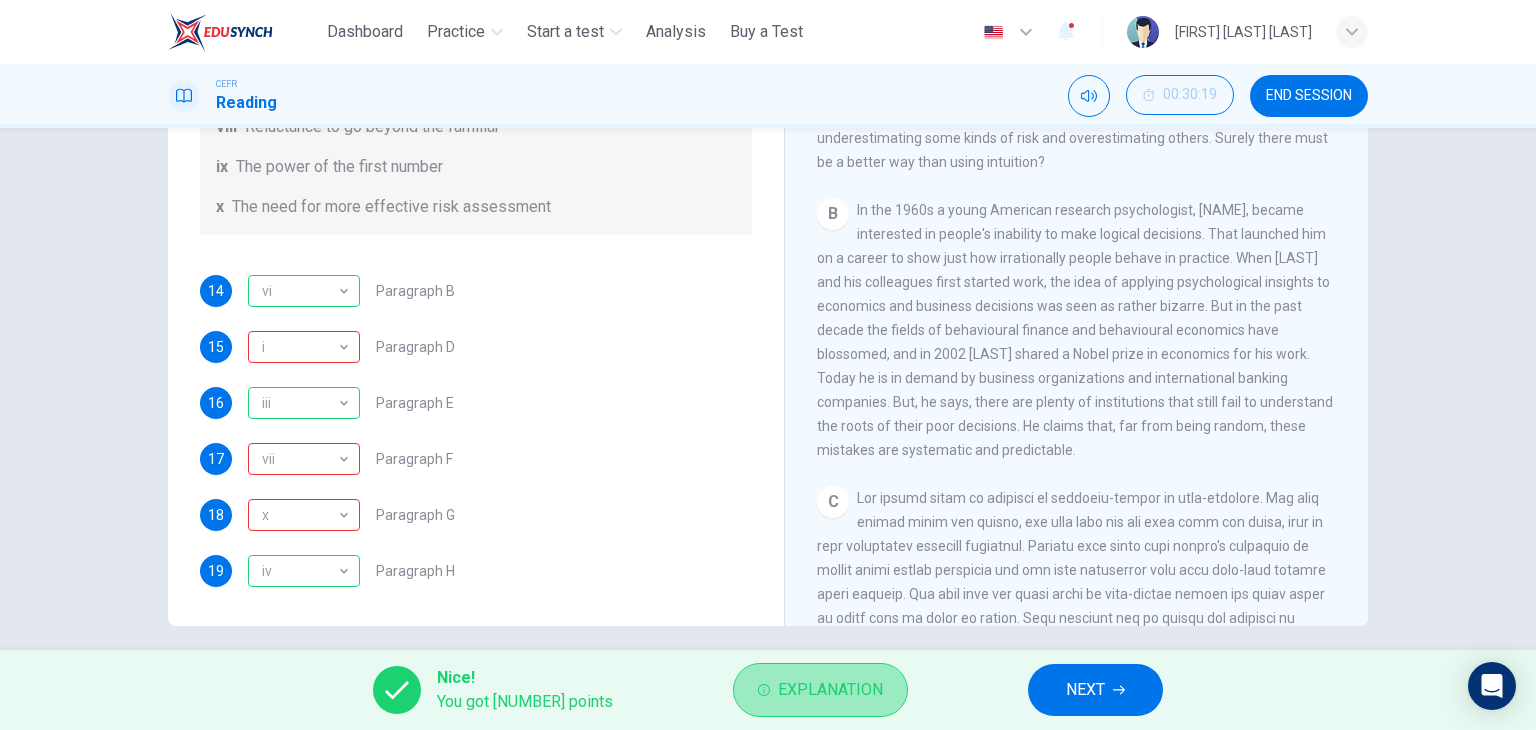 click on "Explanation" at bounding box center [820, 690] 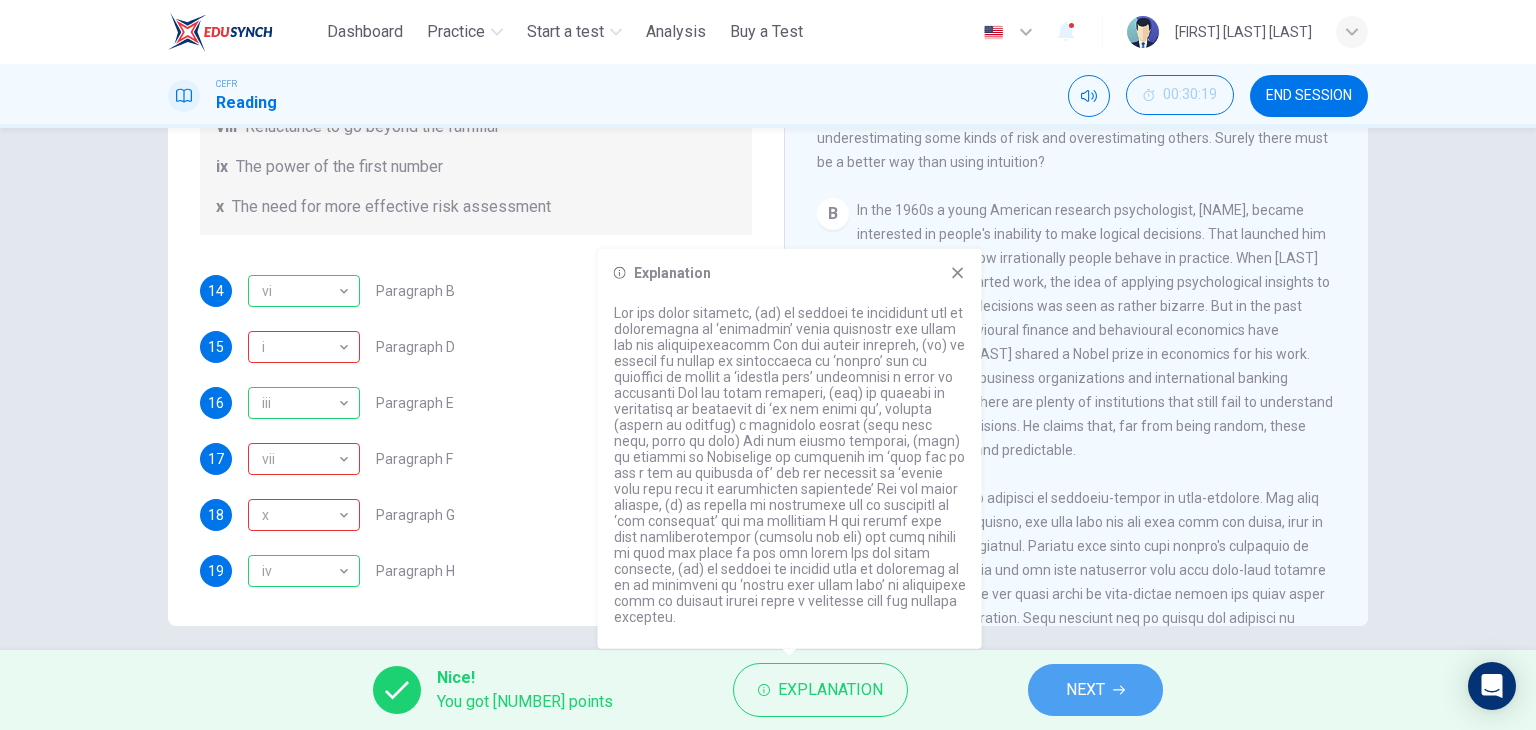 click on "NEXT" at bounding box center (1095, 690) 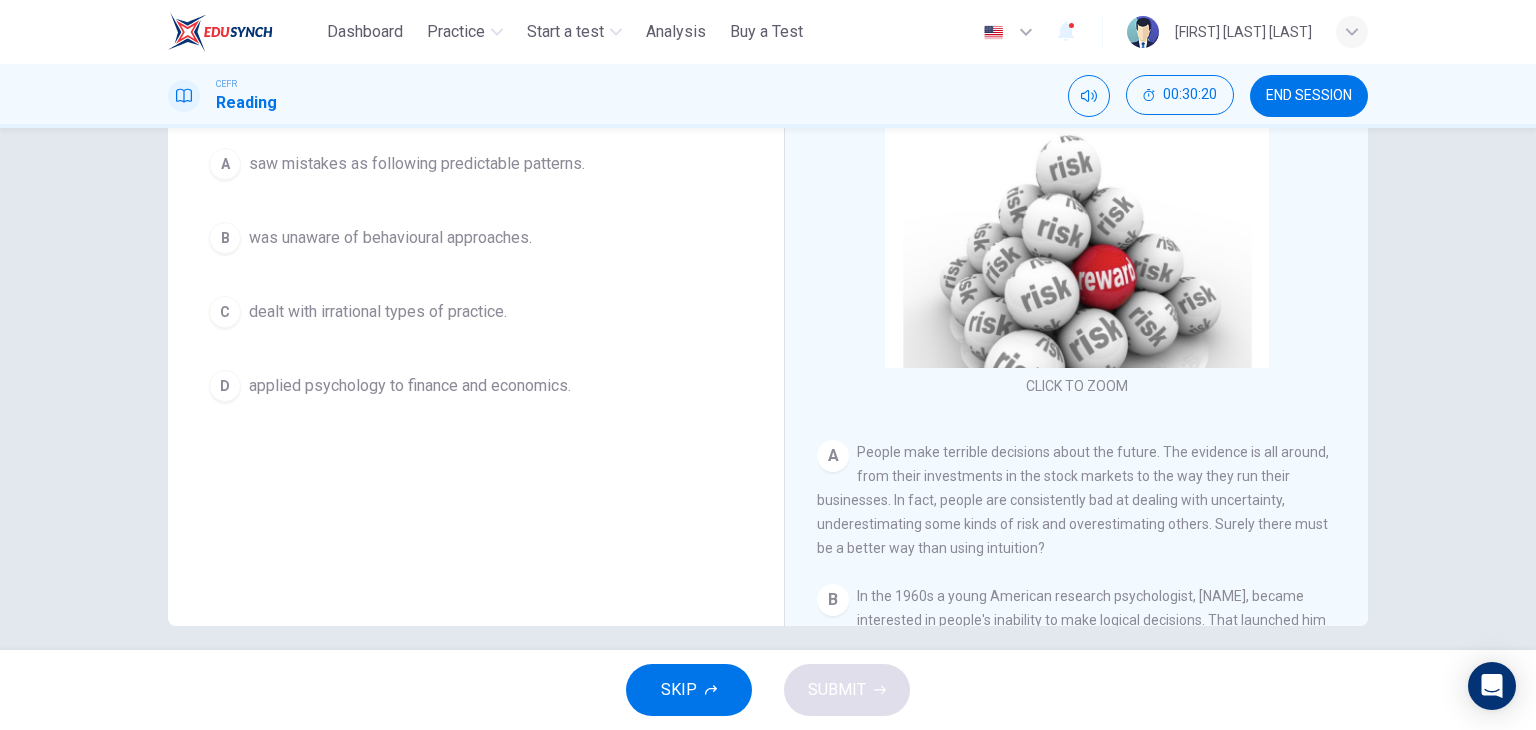 scroll, scrollTop: 0, scrollLeft: 0, axis: both 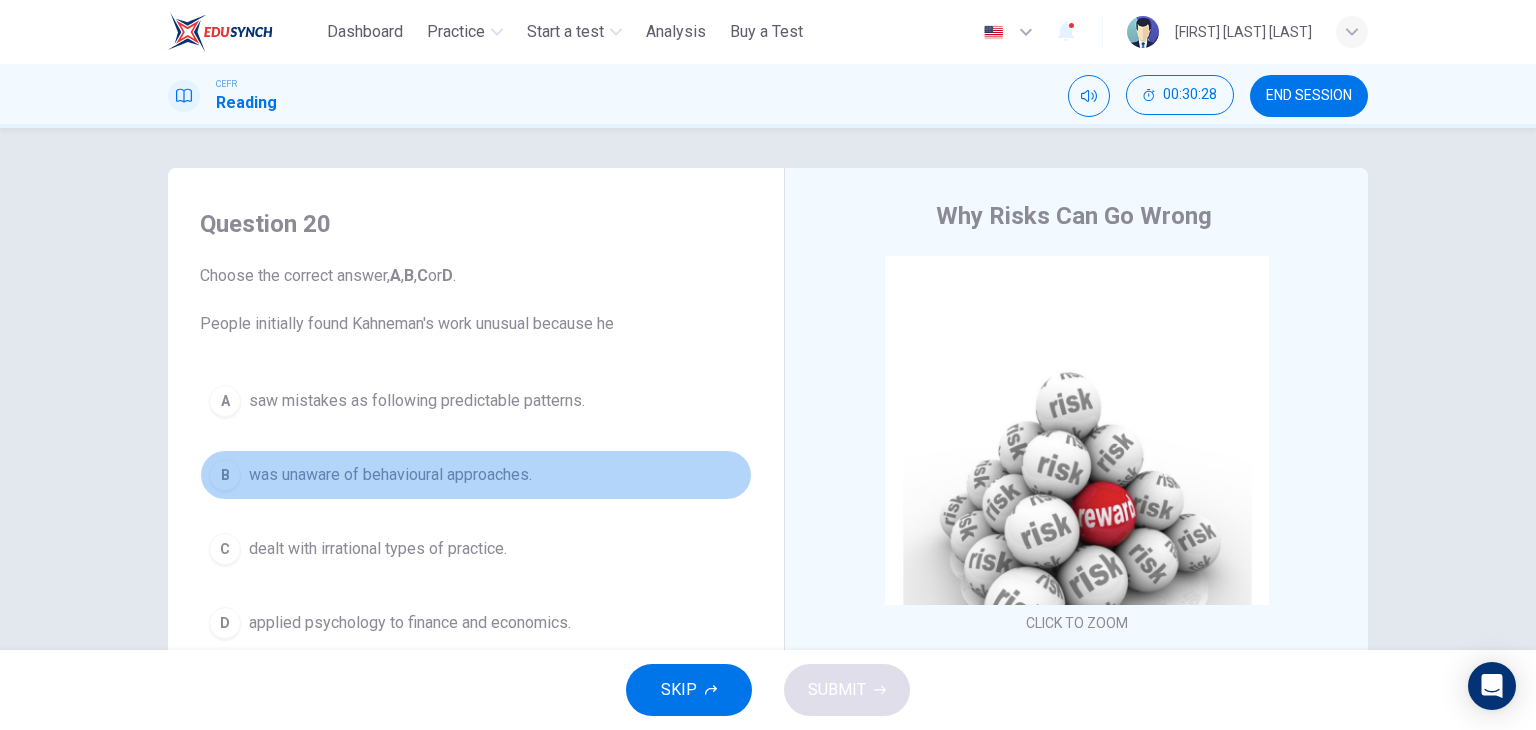 click on "was unaware of behavioural approaches." at bounding box center [390, 475] 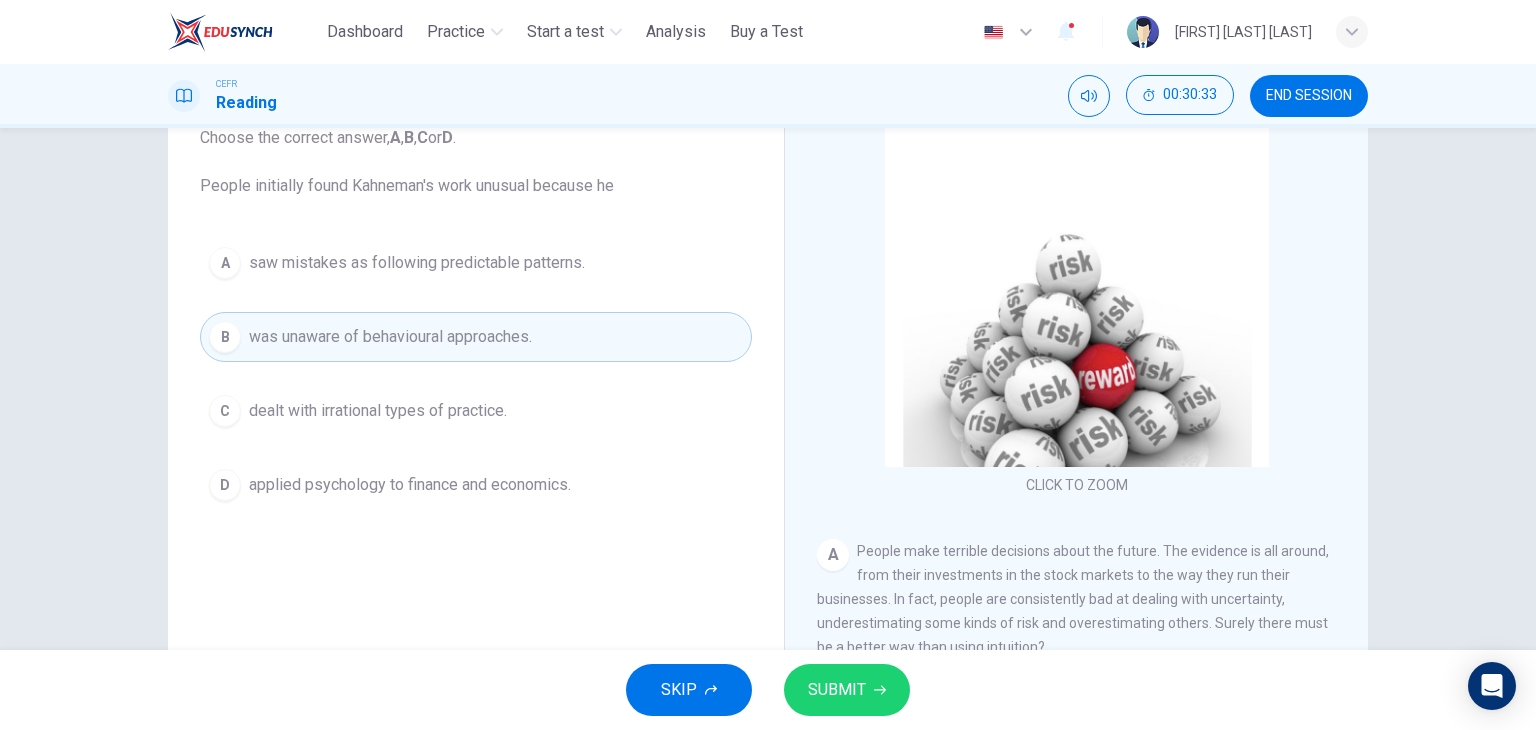 scroll, scrollTop: 139, scrollLeft: 0, axis: vertical 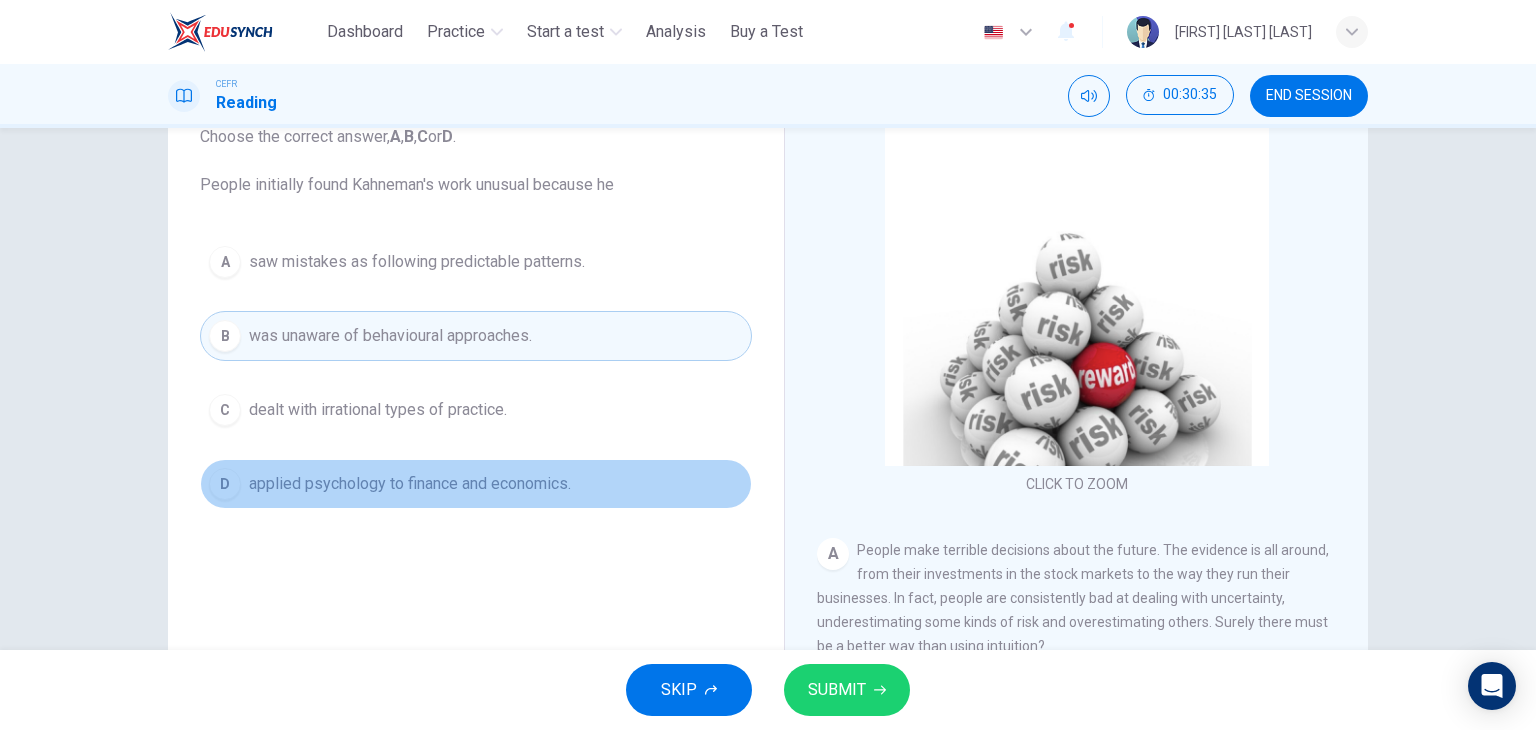 click on "applied psychology to finance and economics." at bounding box center (410, 484) 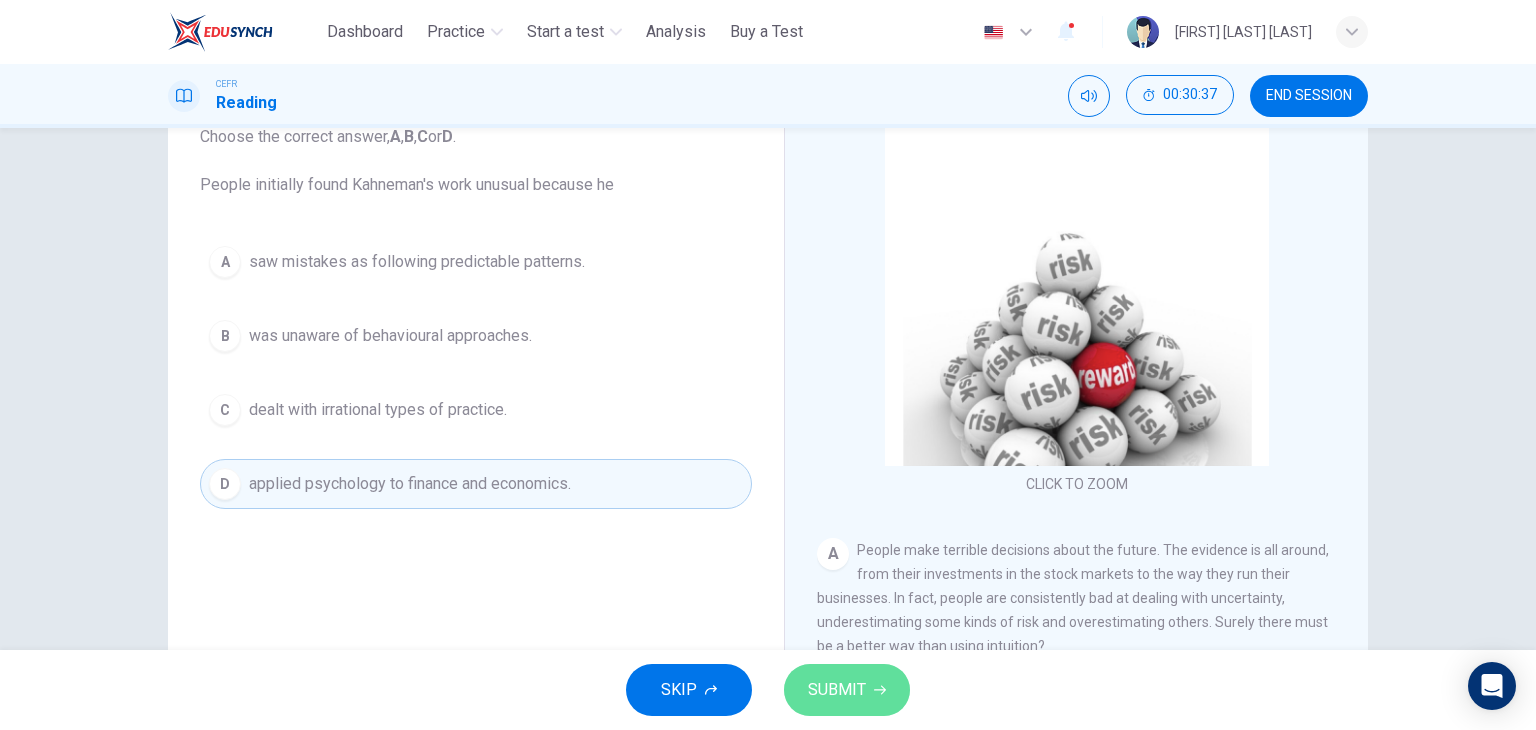 click on "SUBMIT" at bounding box center (837, 690) 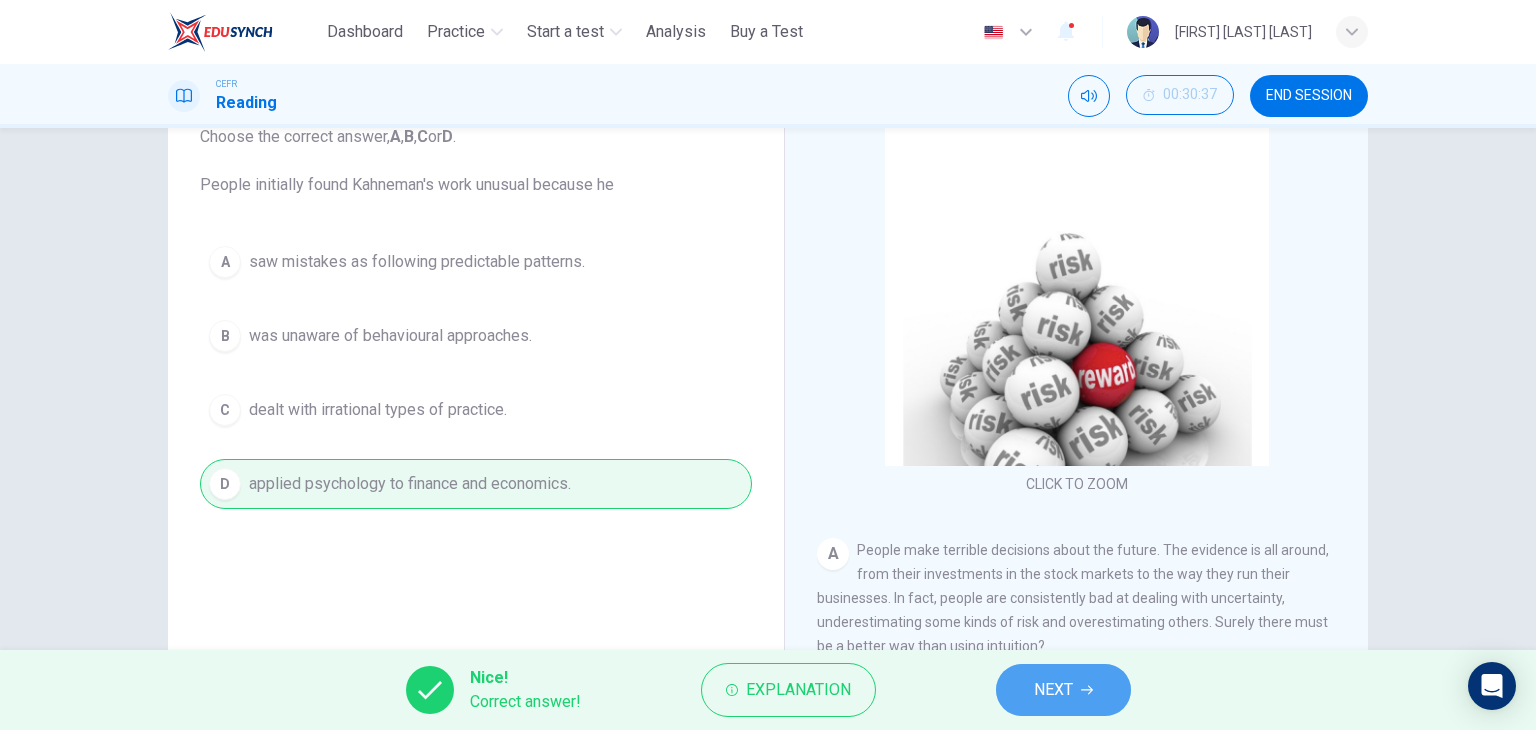 click on "NEXT" at bounding box center (1053, 690) 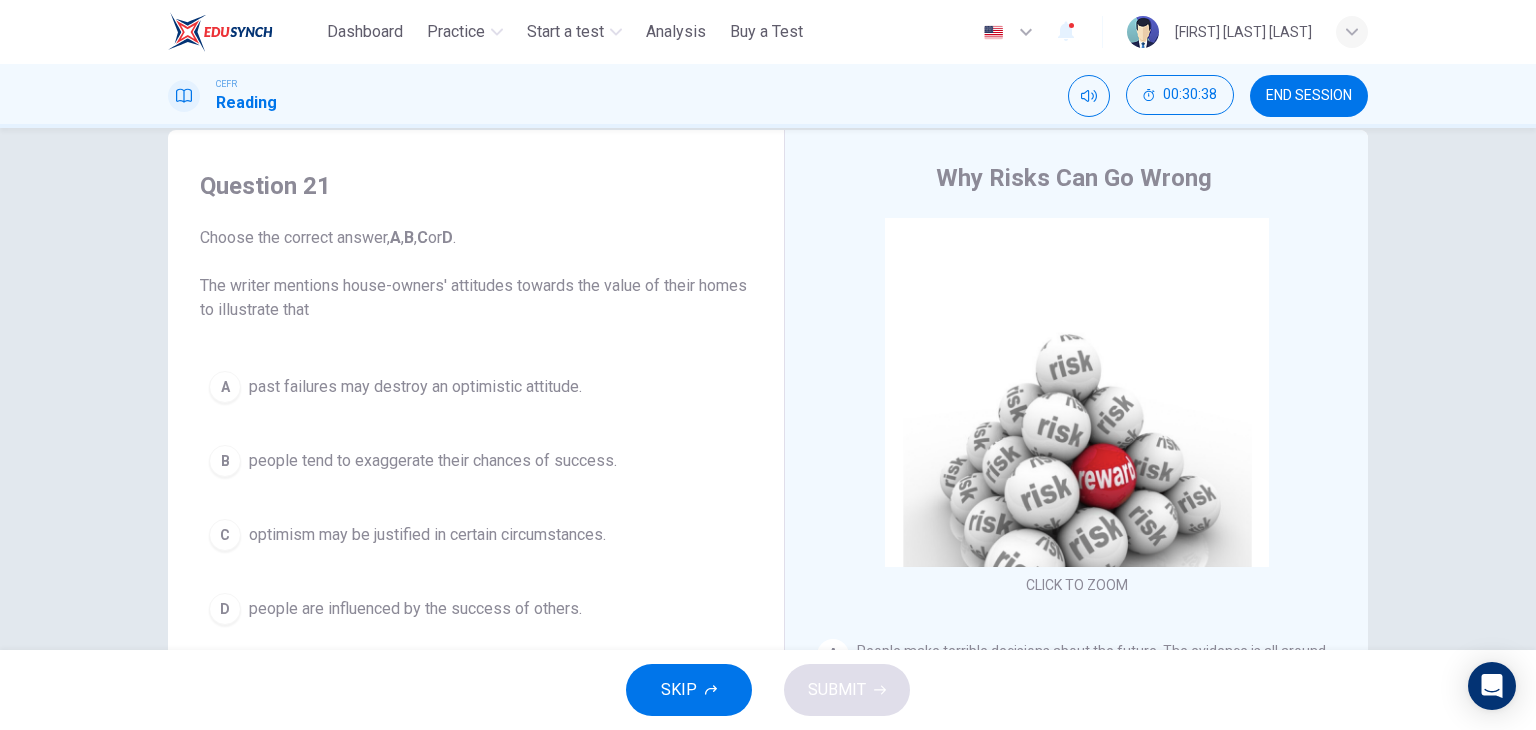 scroll, scrollTop: 39, scrollLeft: 0, axis: vertical 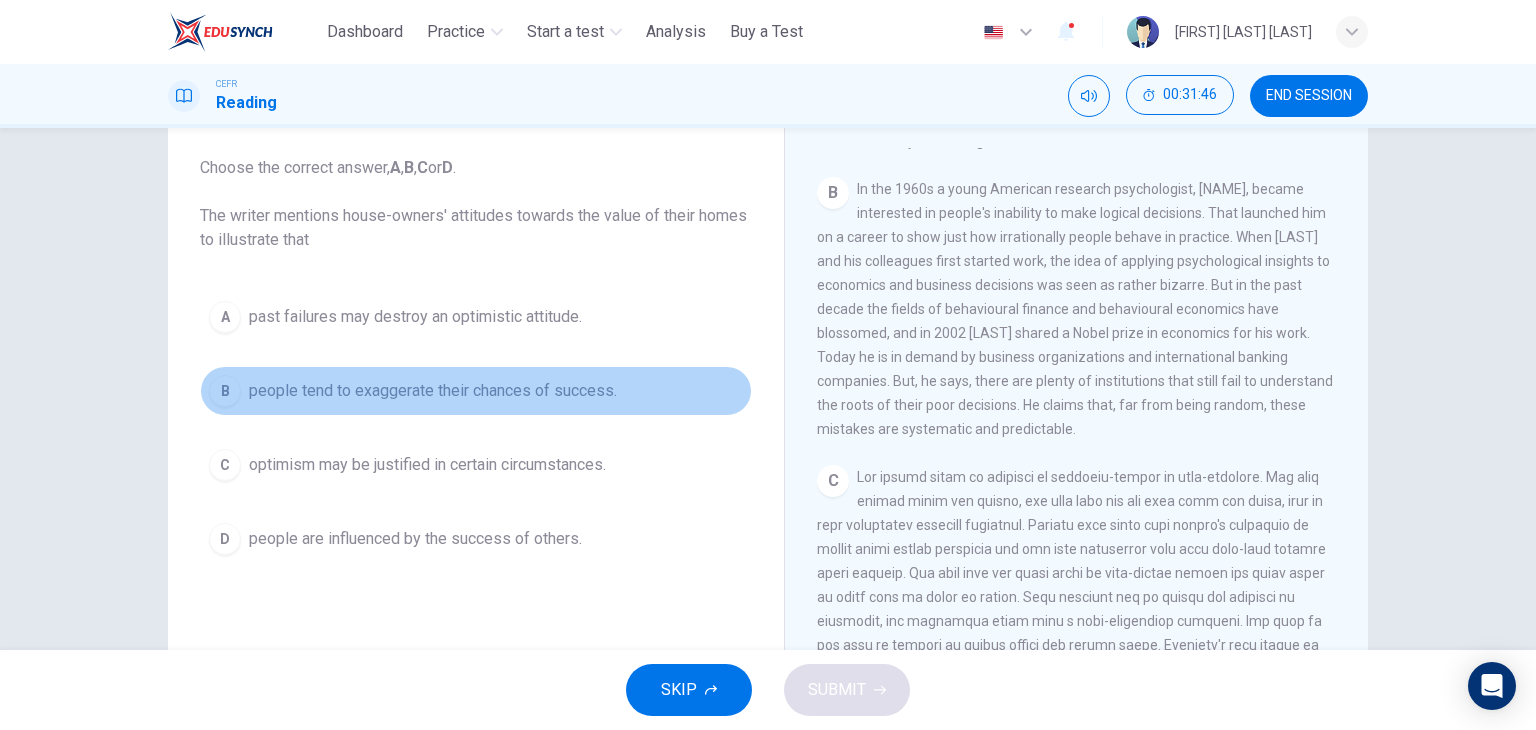 click on "people tend to exaggerate their chances of success." at bounding box center [433, 391] 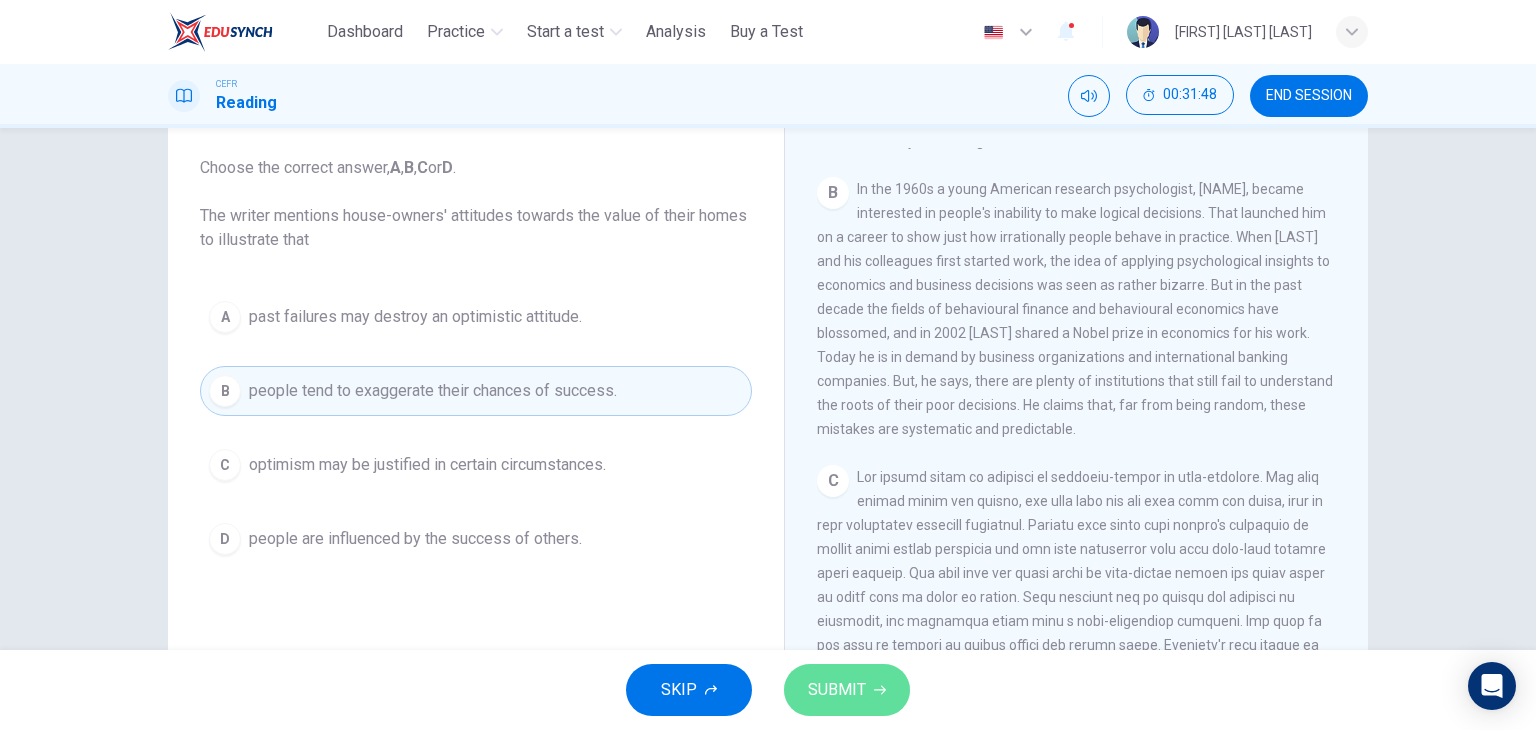 click on "SUBMIT" at bounding box center (837, 690) 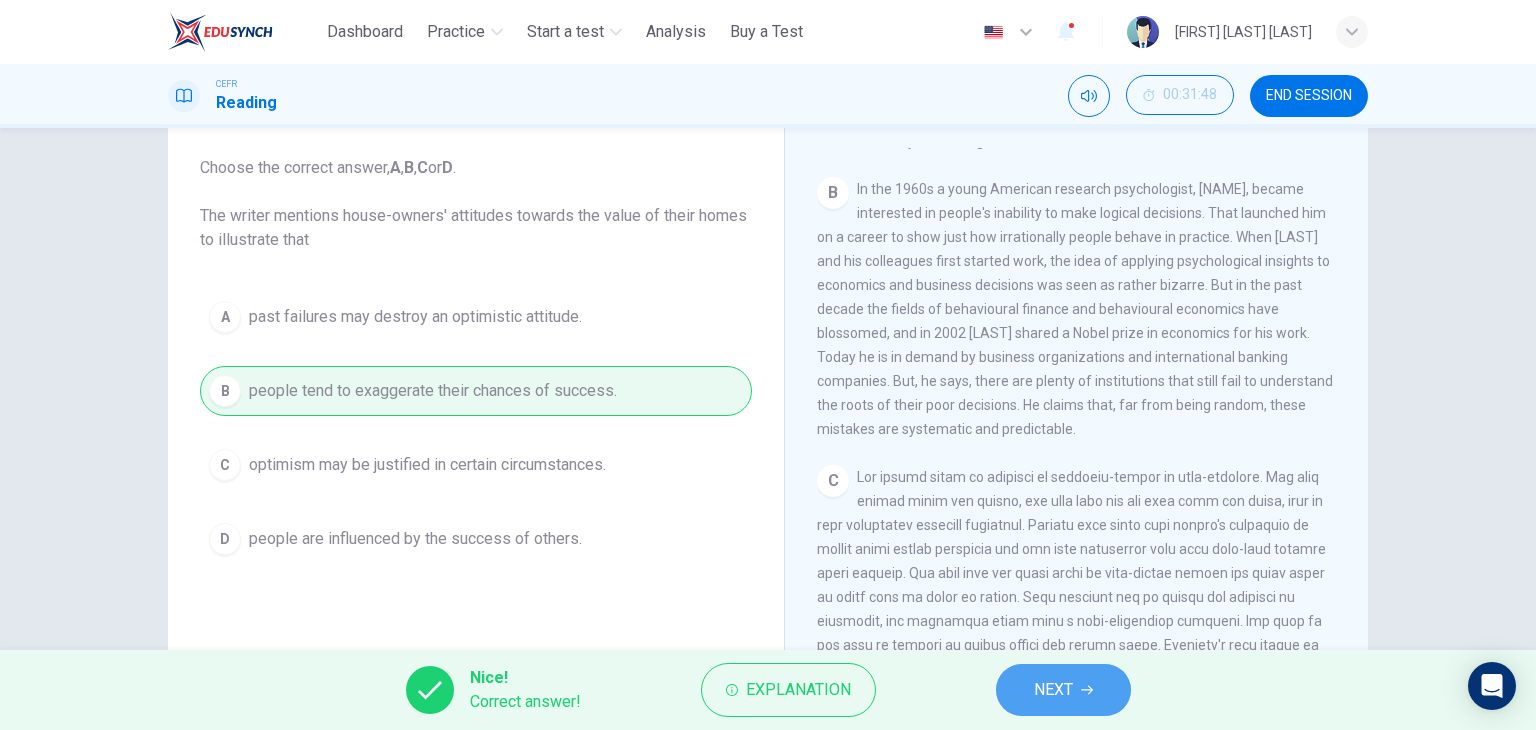 click on "NEXT" at bounding box center [1063, 690] 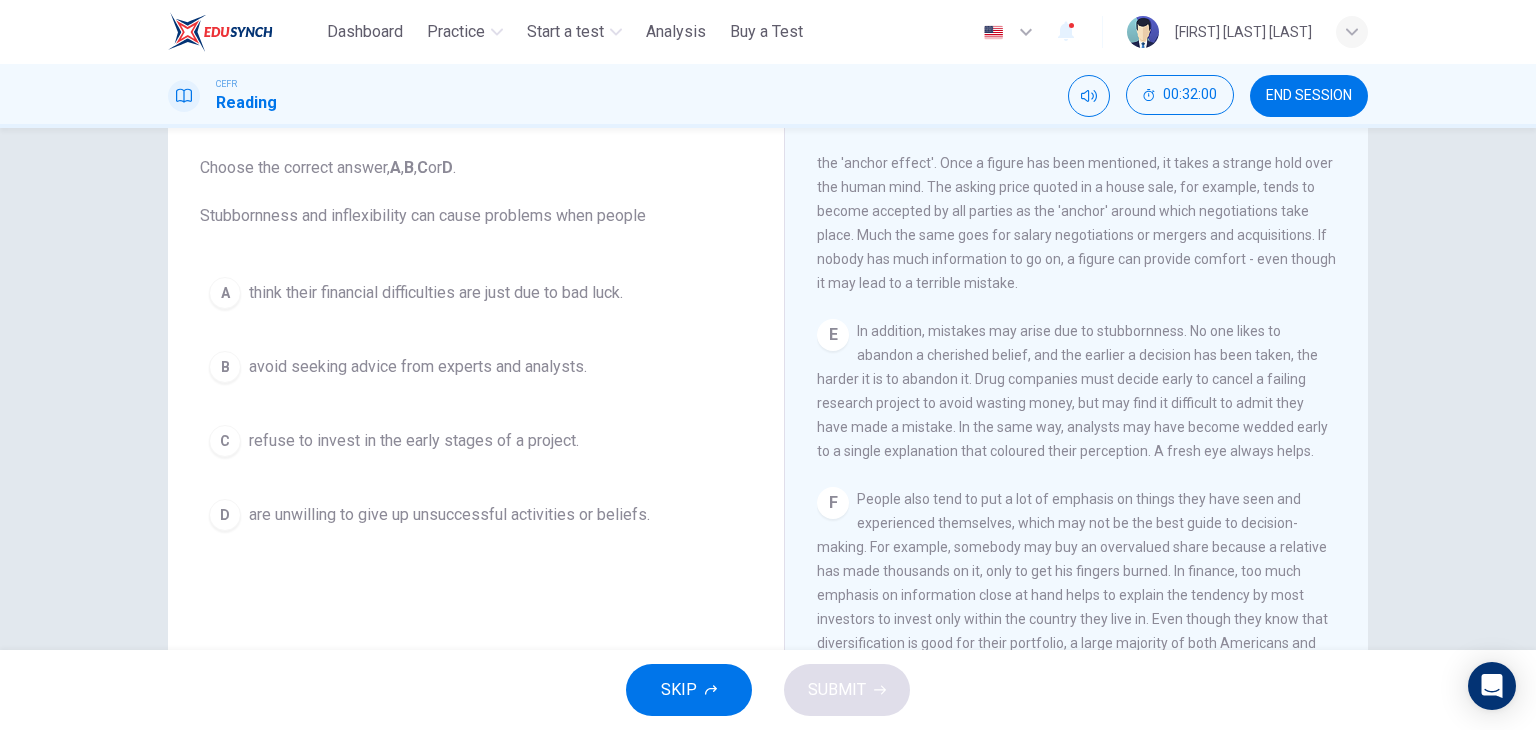 scroll, scrollTop: 1259, scrollLeft: 0, axis: vertical 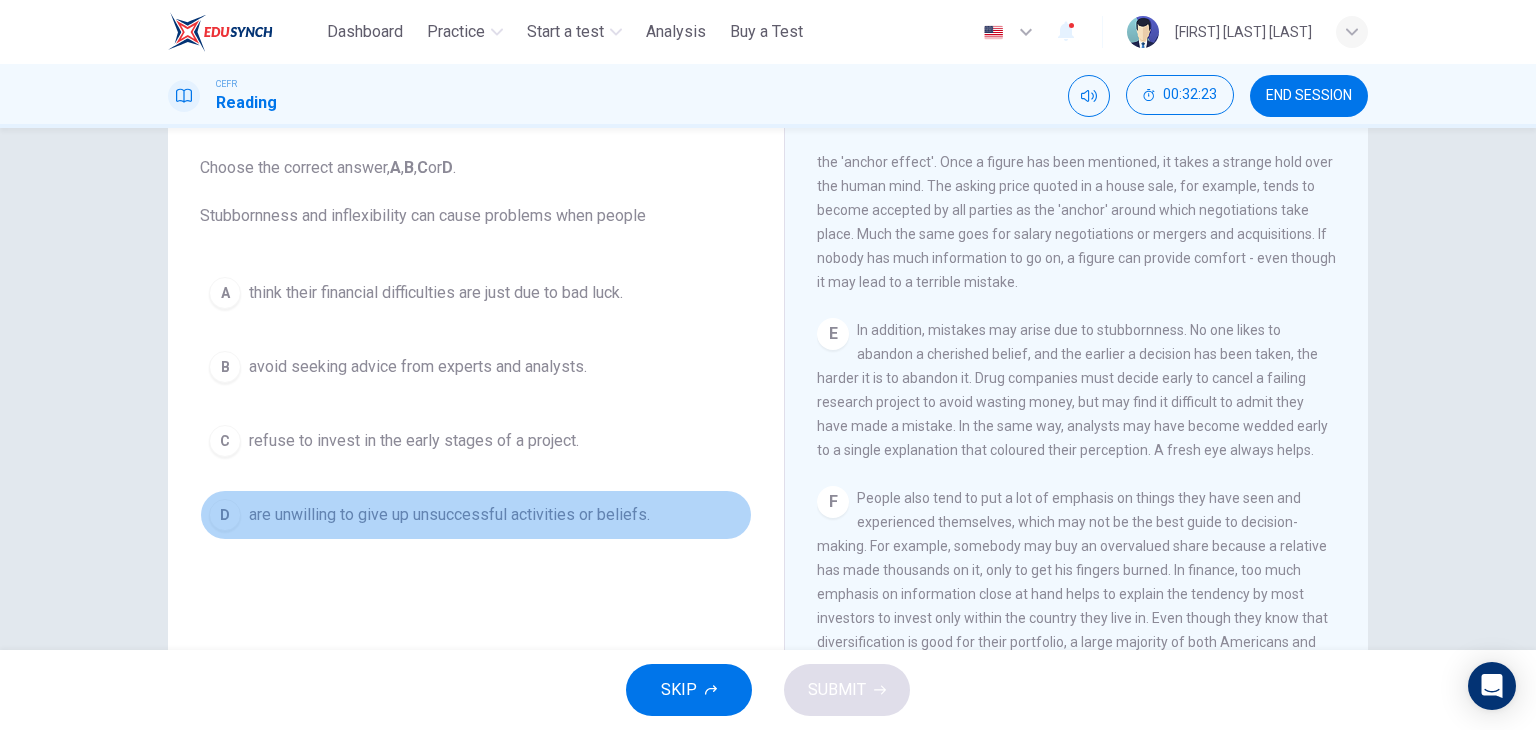 click on "D are unwilling to give up unsuccessful activities or beliefs." at bounding box center [476, 515] 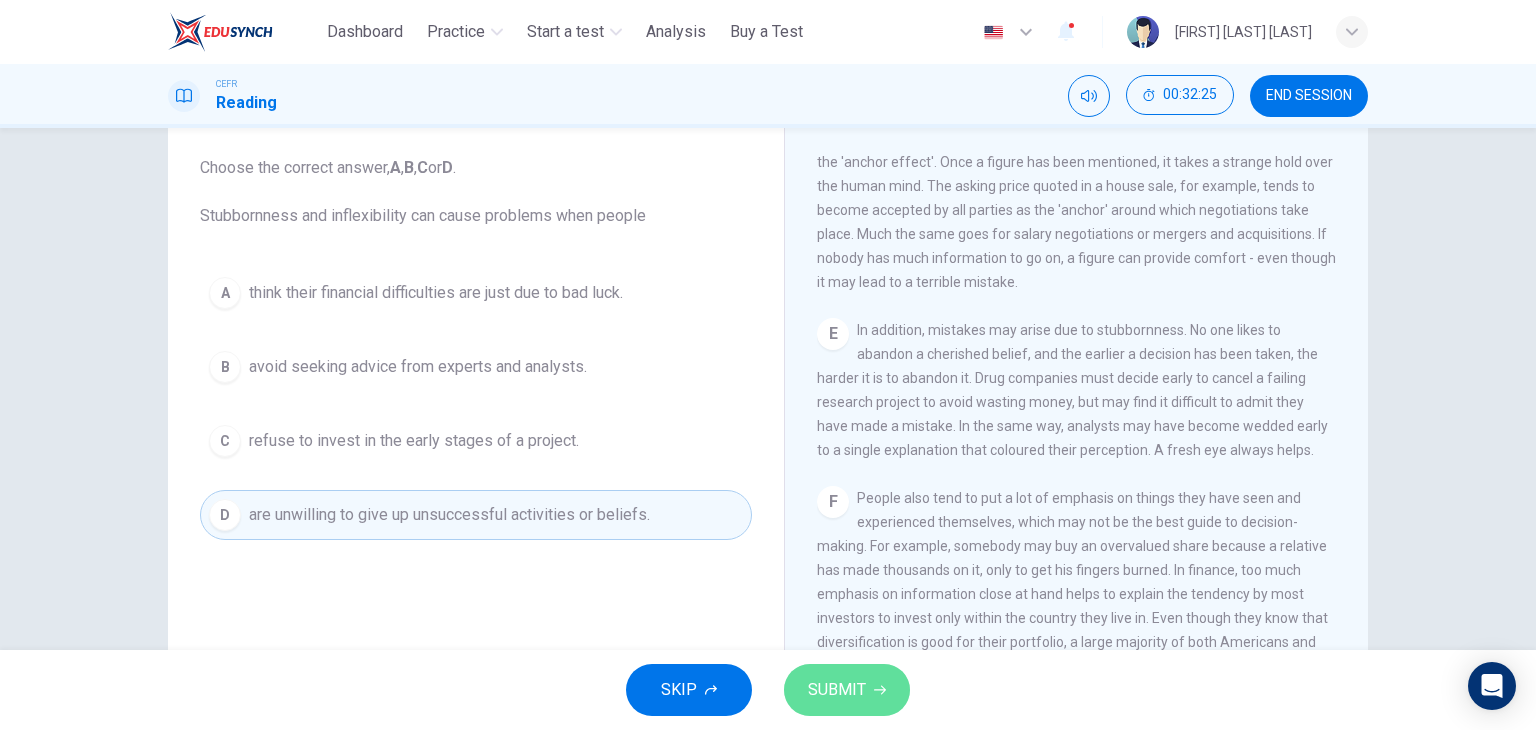 click on "SUBMIT" at bounding box center [837, 690] 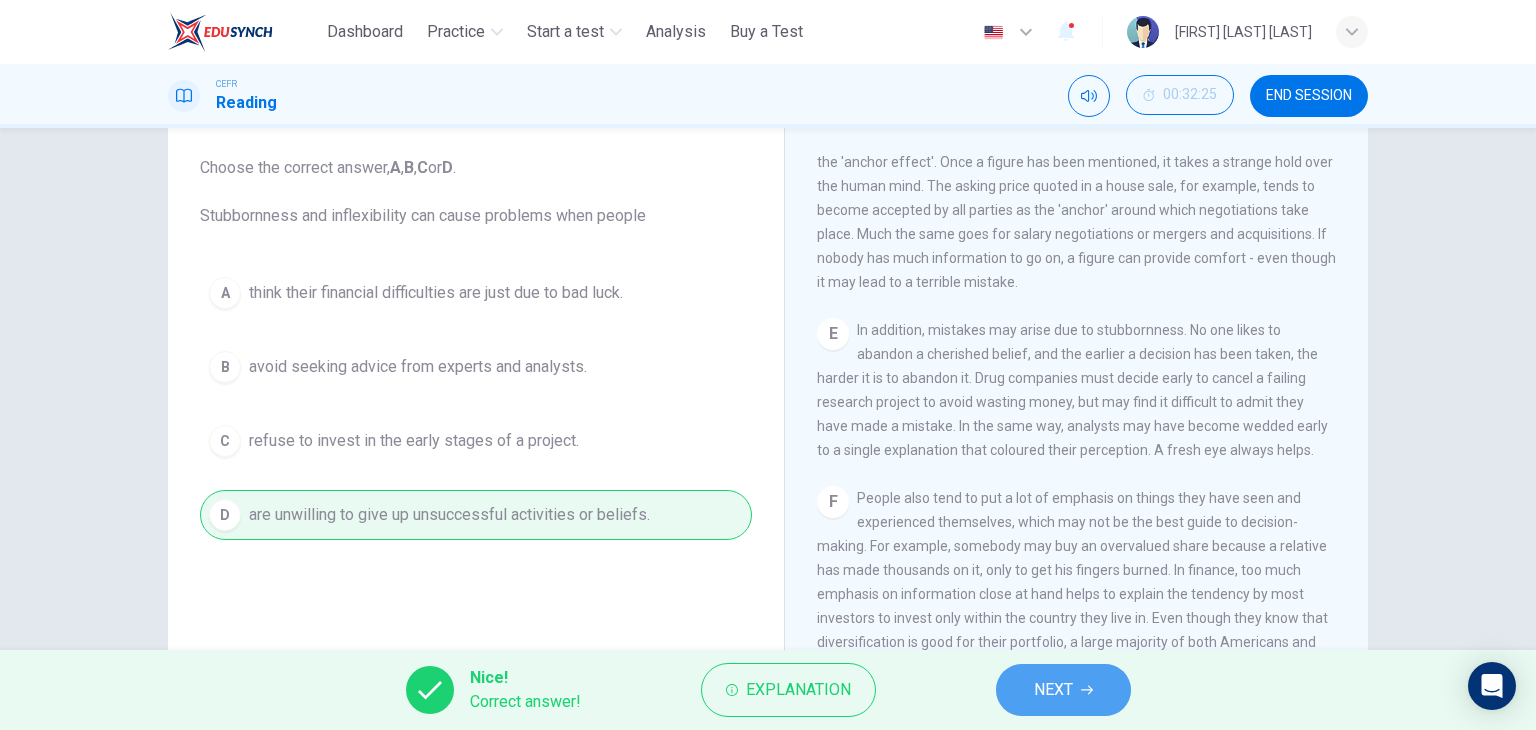 click on "NEXT" at bounding box center (1063, 690) 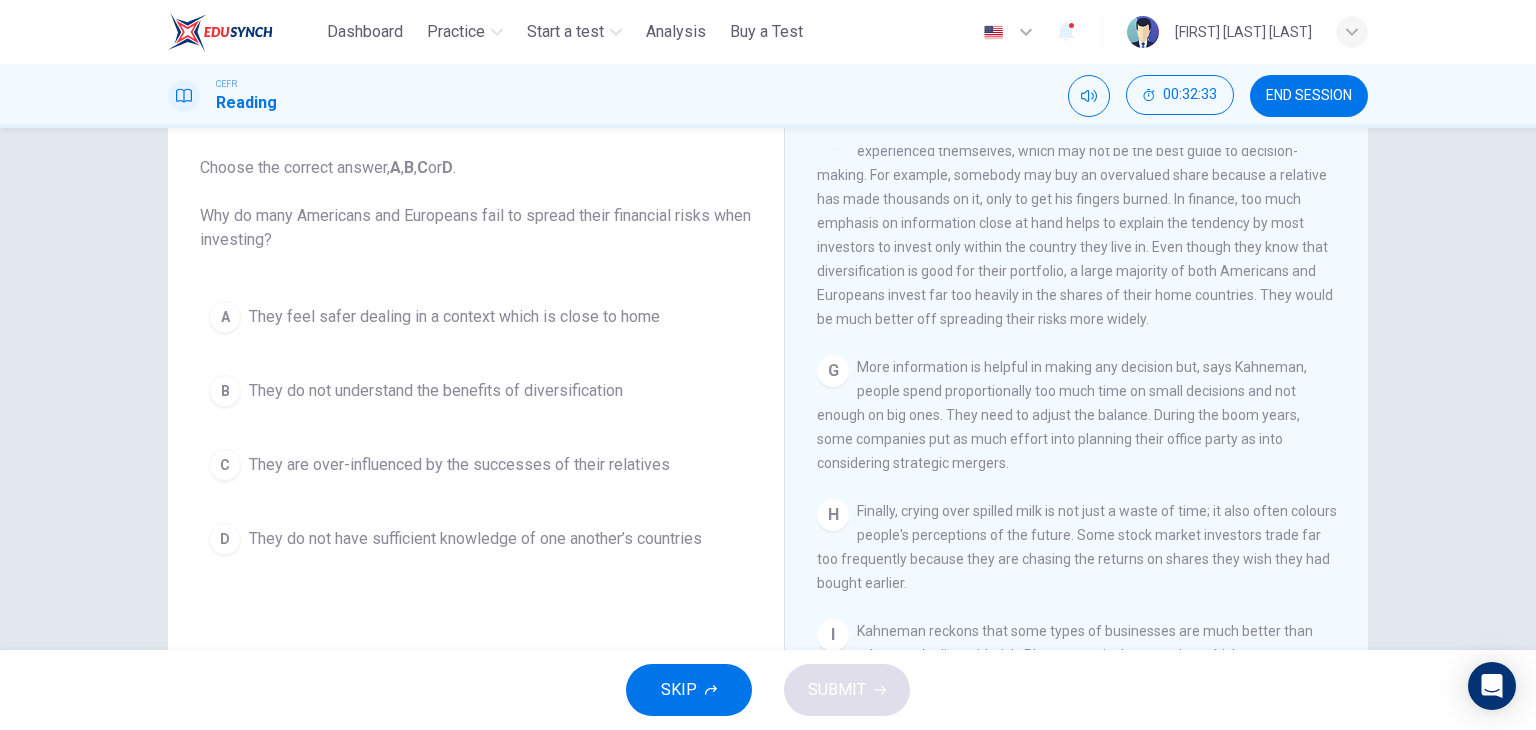 scroll, scrollTop: 1815, scrollLeft: 0, axis: vertical 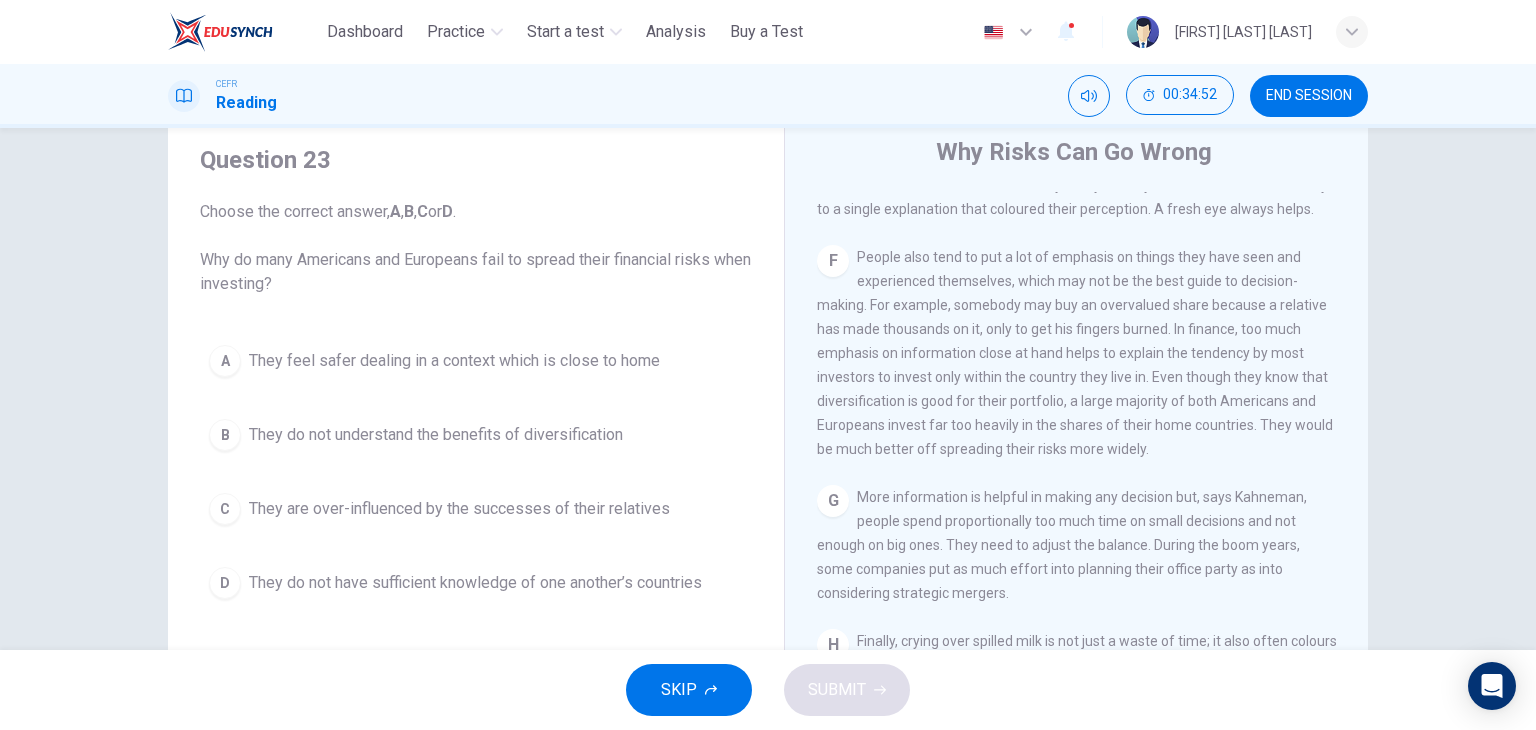 click on "A They feel safer dealing in a context which is close to home" at bounding box center [476, 361] 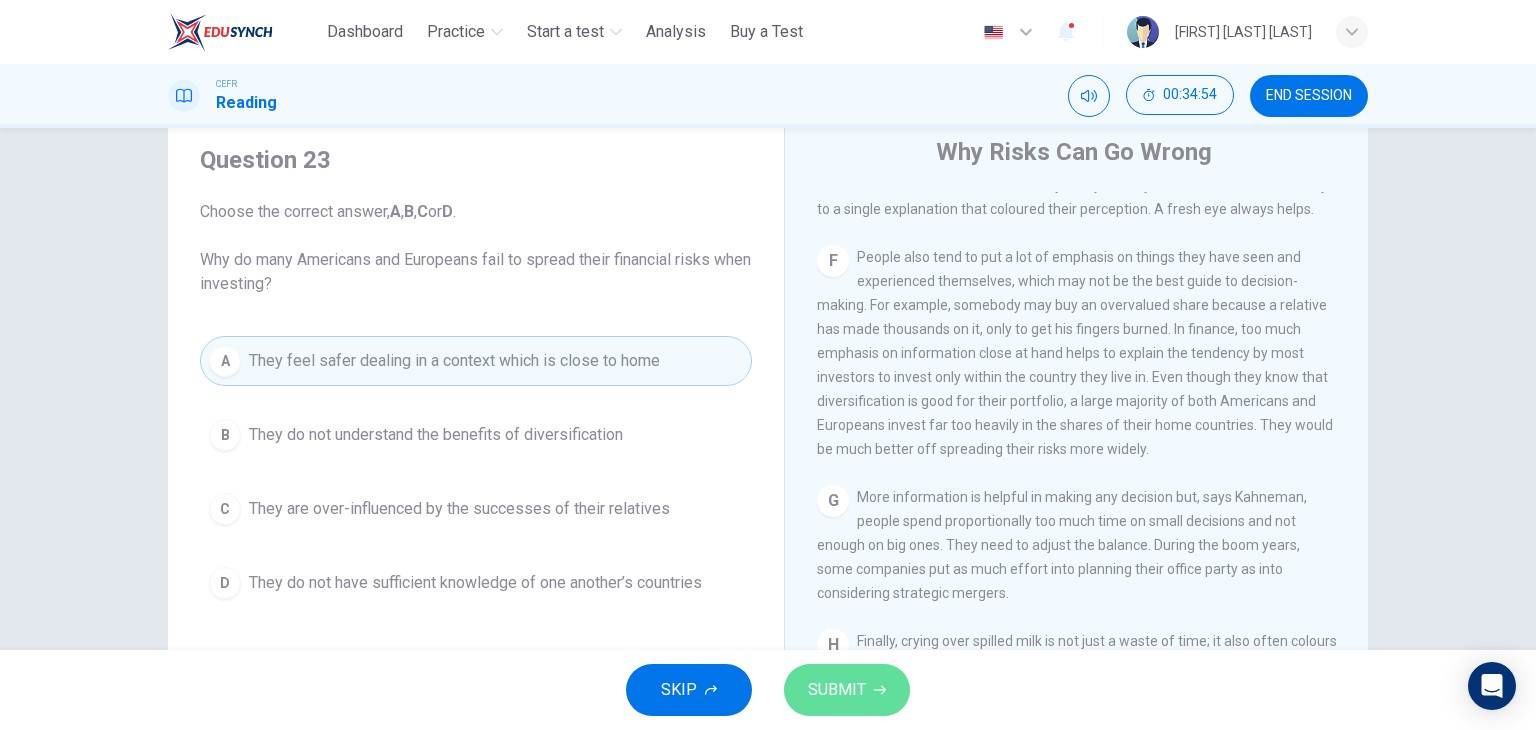 click on "SUBMIT" at bounding box center (847, 690) 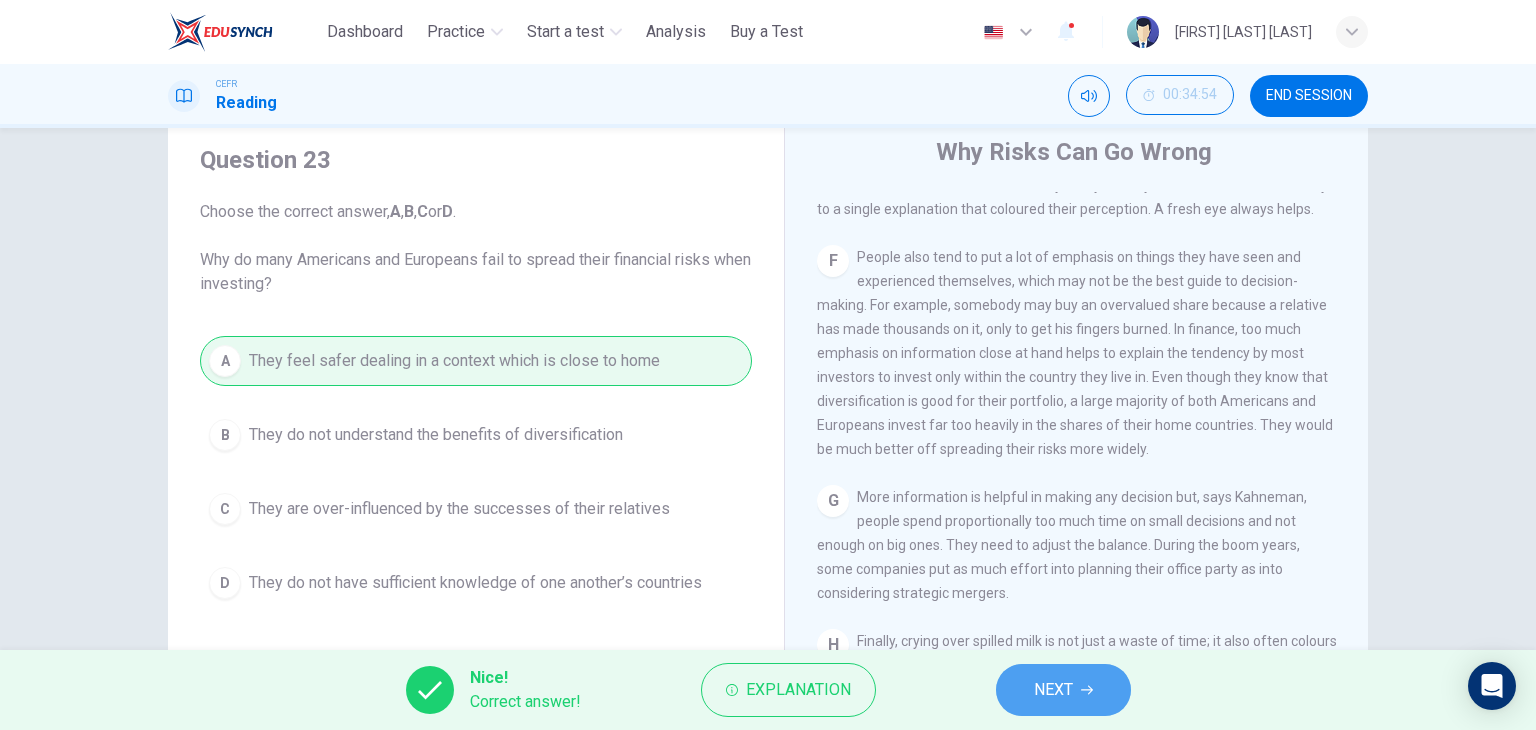 click on "NEXT" at bounding box center [1063, 690] 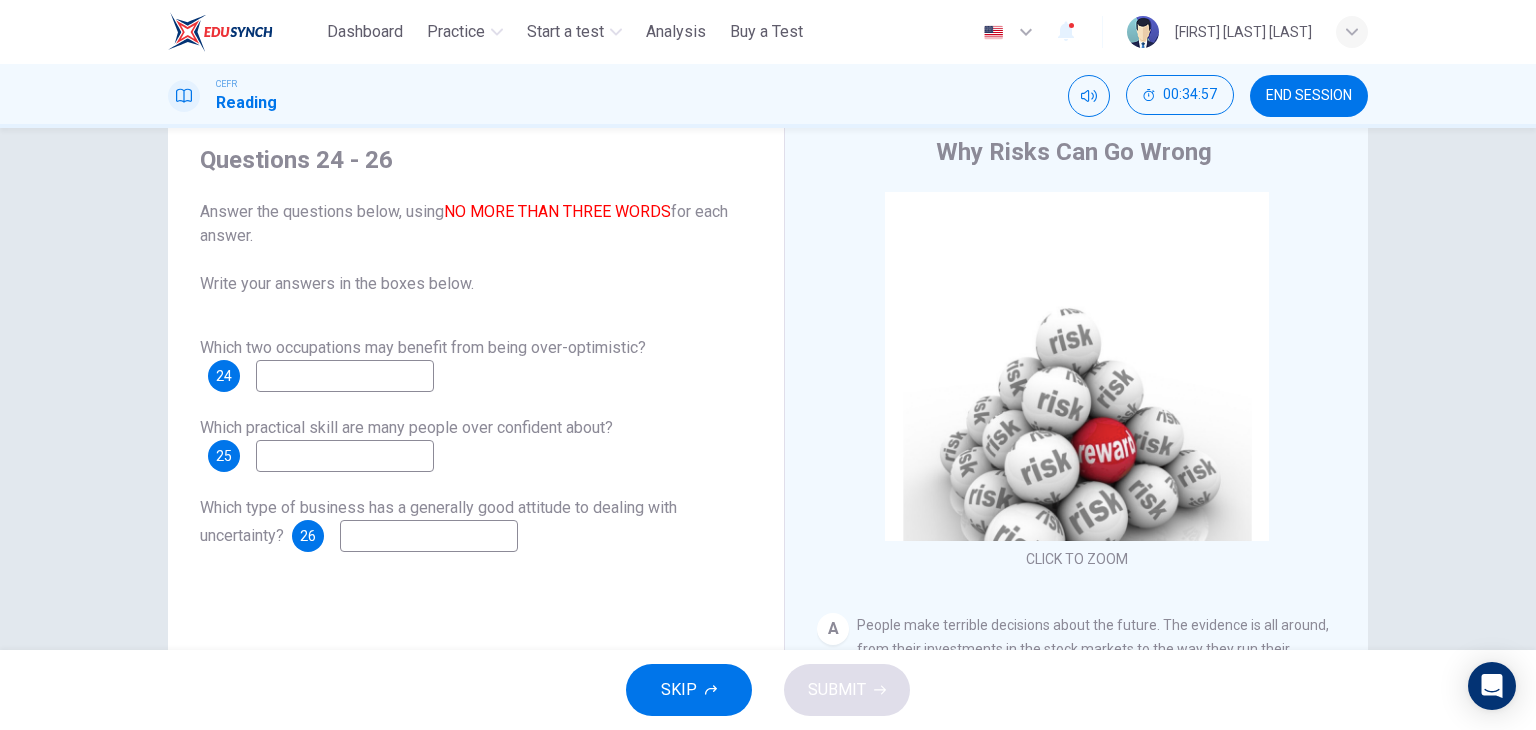 click at bounding box center (345, 376) 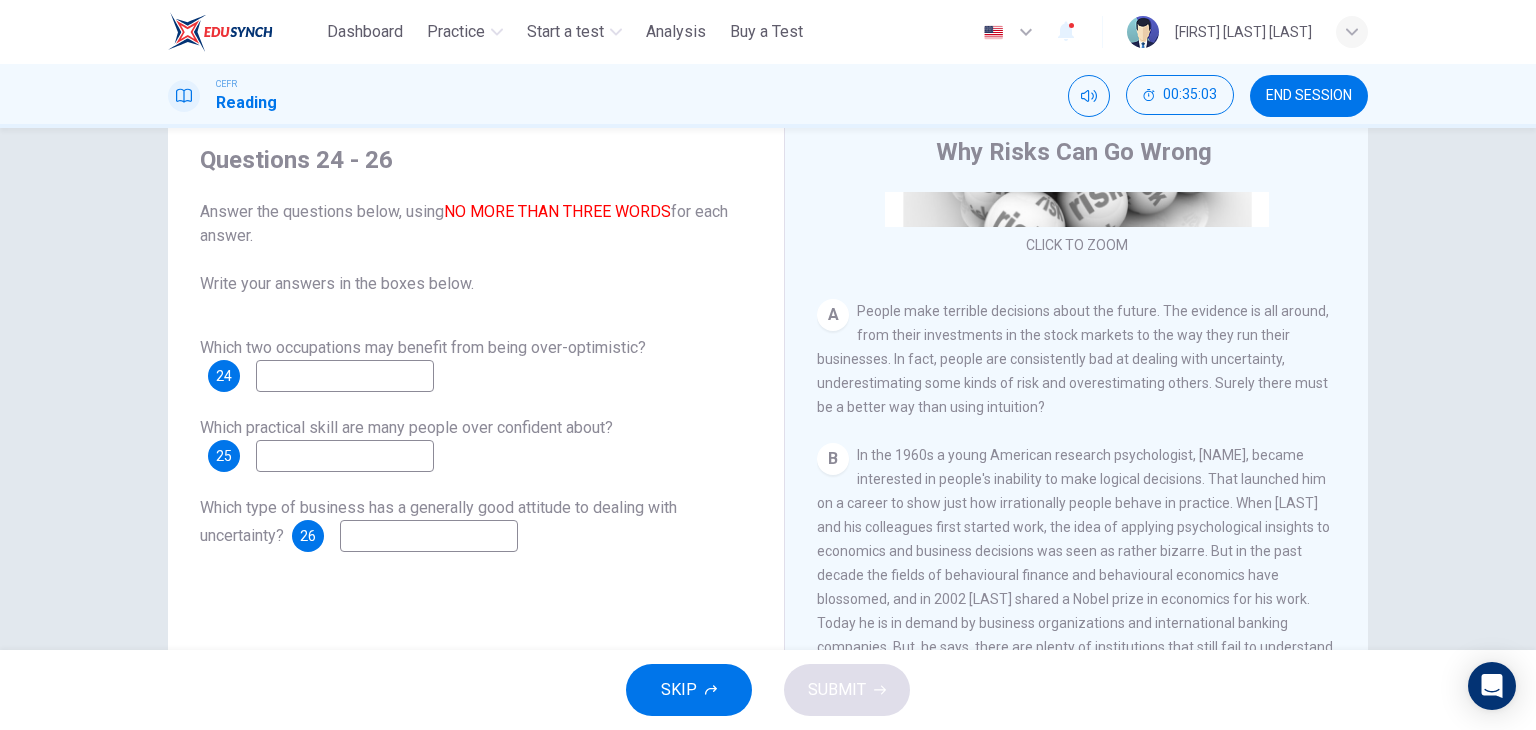 scroll, scrollTop: 315, scrollLeft: 0, axis: vertical 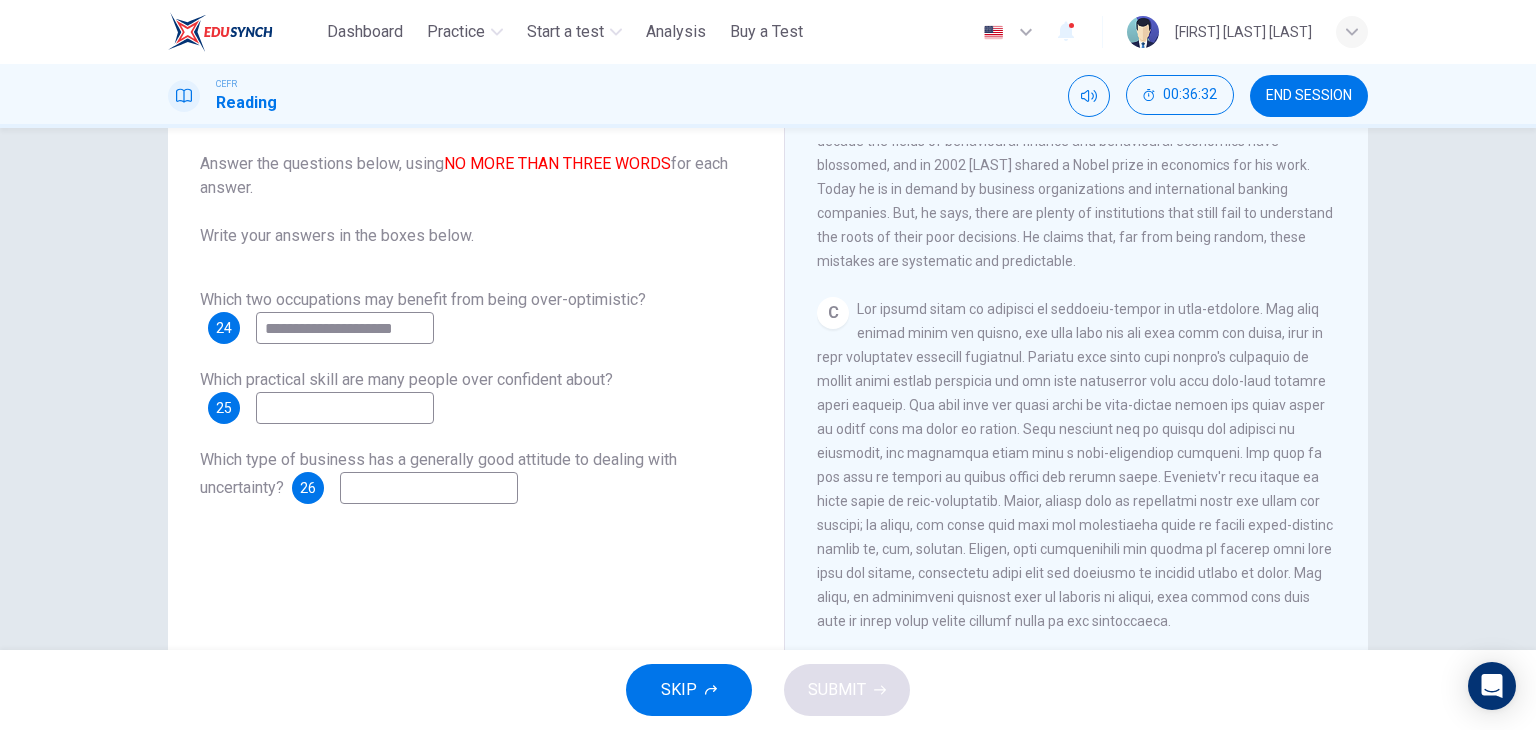click at bounding box center [1075, 465] 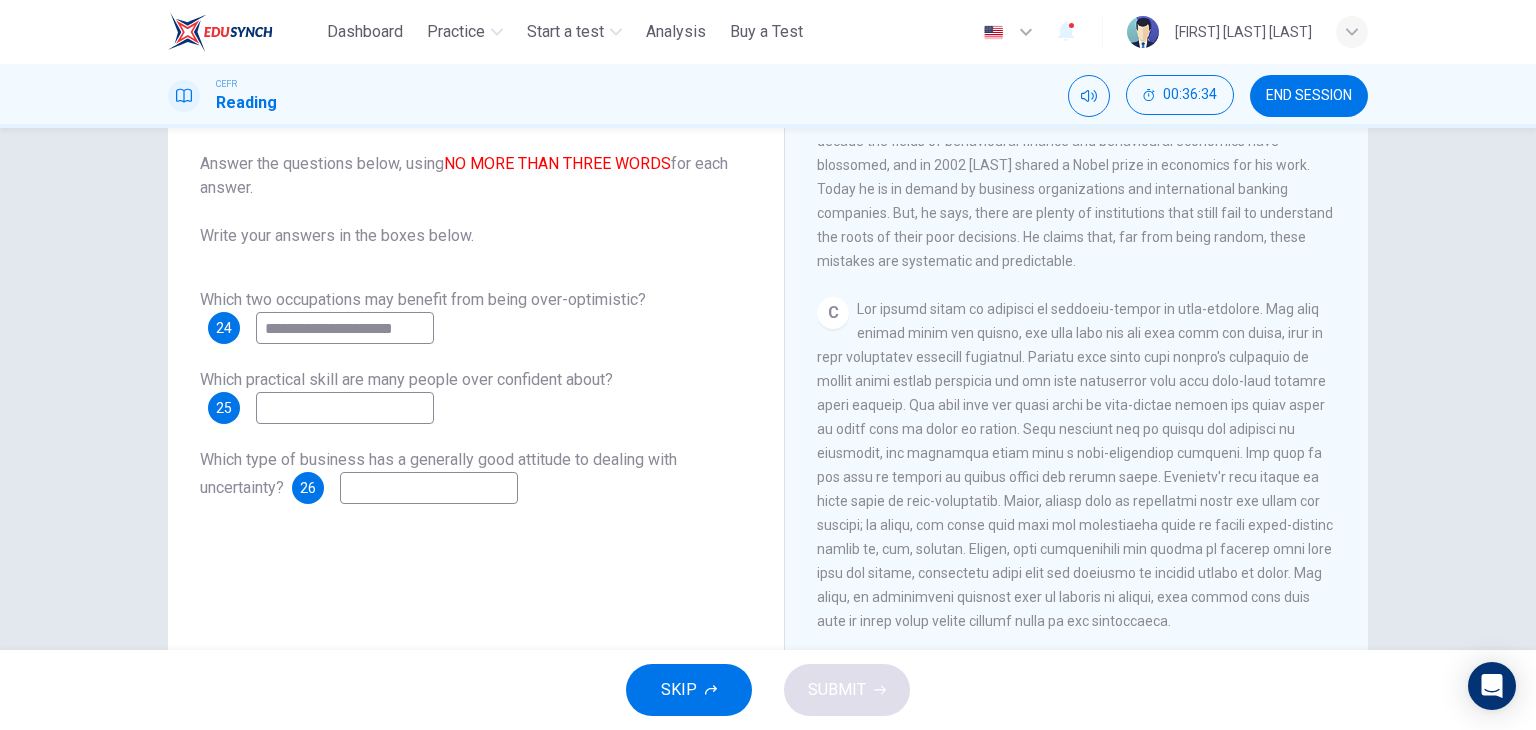 click on "**********" at bounding box center (345, 328) 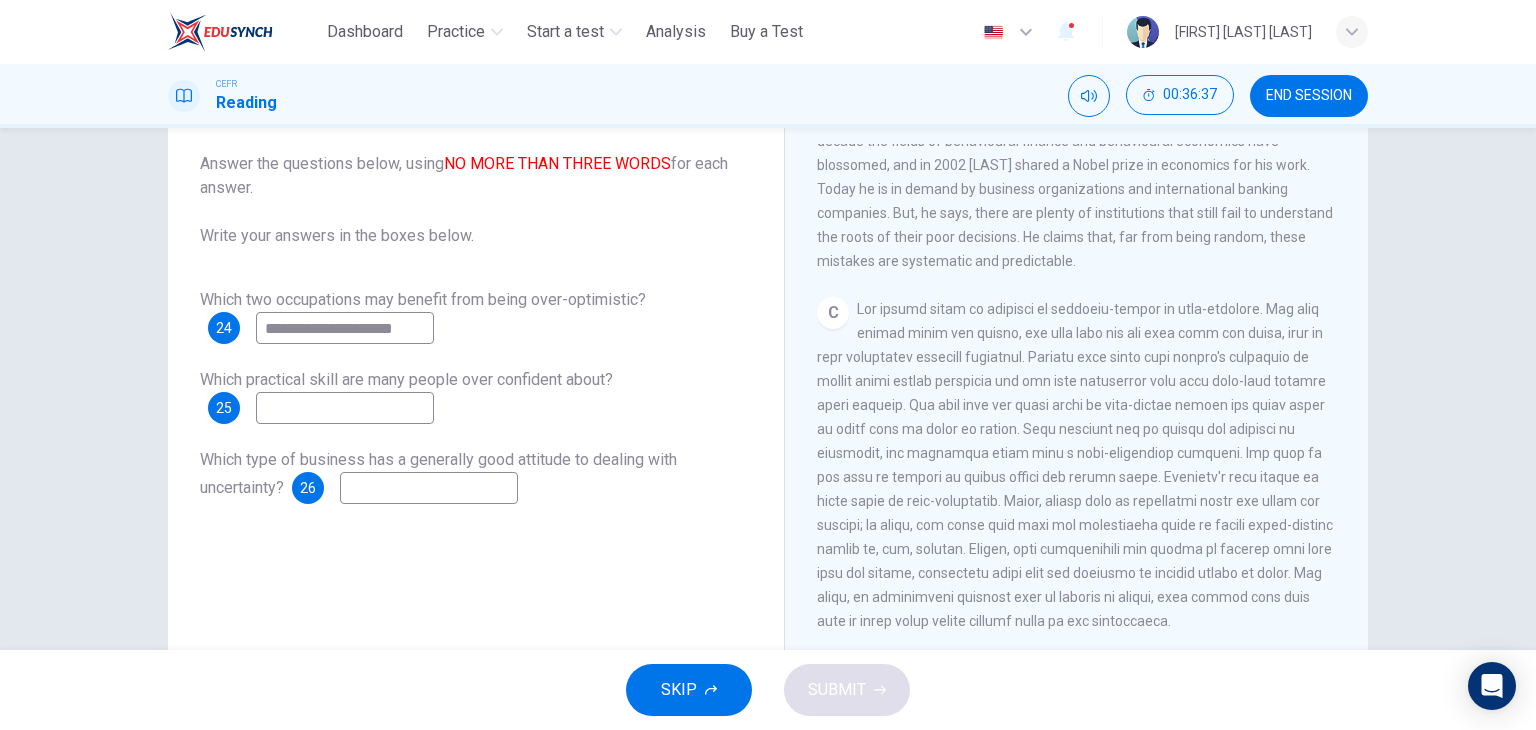 type on "**********" 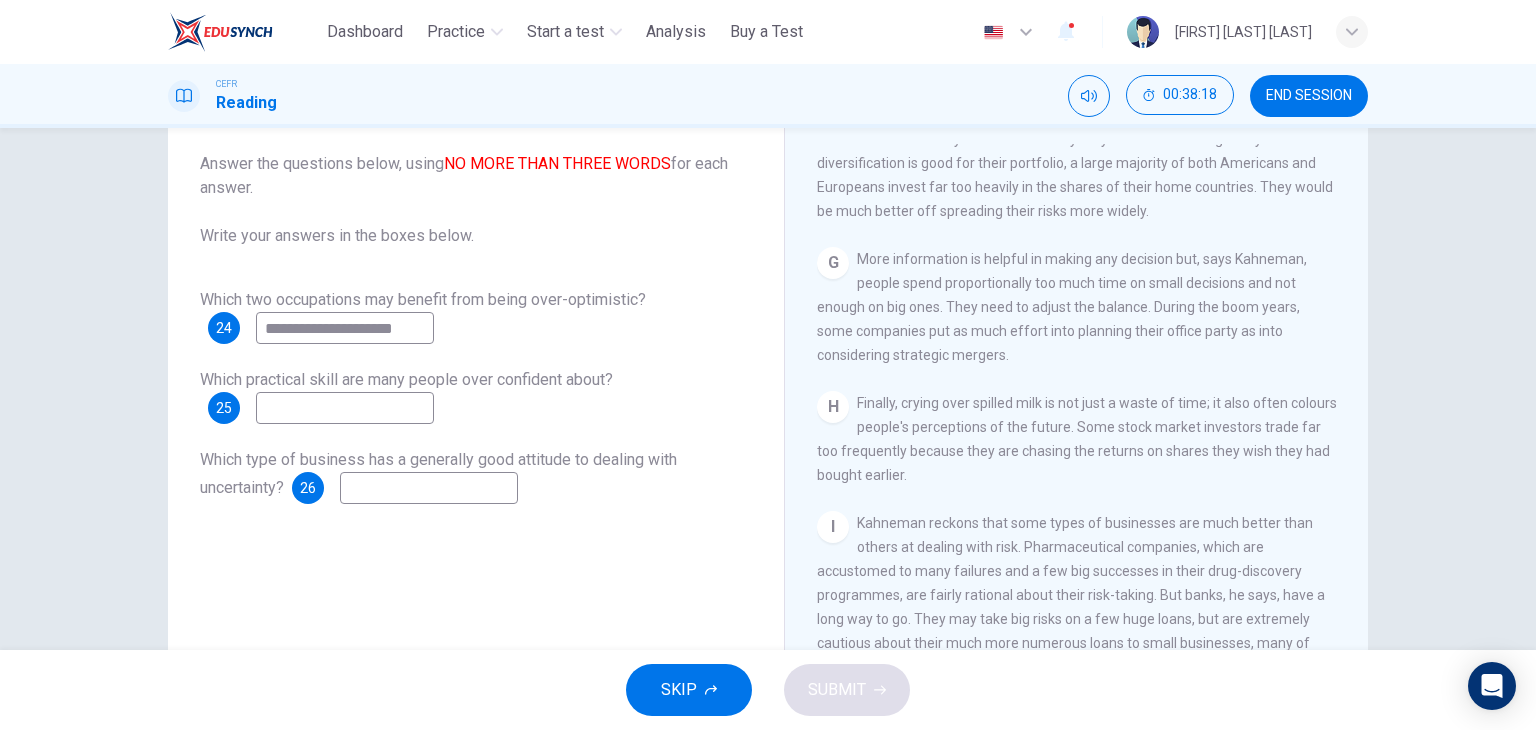 scroll, scrollTop: 1815, scrollLeft: 0, axis: vertical 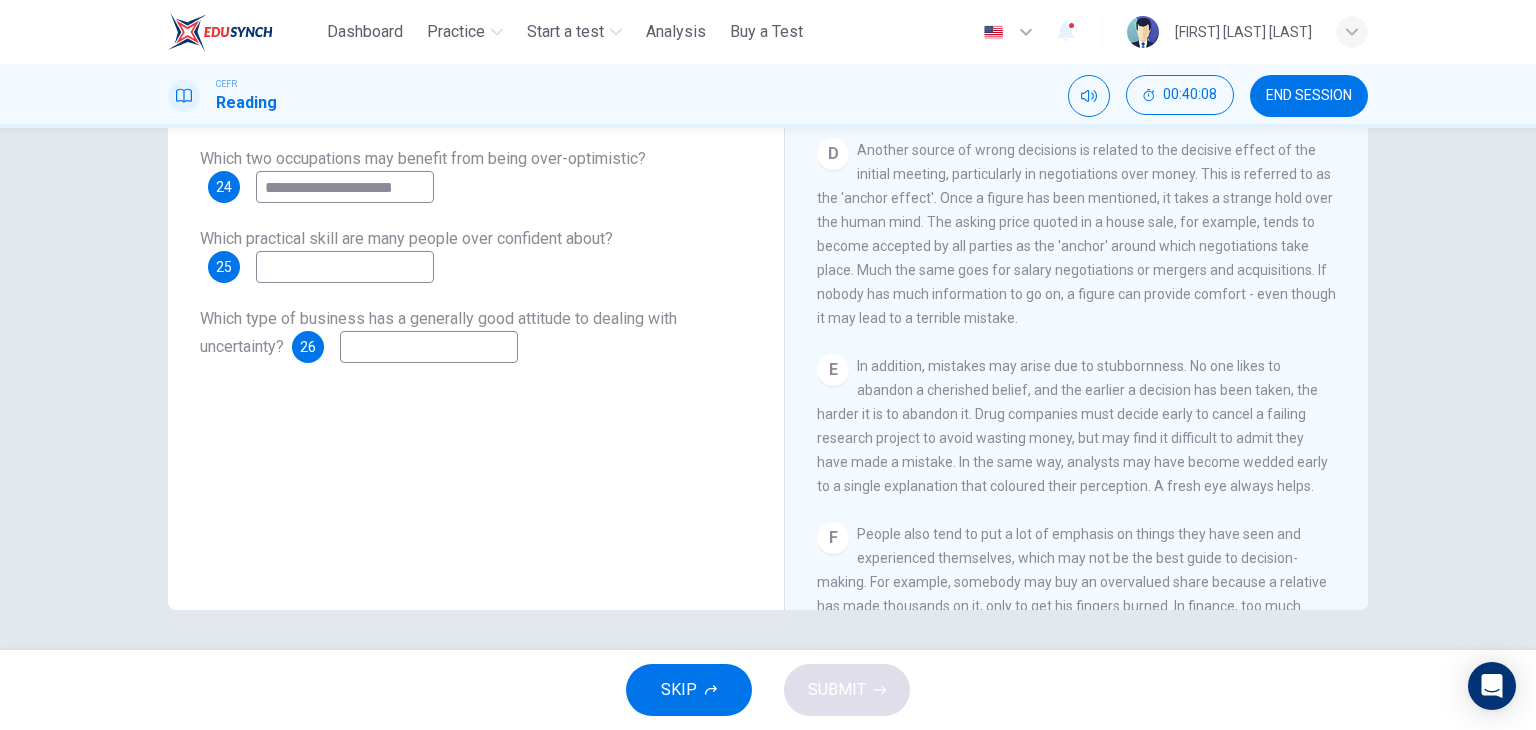 click at bounding box center (345, 267) 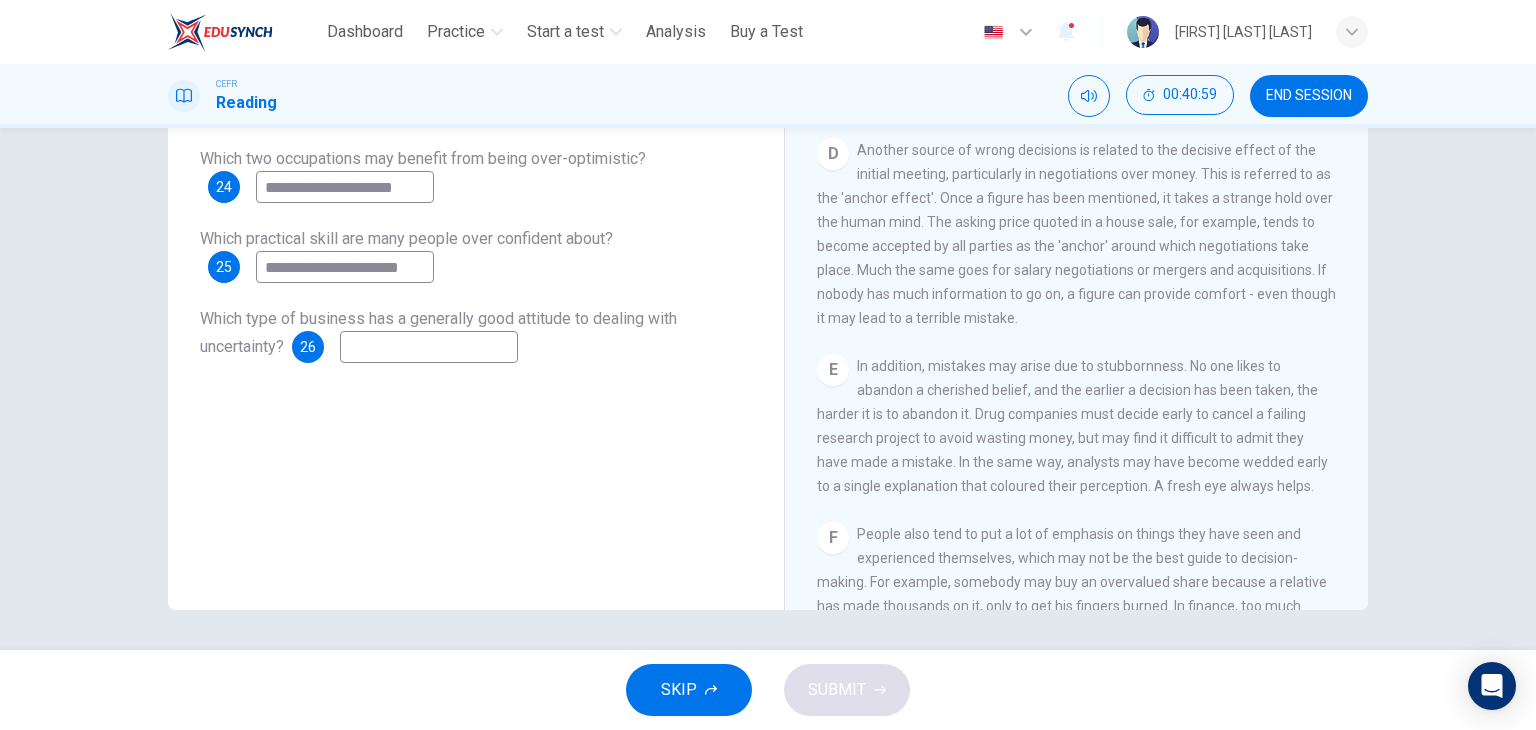 type on "**********" 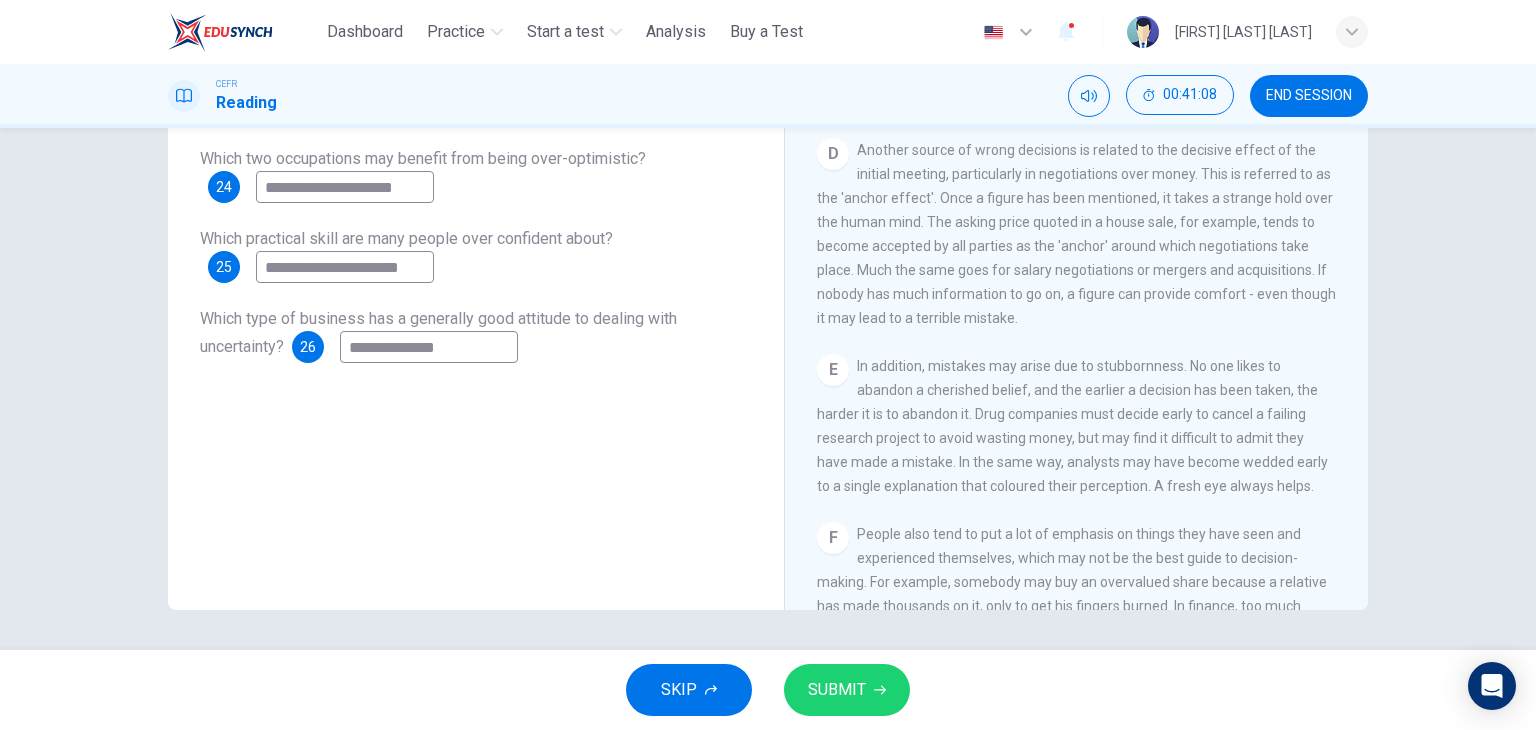 type on "**********" 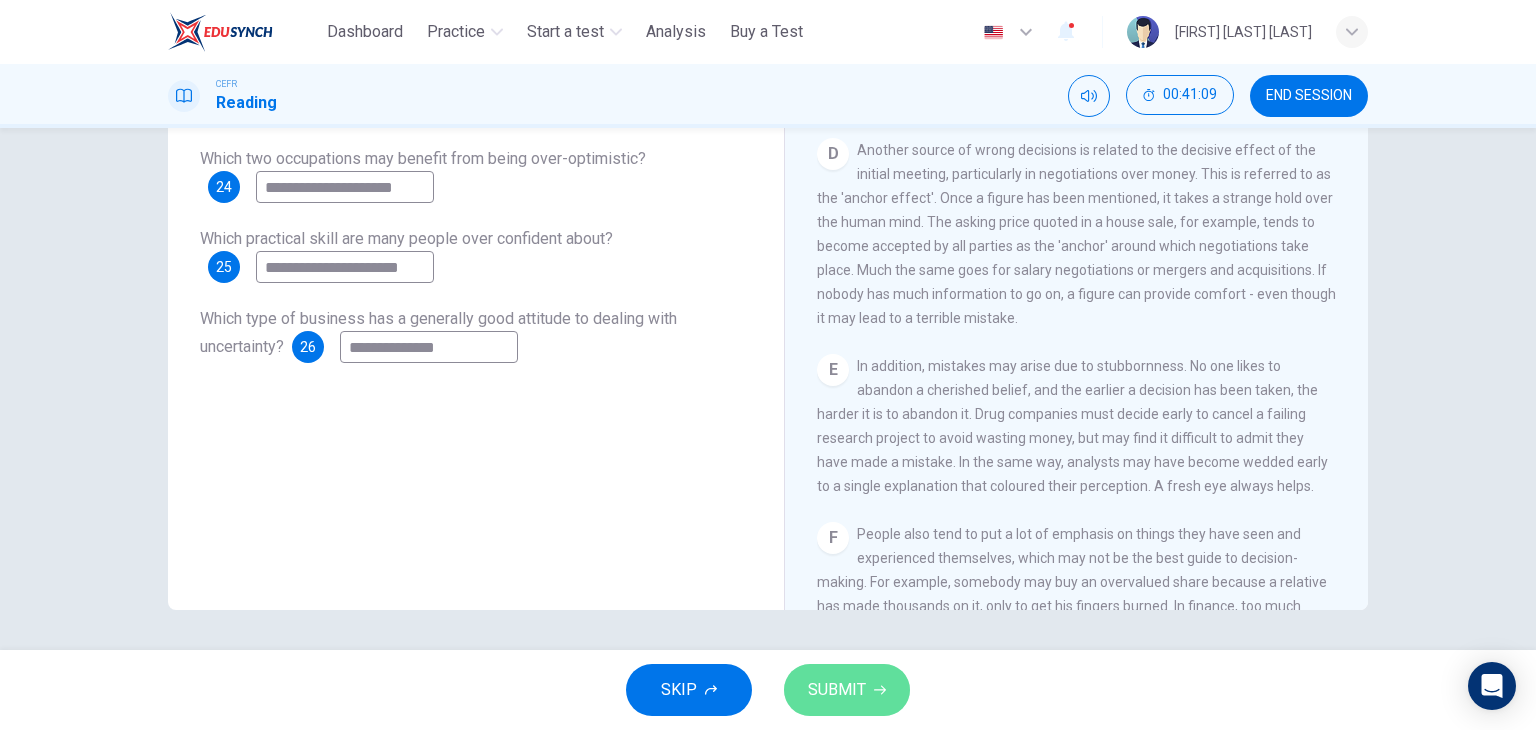 click on "SUBMIT" at bounding box center (837, 690) 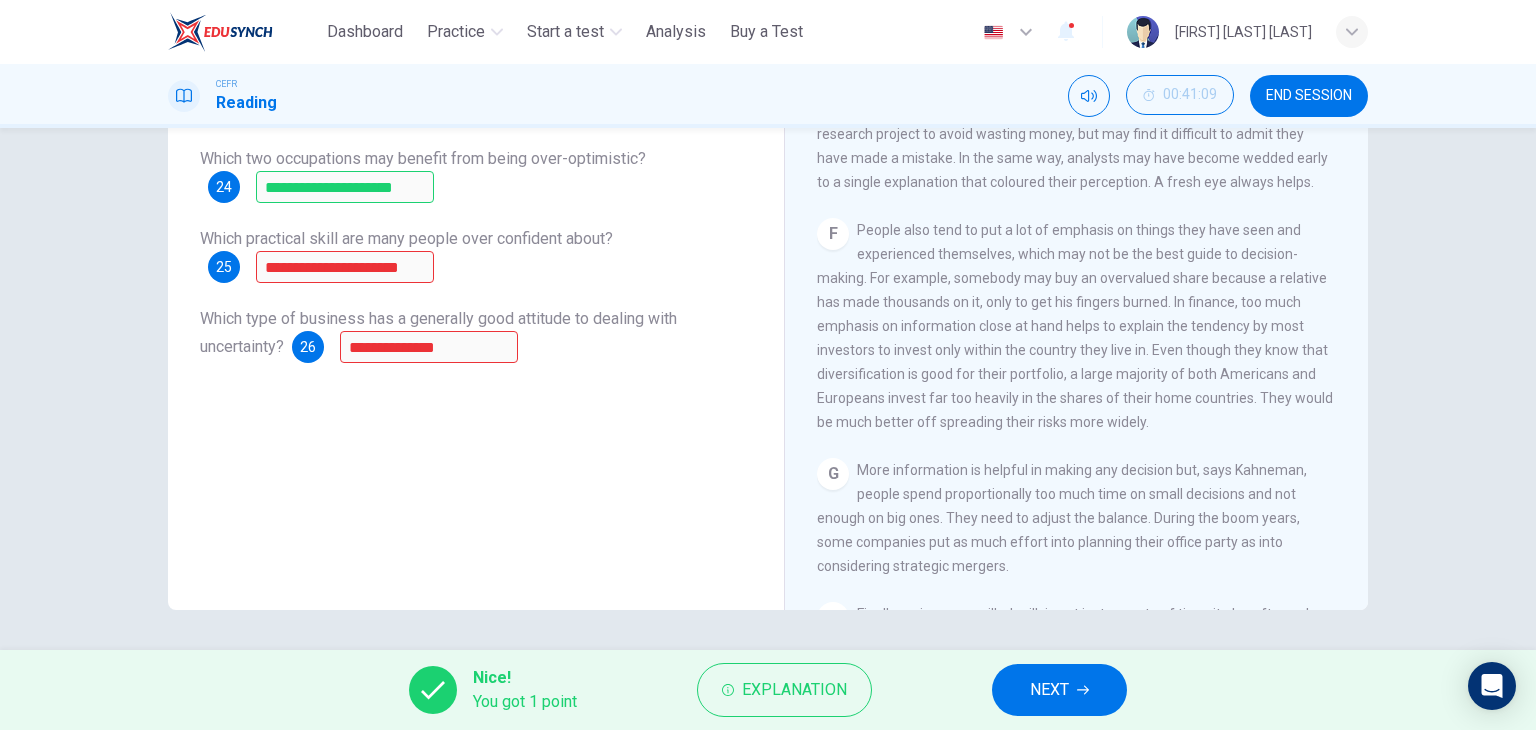 scroll, scrollTop: 1391, scrollLeft: 0, axis: vertical 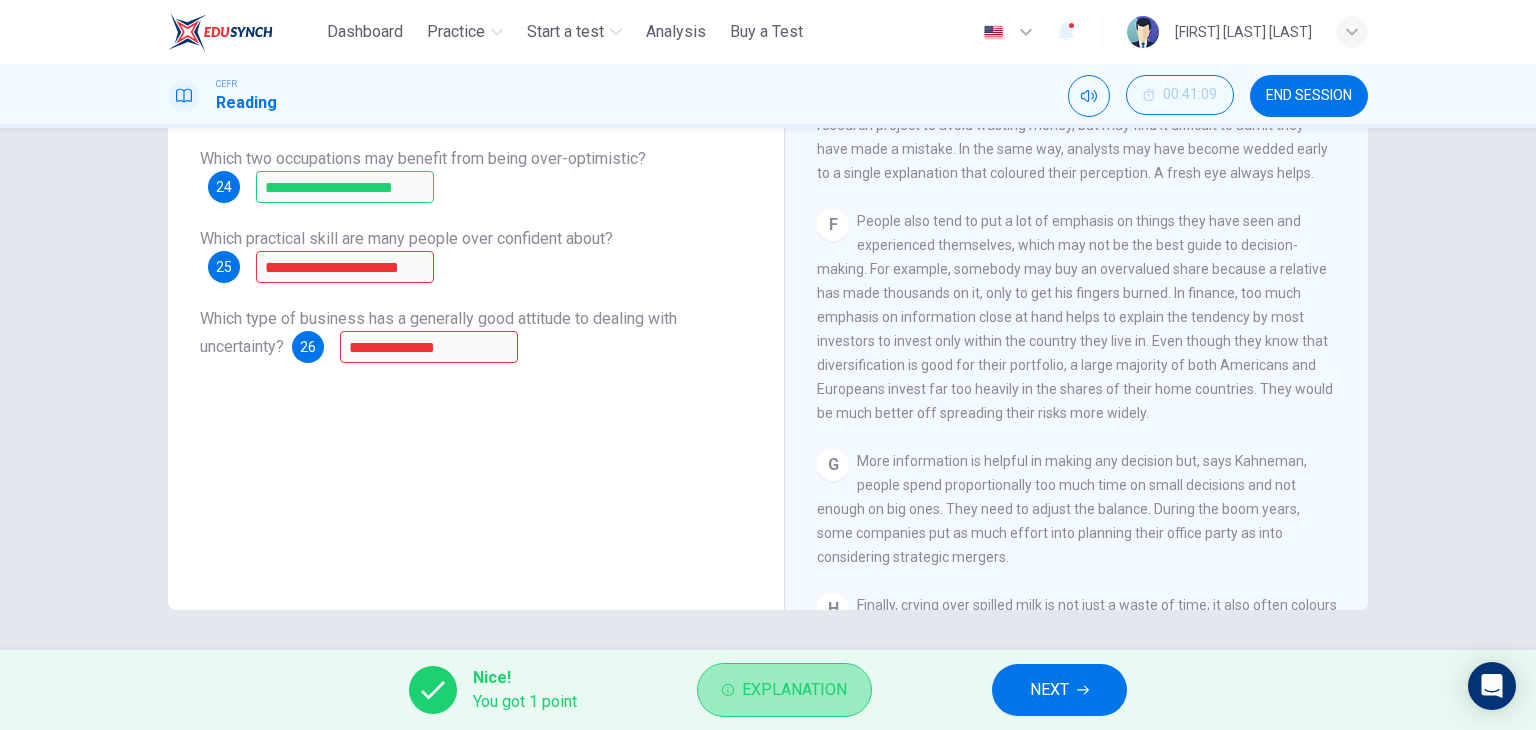click on "Explanation" at bounding box center (794, 690) 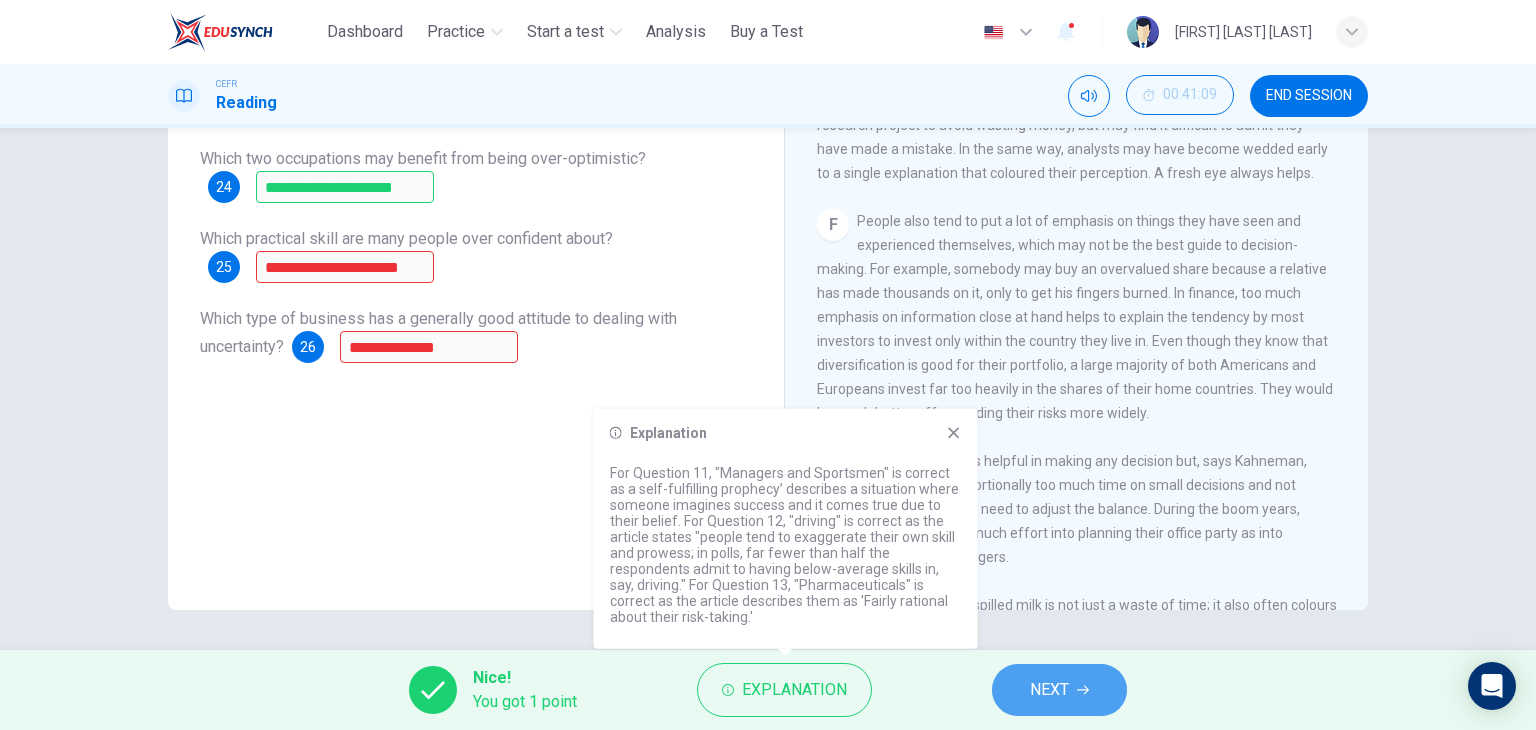 click on "NEXT" at bounding box center [1049, 690] 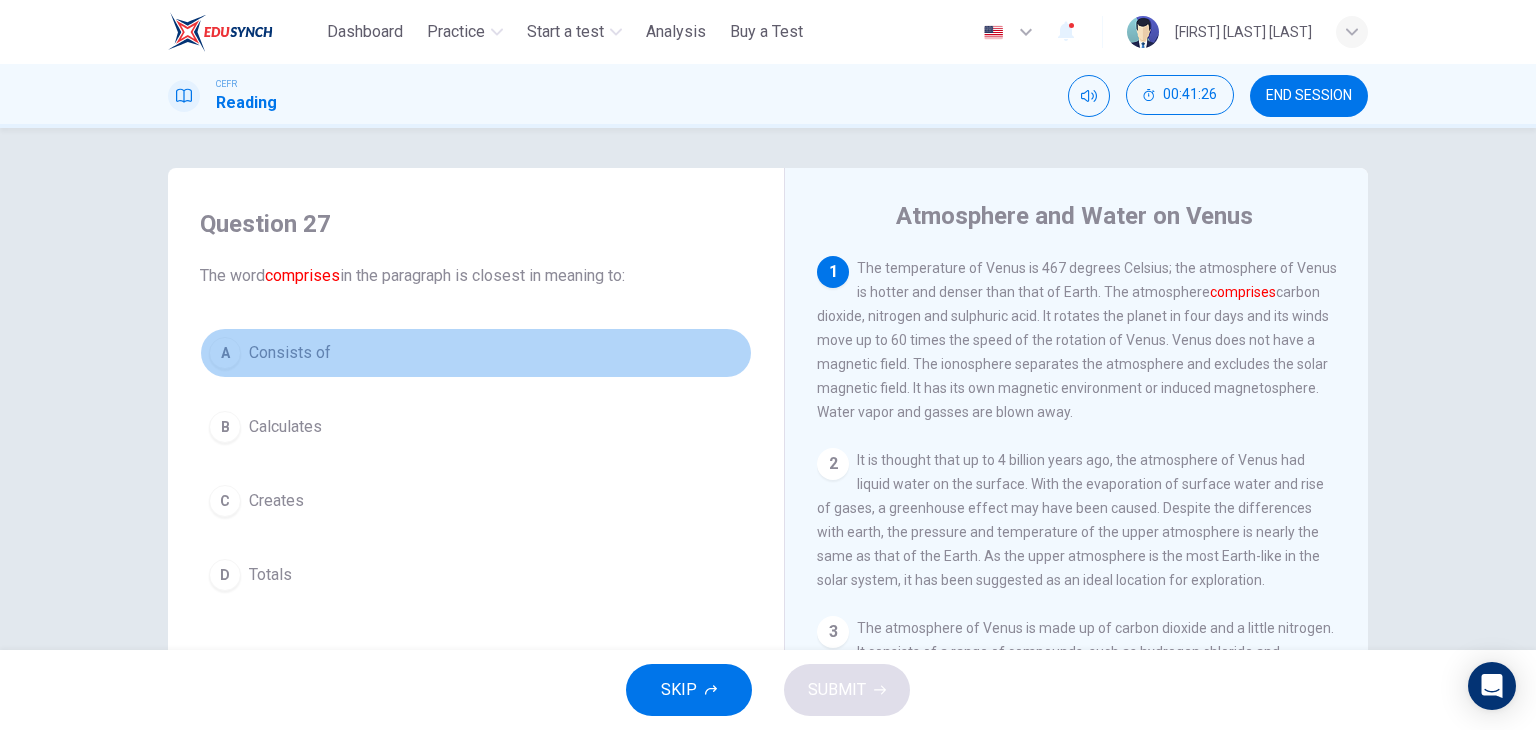 click on "Consists of" at bounding box center (290, 353) 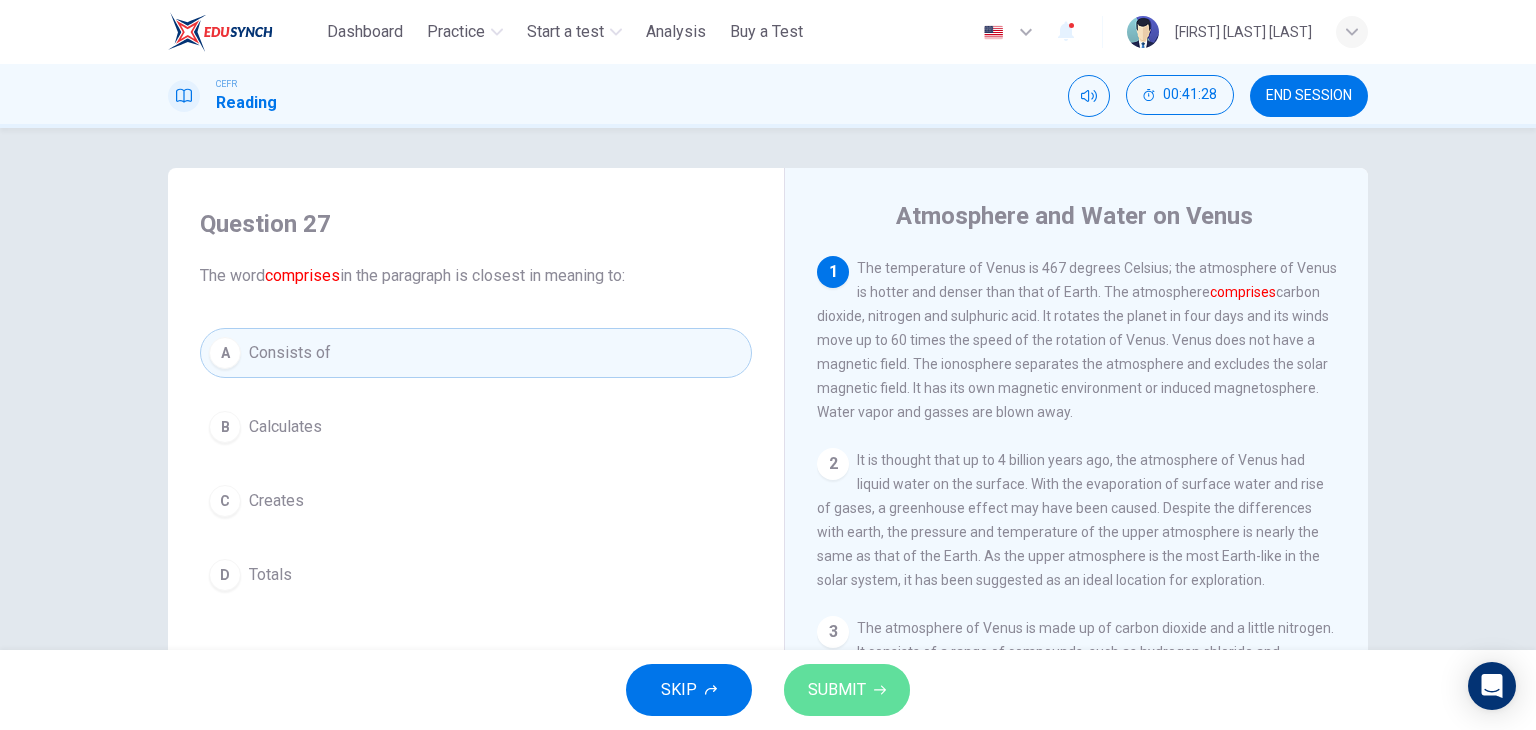 click on "SUBMIT" at bounding box center [847, 690] 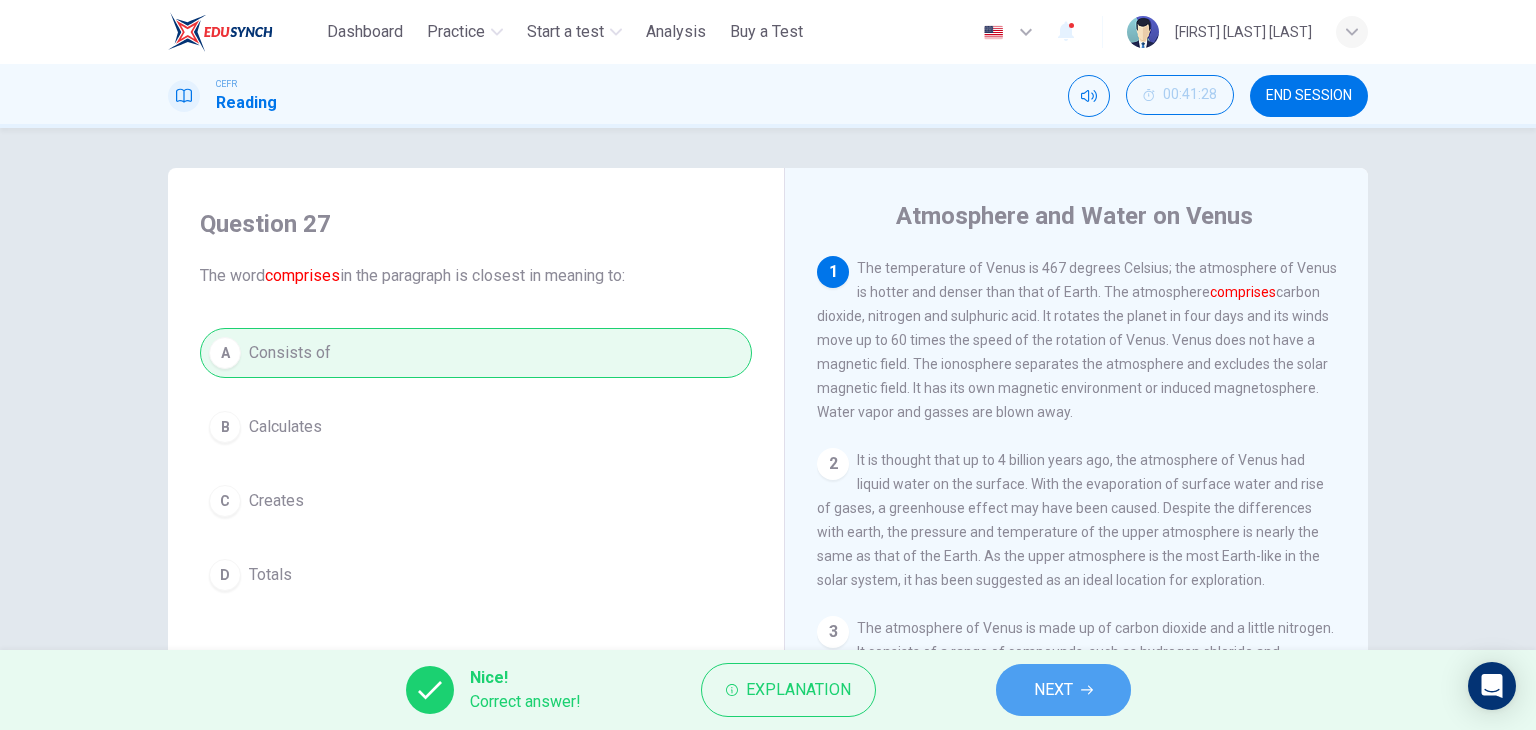 click on "NEXT" at bounding box center (1053, 690) 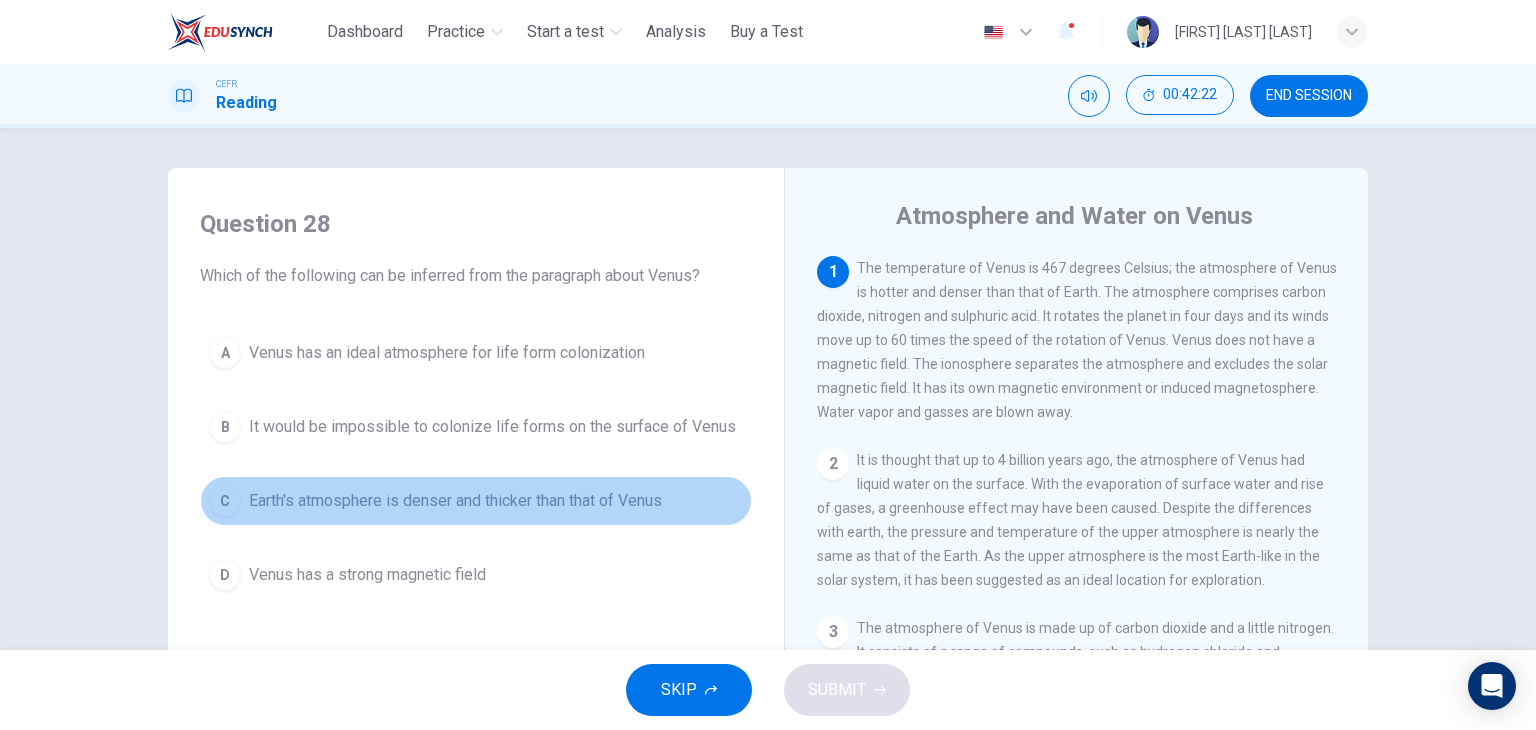 click on "Earth's atmosphere is denser and thicker than that of Venus" at bounding box center (455, 501) 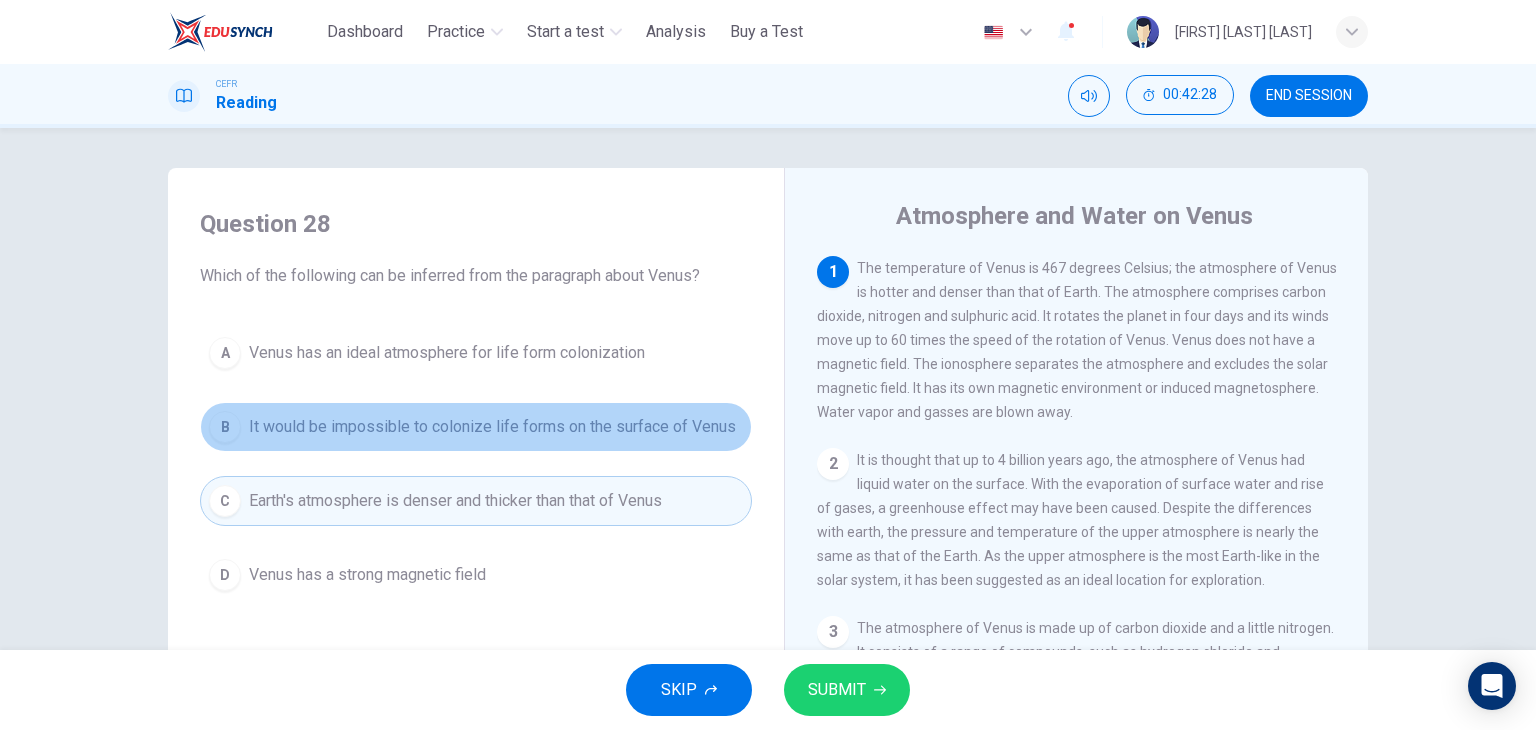click on "It would be impossible to colonize life forms on the surface of Venus" at bounding box center (492, 427) 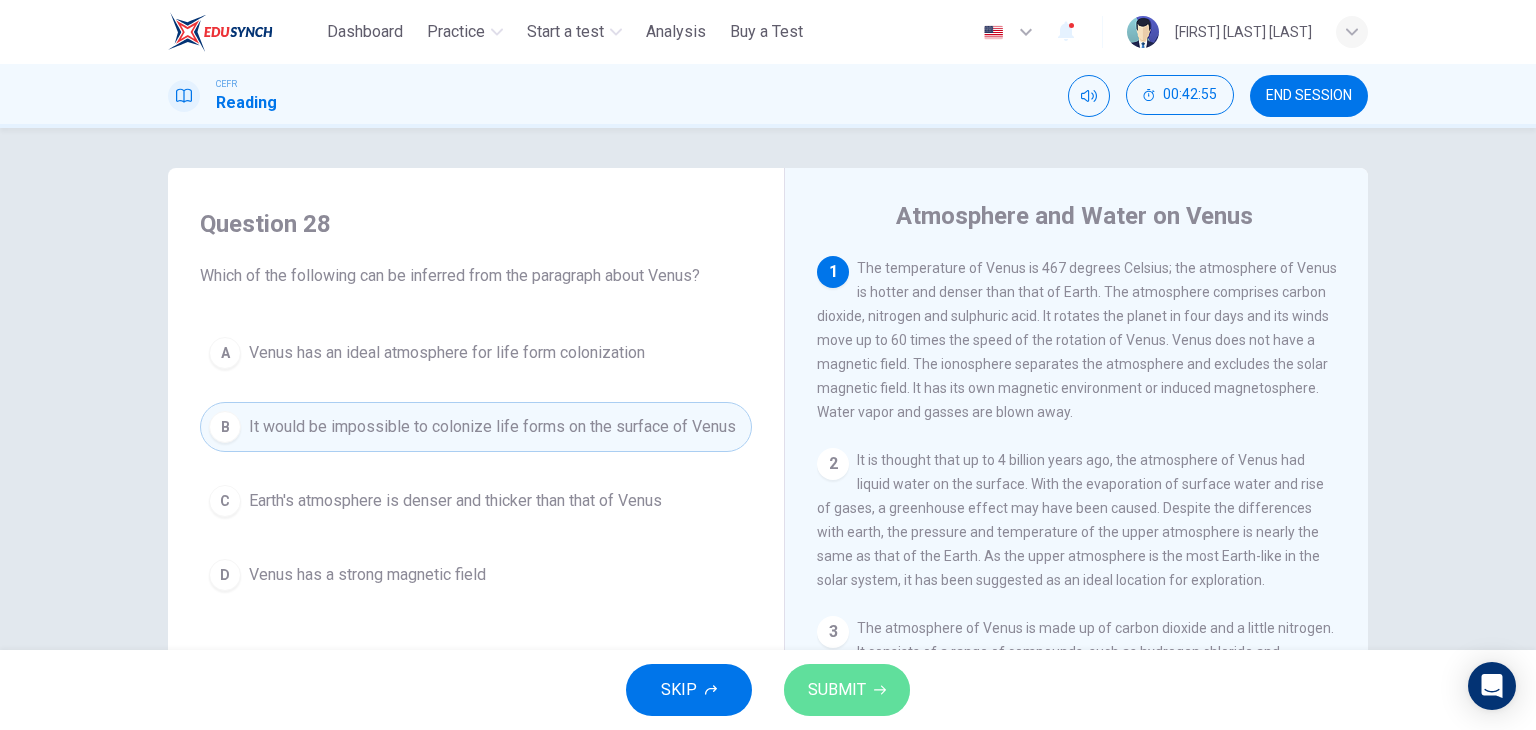 click 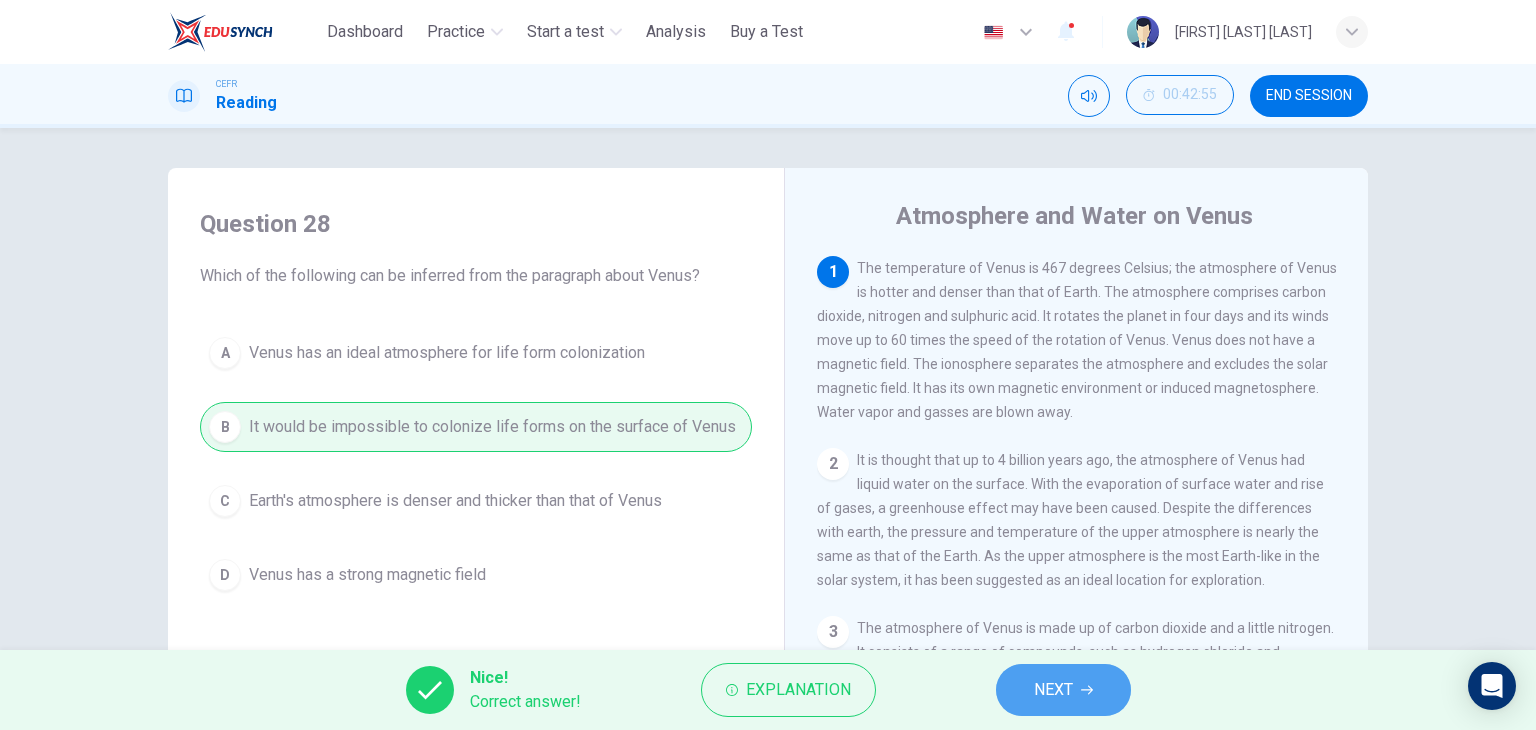 click on "NEXT" at bounding box center [1053, 690] 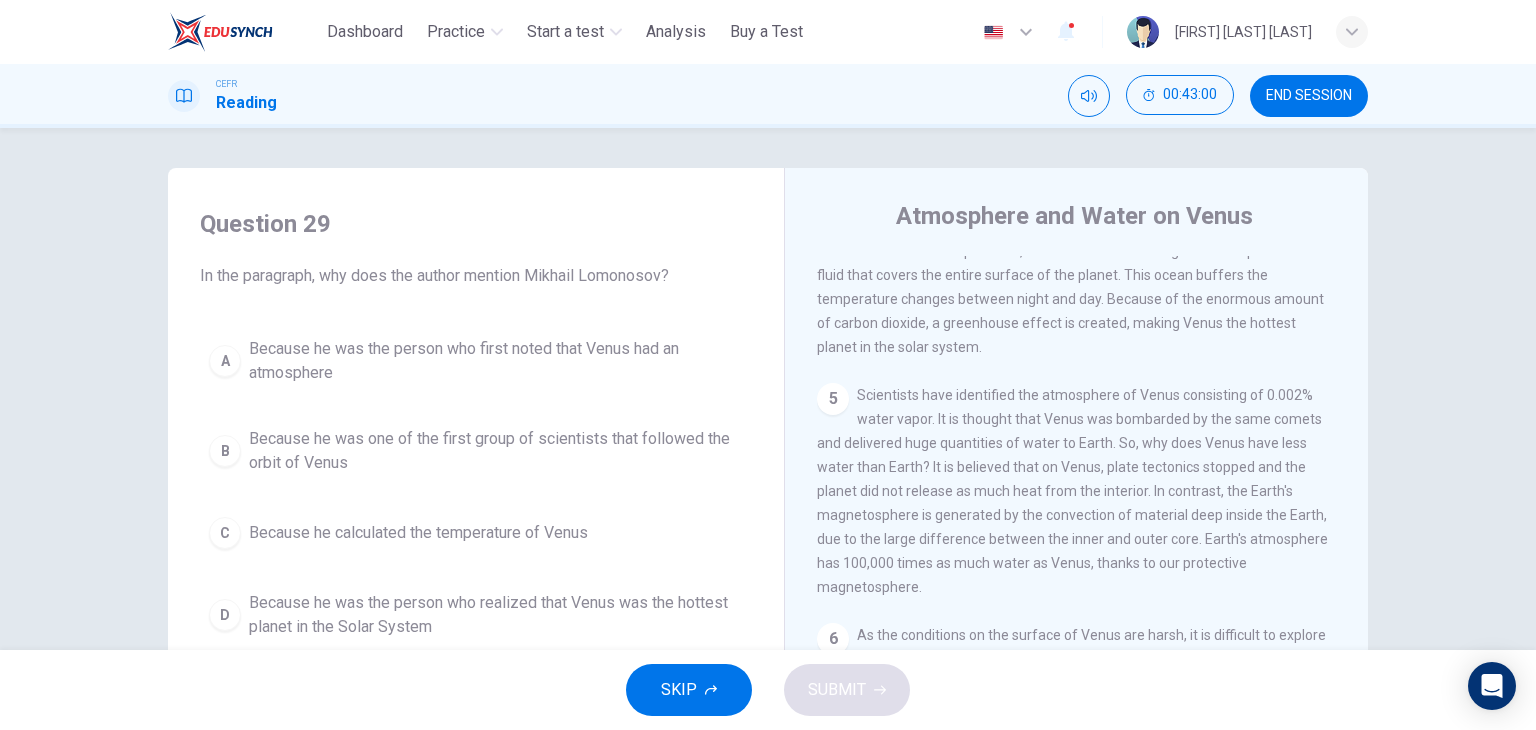 scroll, scrollTop: 0, scrollLeft: 0, axis: both 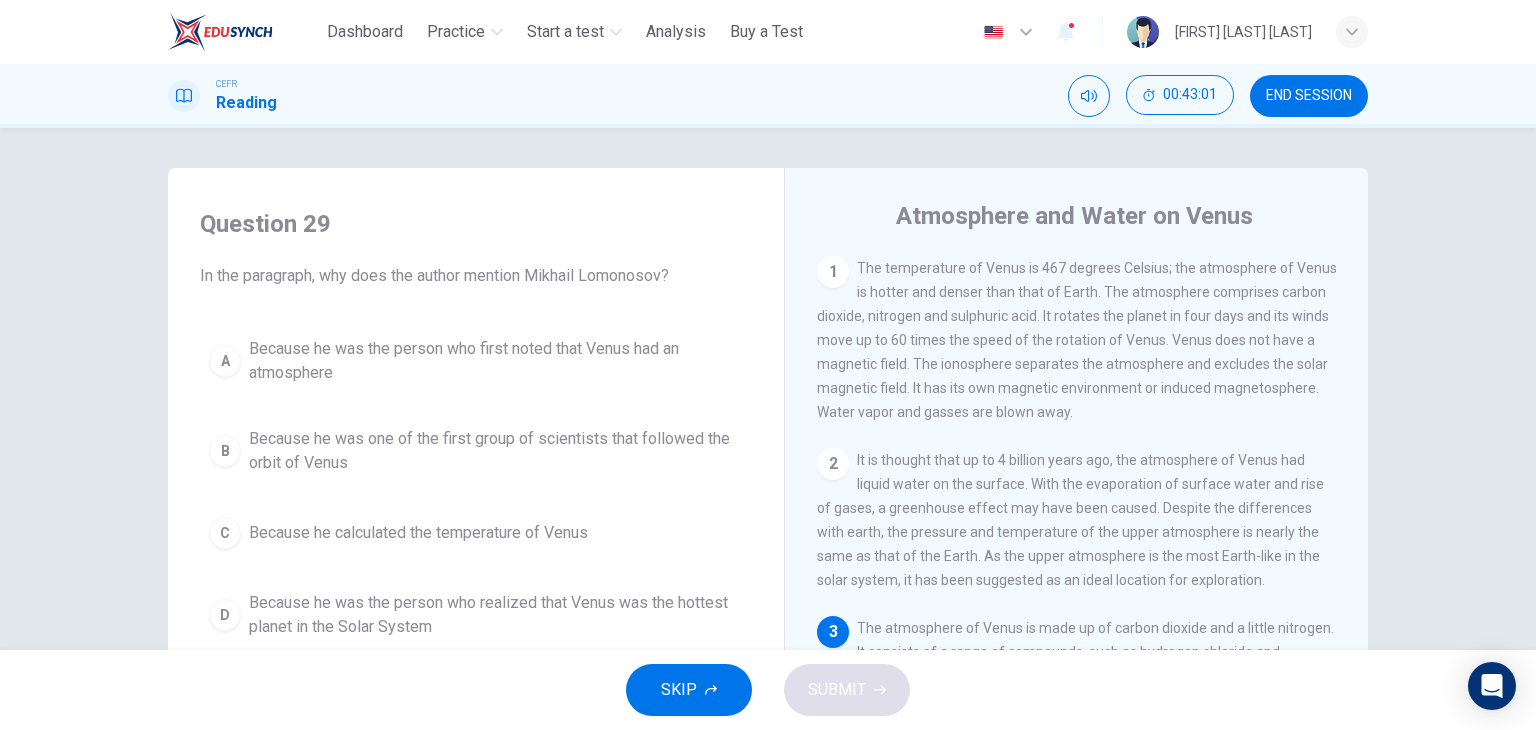 click on "END SESSION" at bounding box center [1309, 96] 